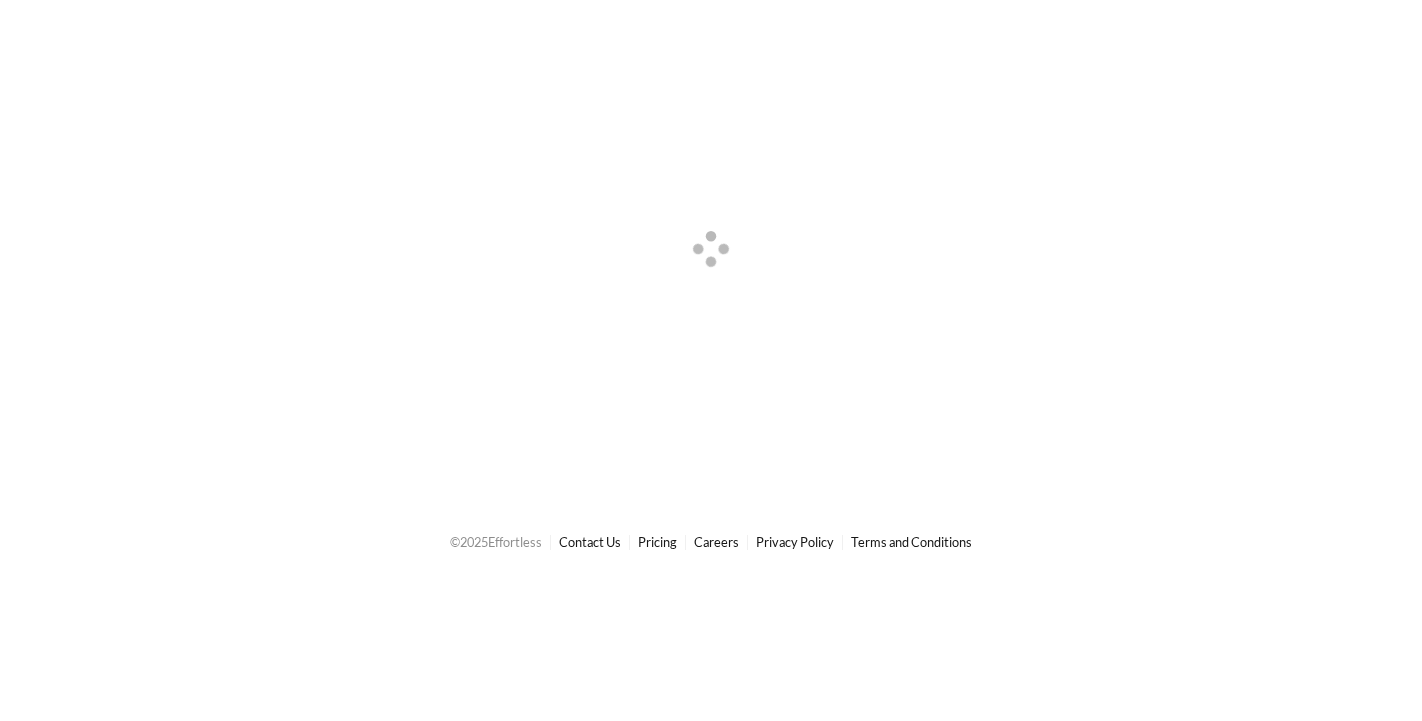 scroll, scrollTop: 0, scrollLeft: 0, axis: both 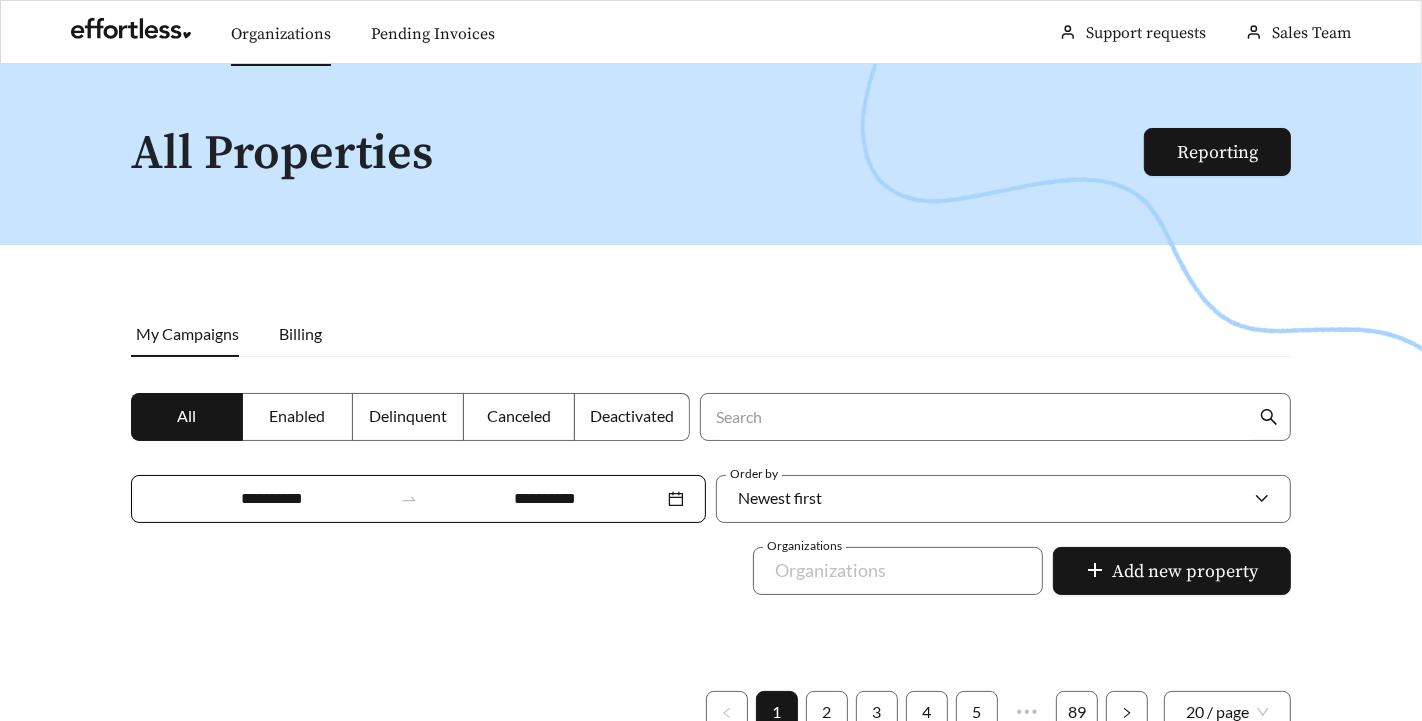 click on "Organizations" at bounding box center (281, 34) 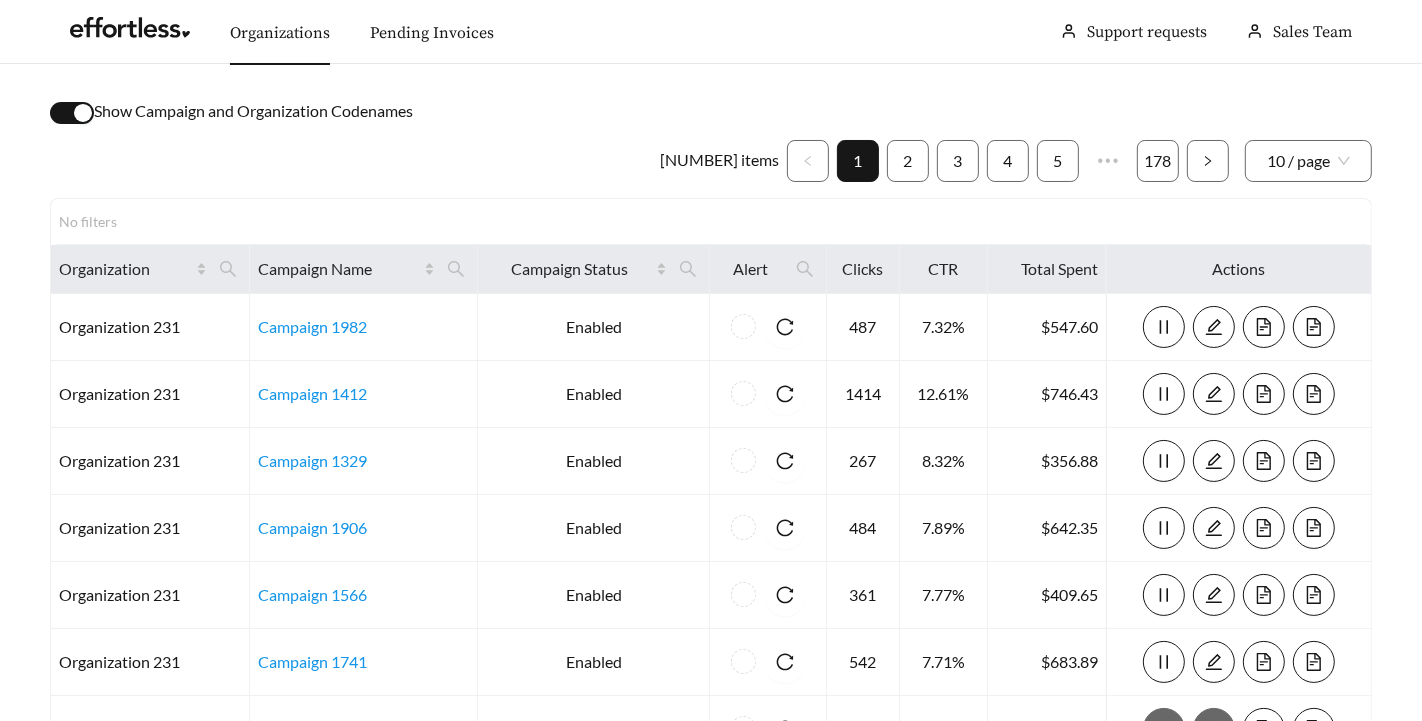 click at bounding box center [83, 113] 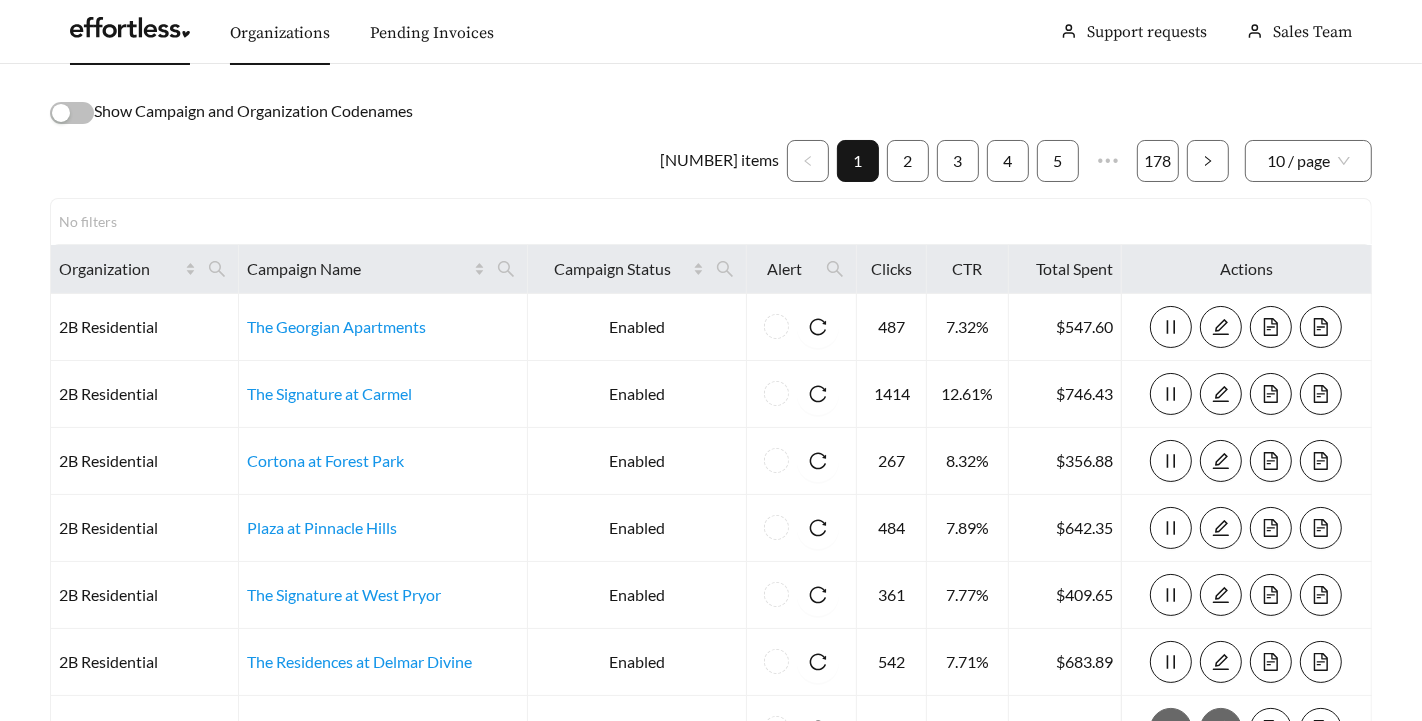 click at bounding box center [130, 33] 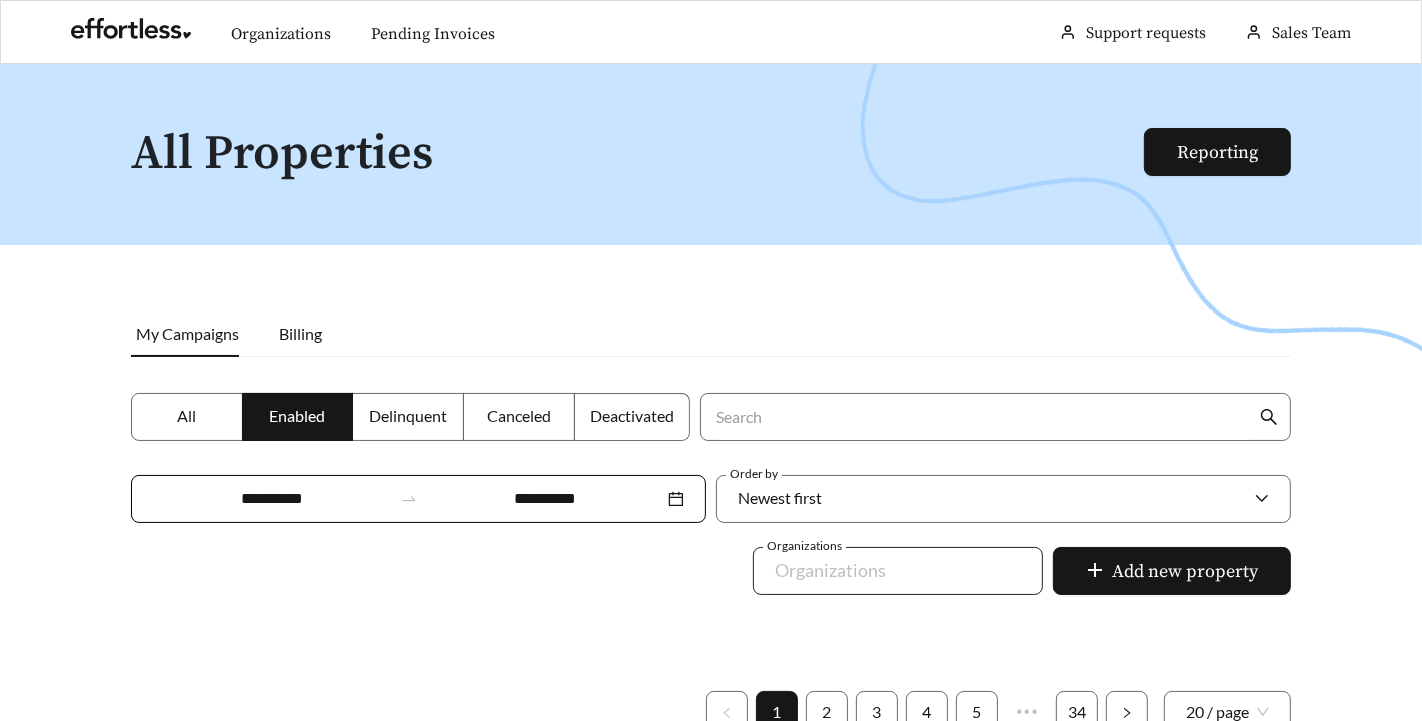 click at bounding box center (884, 571) 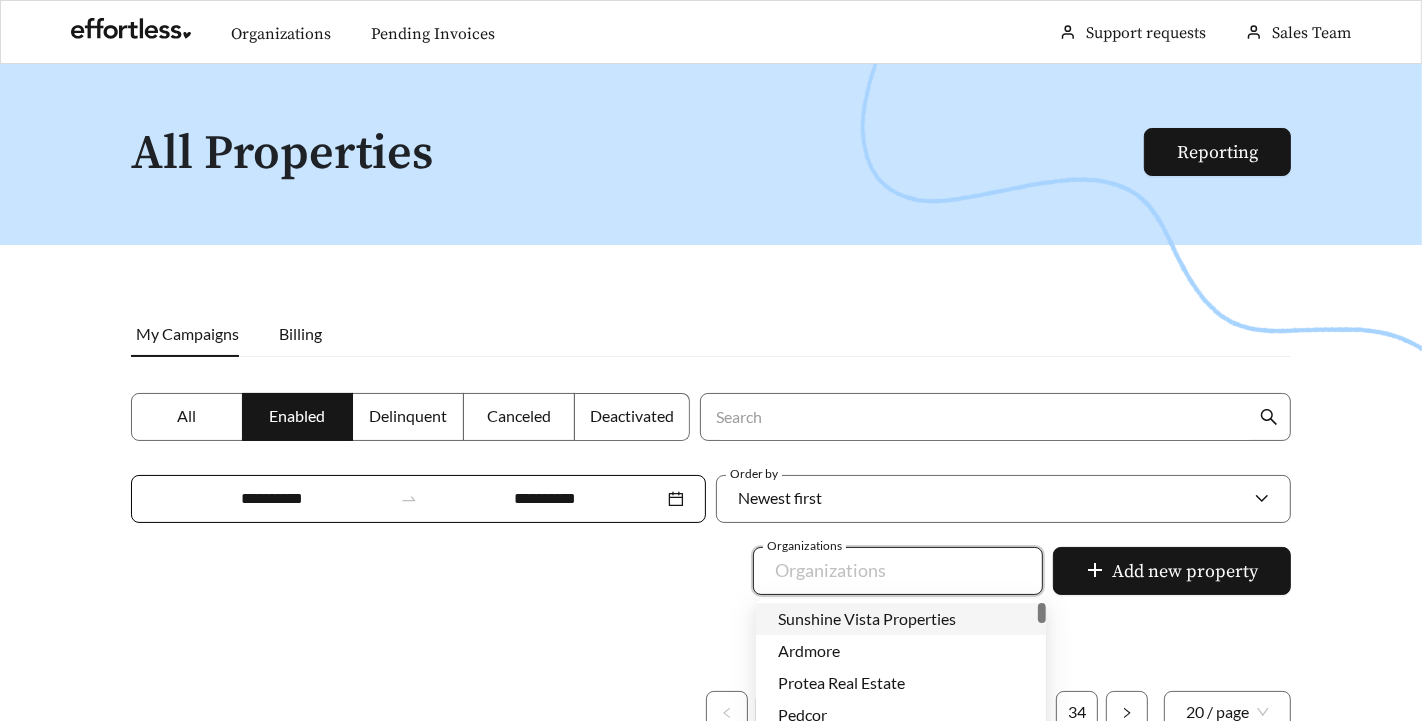 paste on "**********" 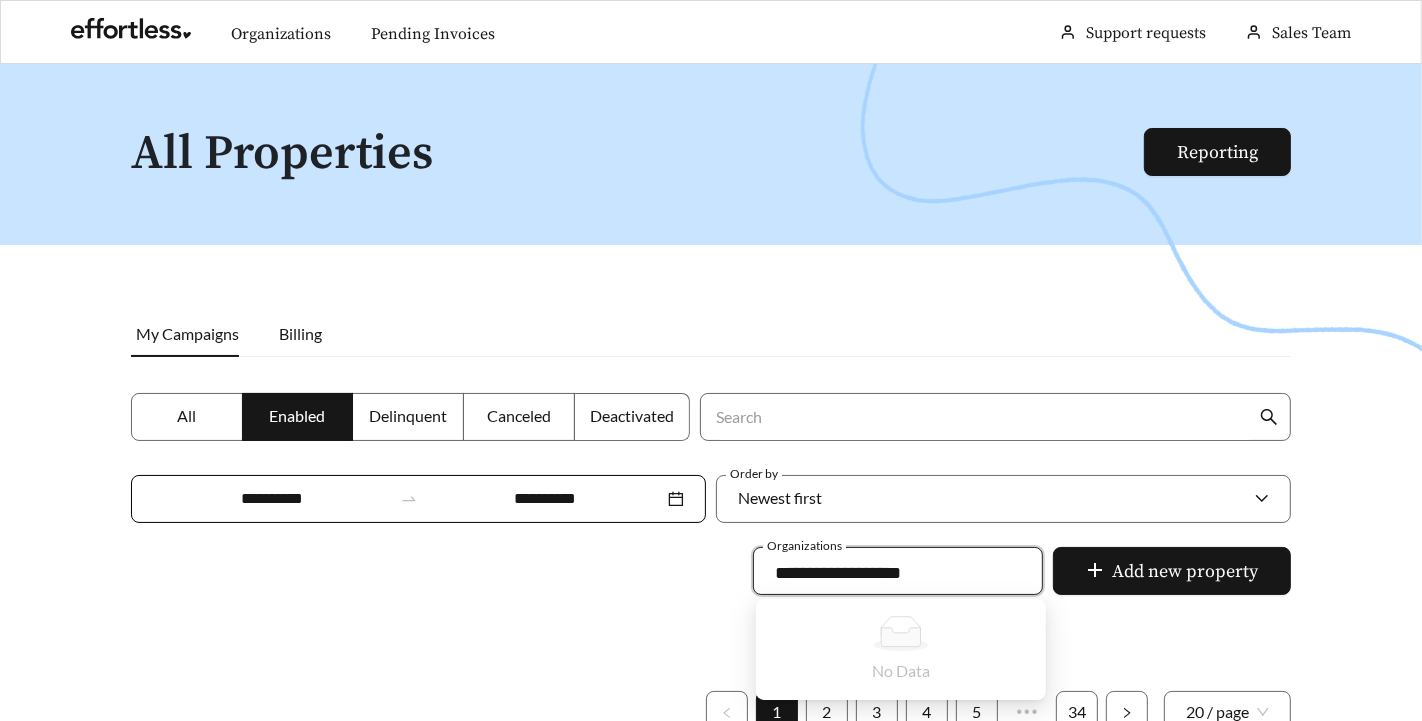 drag, startPoint x: 921, startPoint y: 574, endPoint x: 656, endPoint y: 562, distance: 265.27155 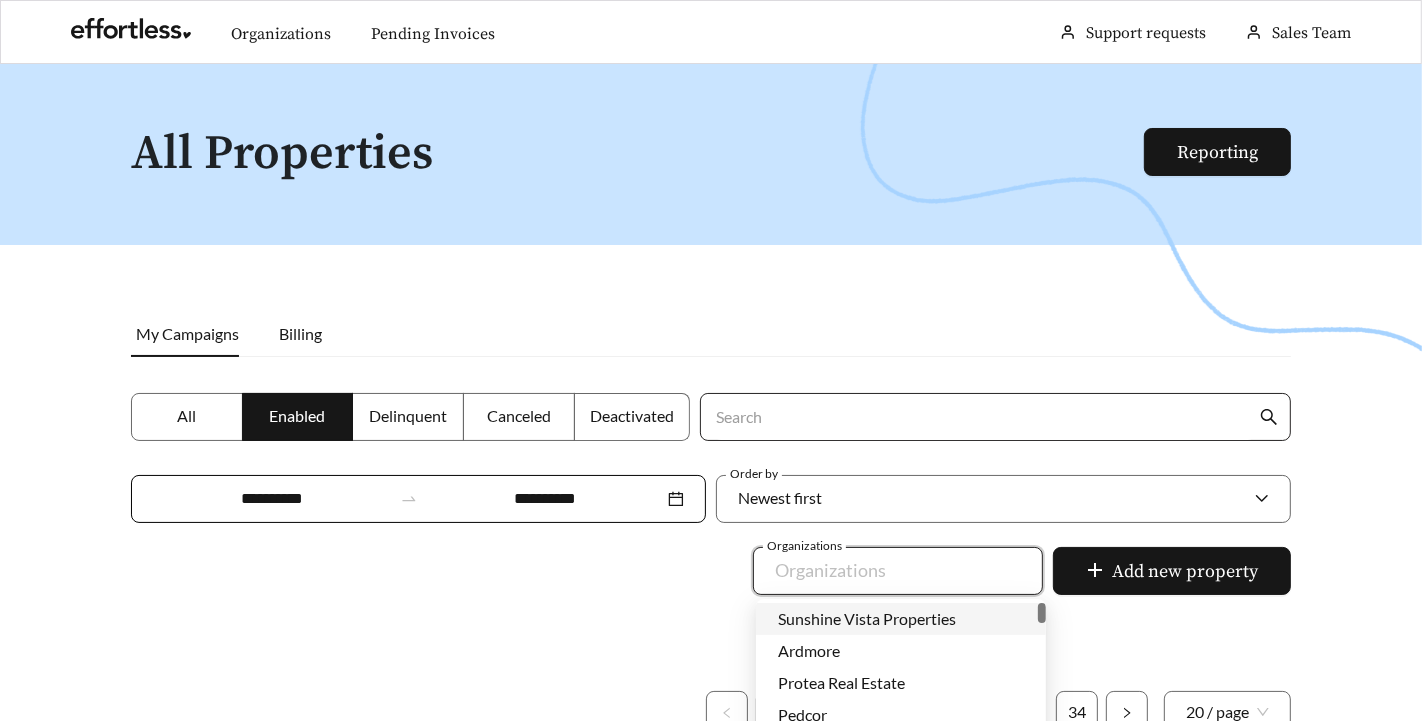 click on "Search" at bounding box center [984, 417] 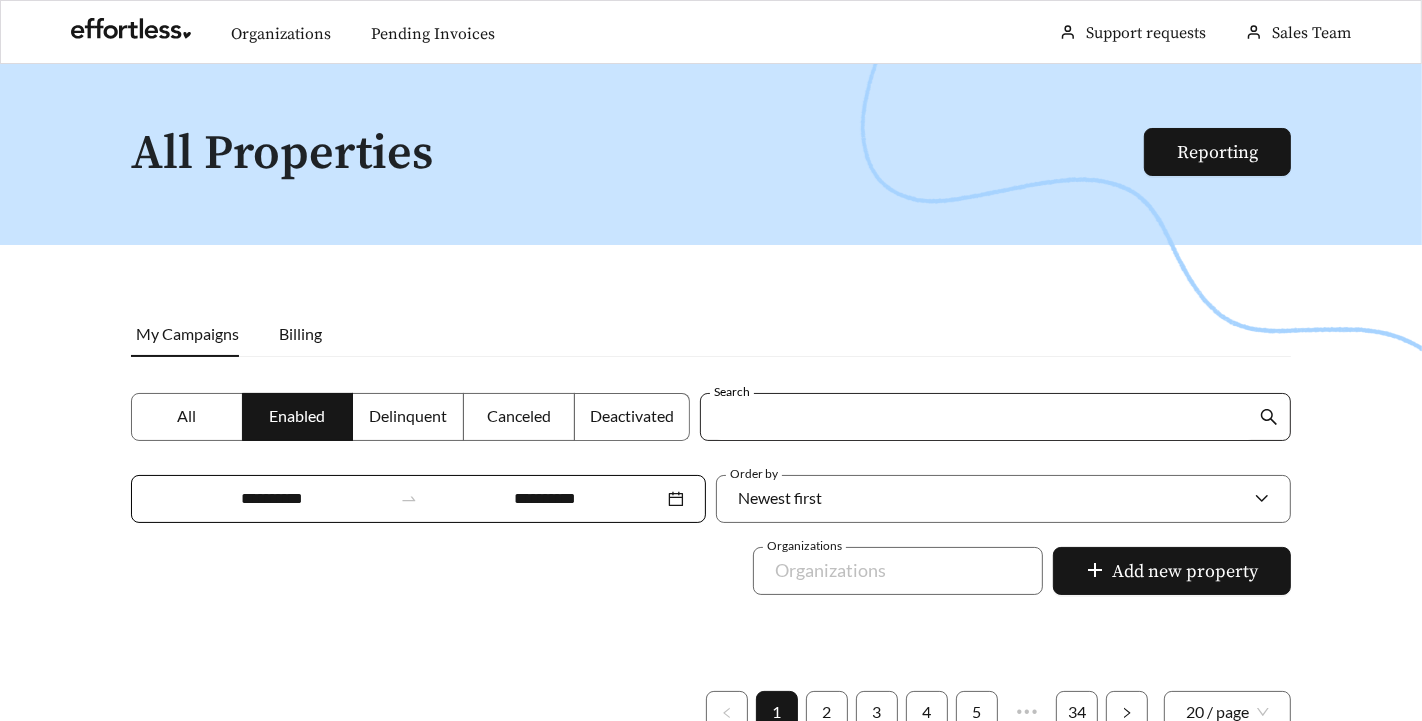 paste on "**********" 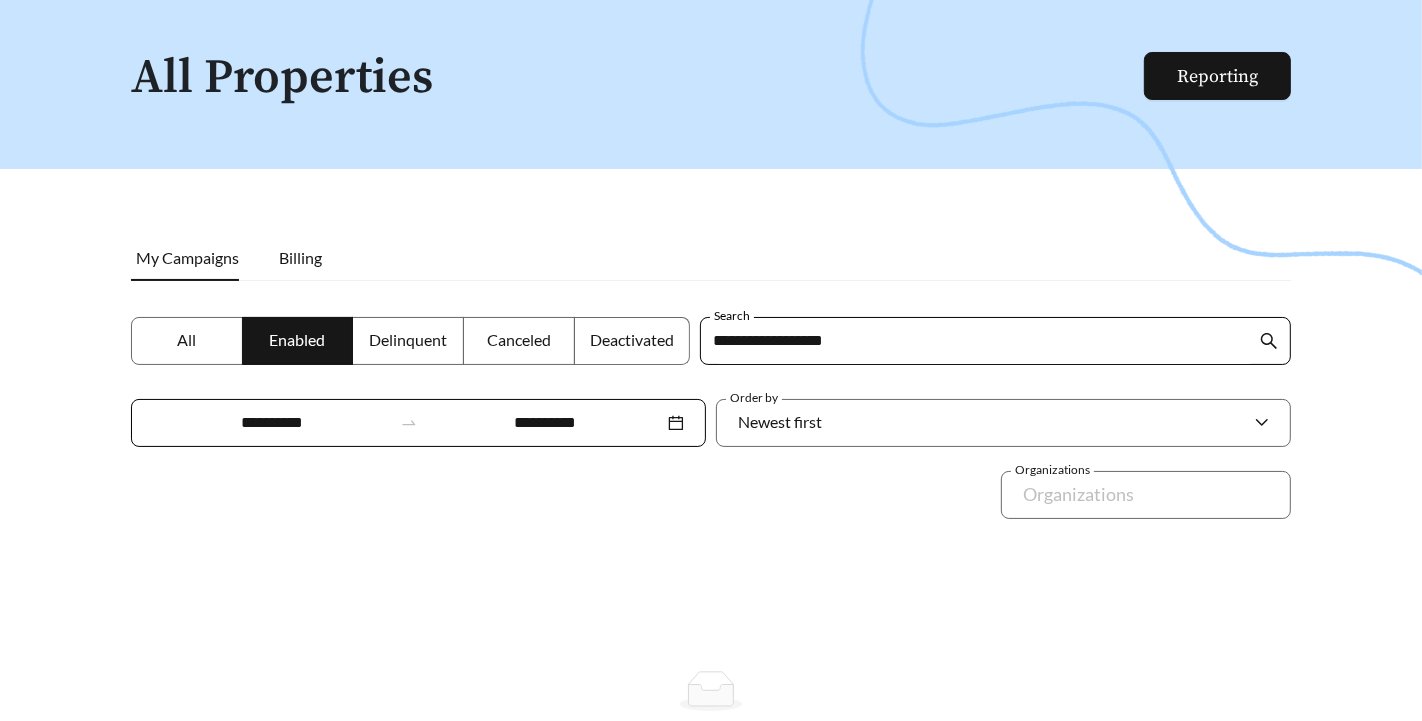 scroll, scrollTop: 0, scrollLeft: 0, axis: both 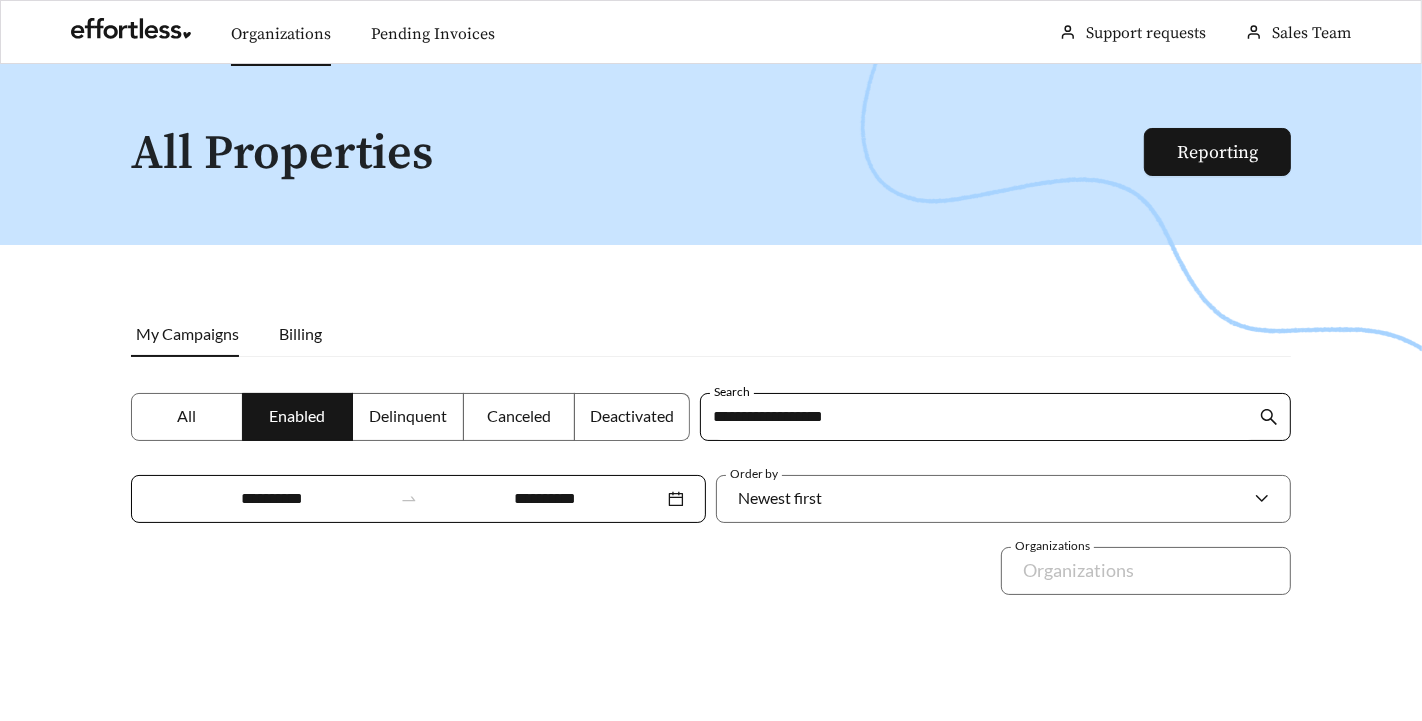 type on "**********" 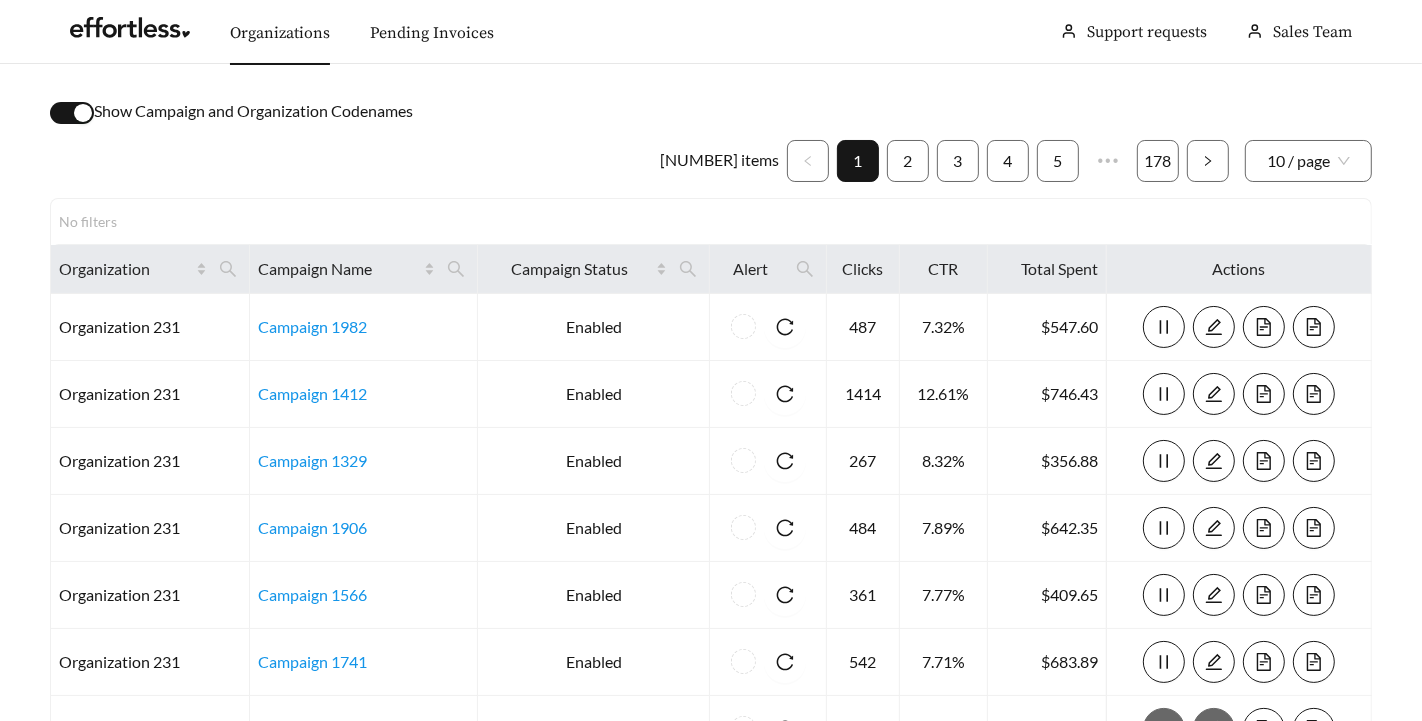 click at bounding box center [83, 113] 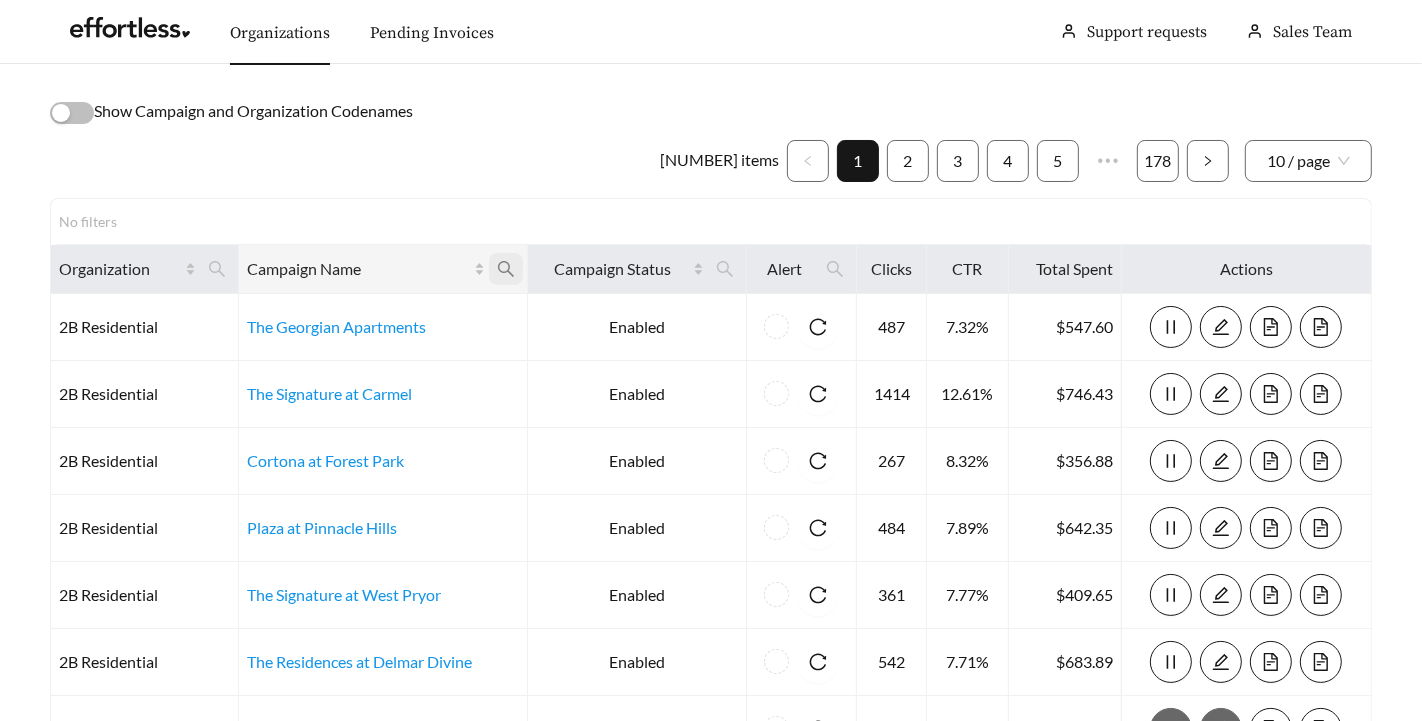 click 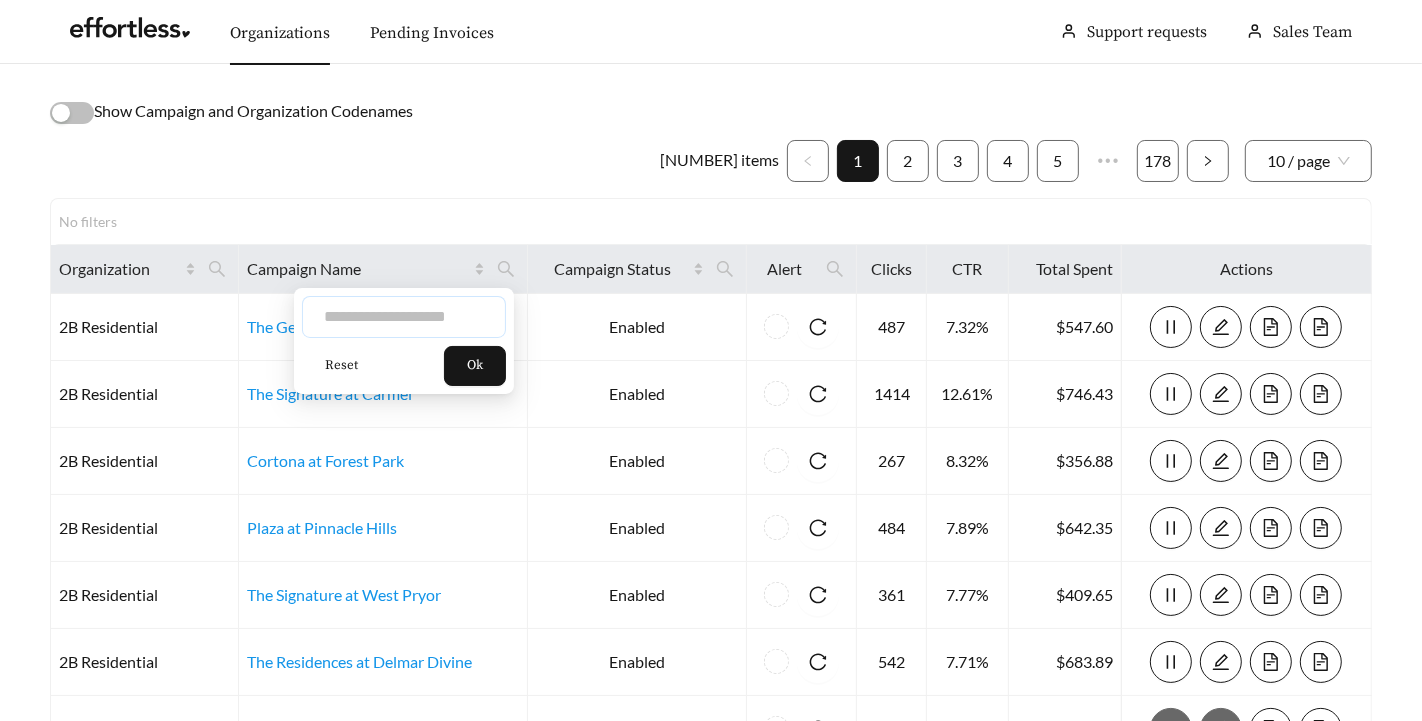 click at bounding box center [404, 317] 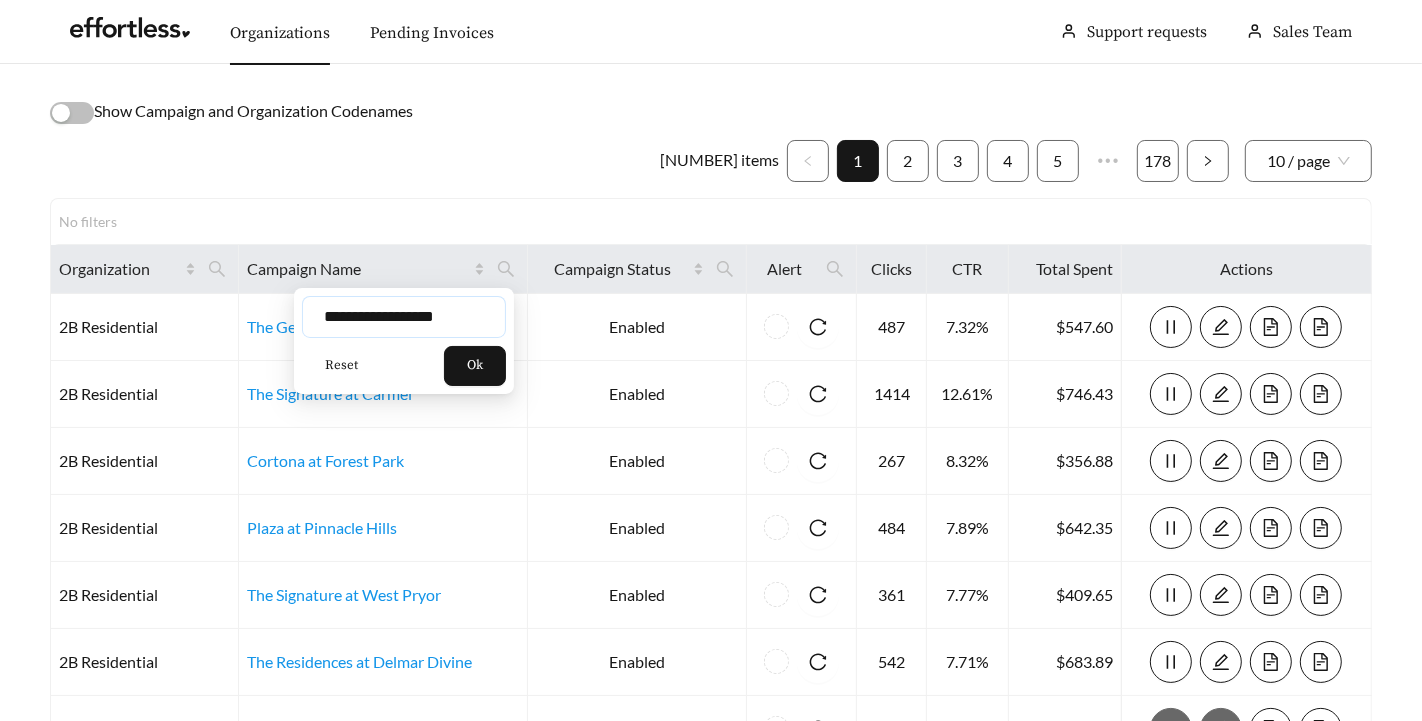 type on "**********" 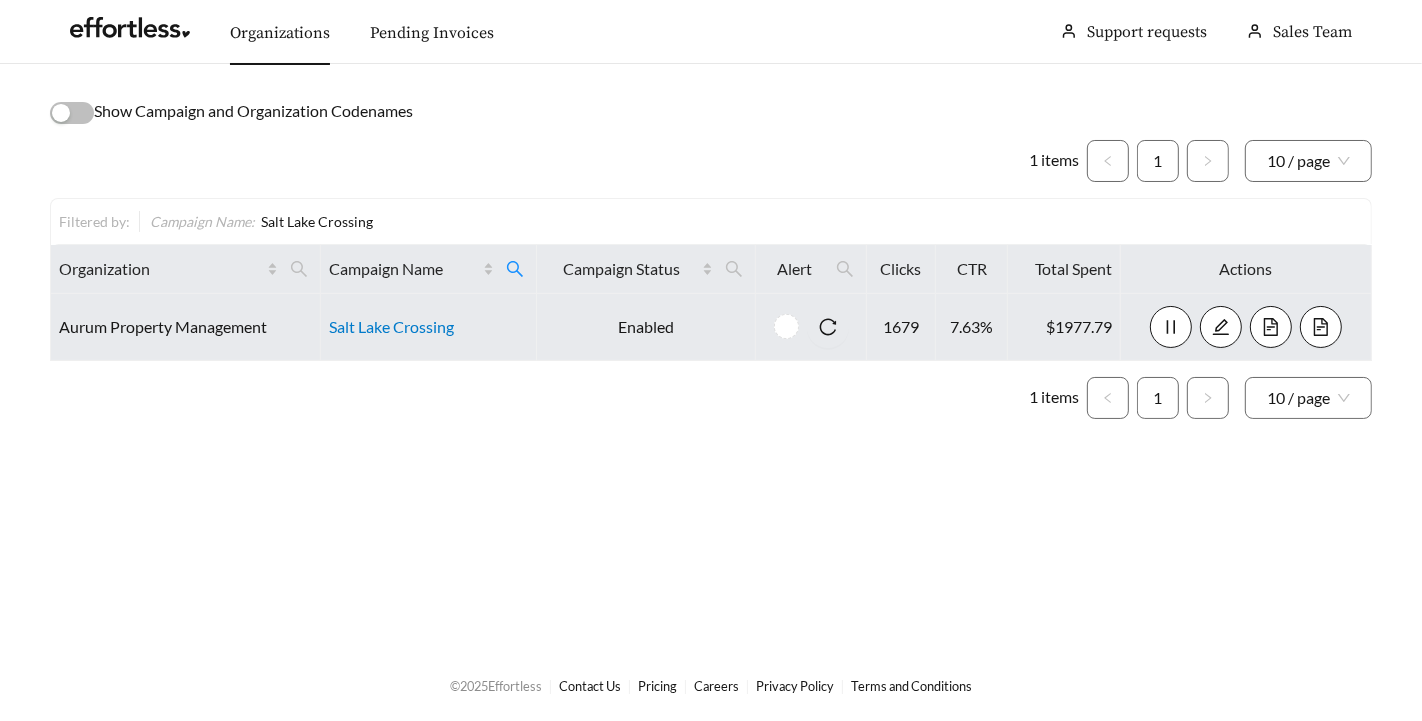 click on "Salt Lake Crossing" at bounding box center [391, 326] 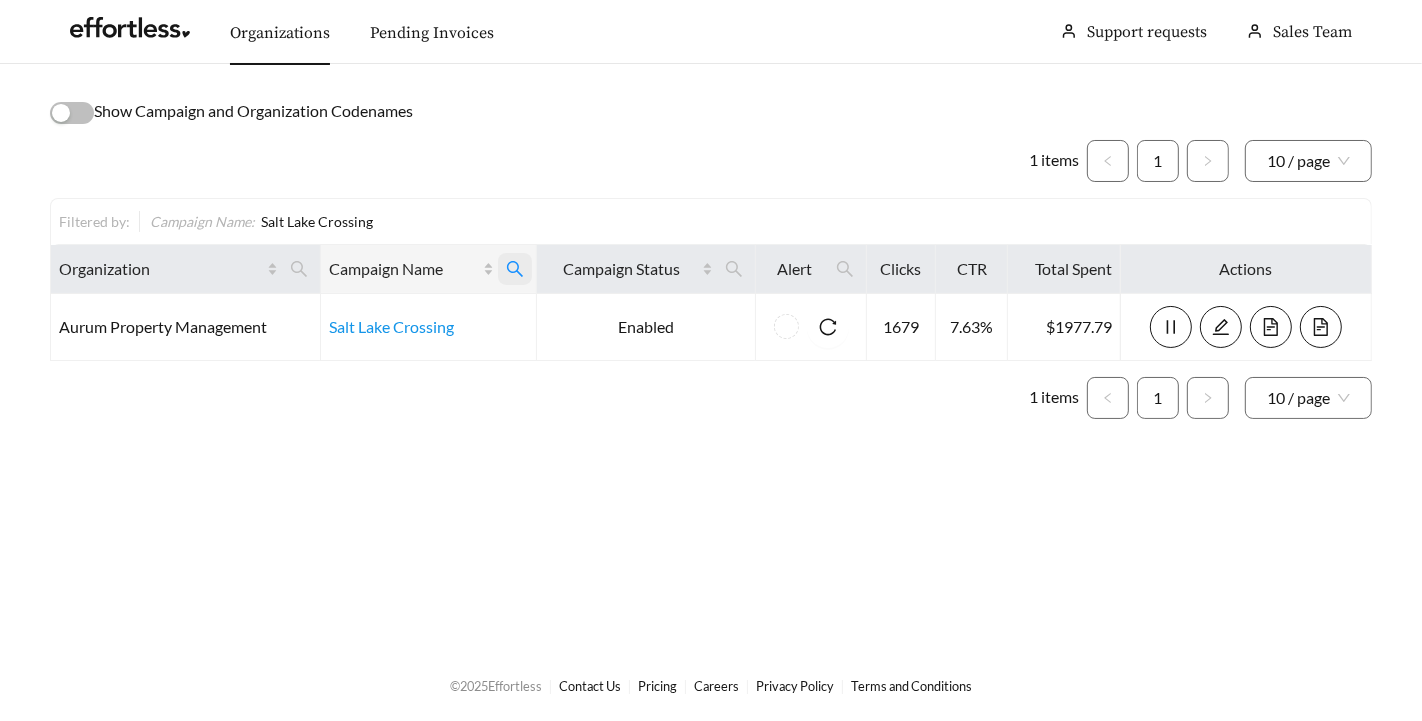 click 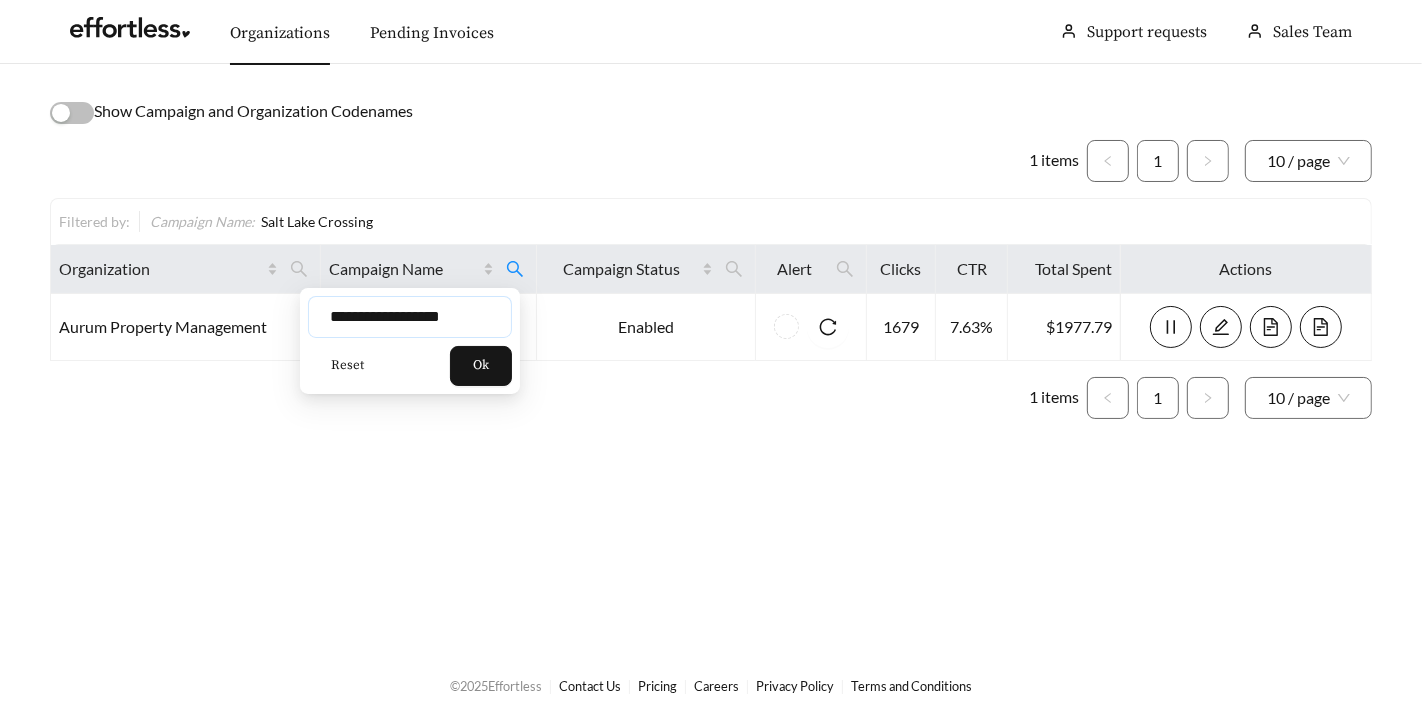drag, startPoint x: 478, startPoint y: 320, endPoint x: 461, endPoint y: 320, distance: 17 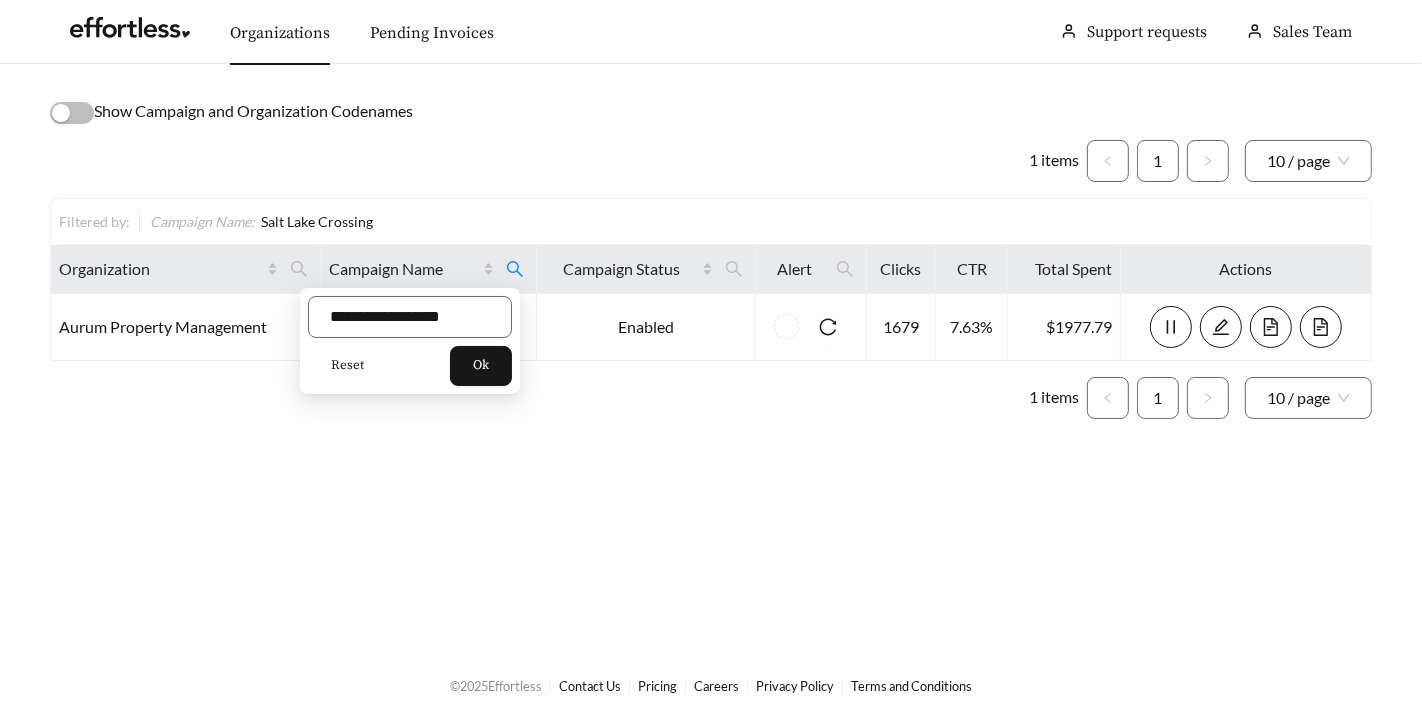 click on "Reset" at bounding box center (347, 366) 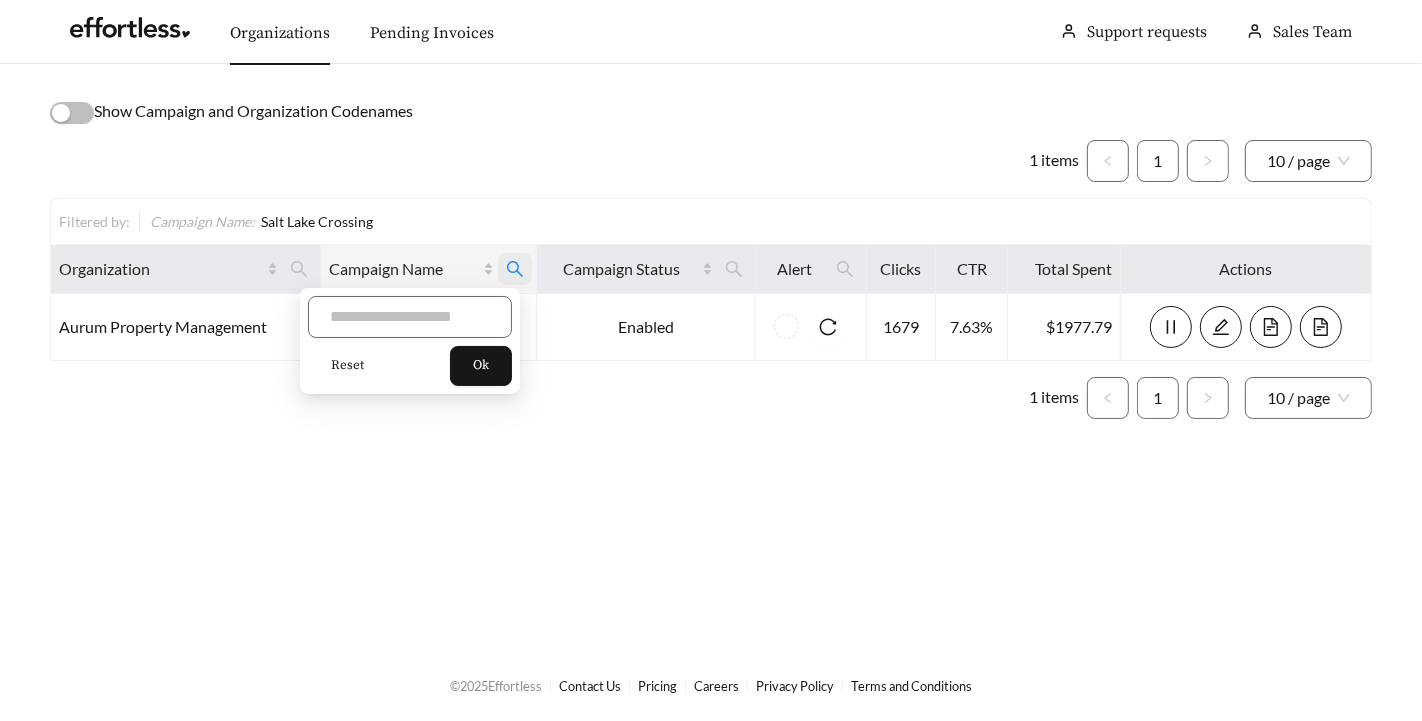 click 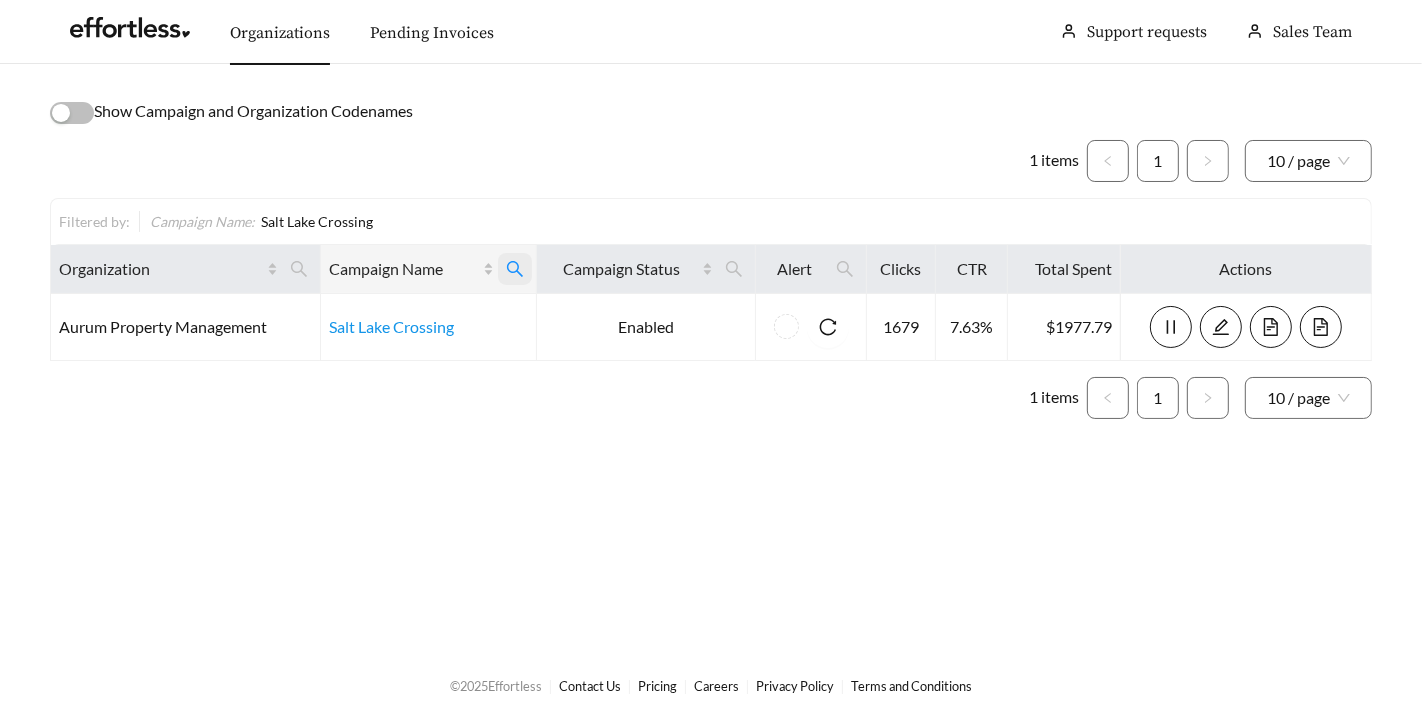 click 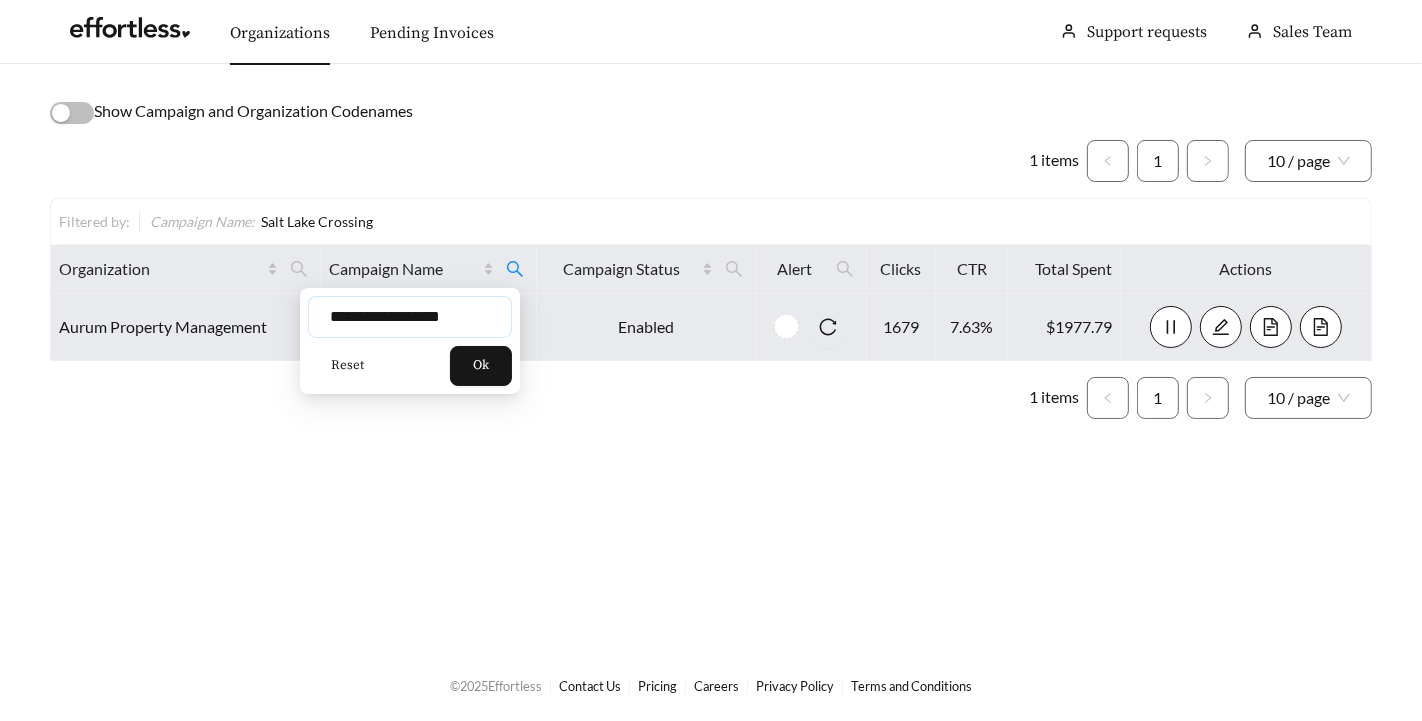 drag, startPoint x: 462, startPoint y: 310, endPoint x: 152, endPoint y: 303, distance: 310.079 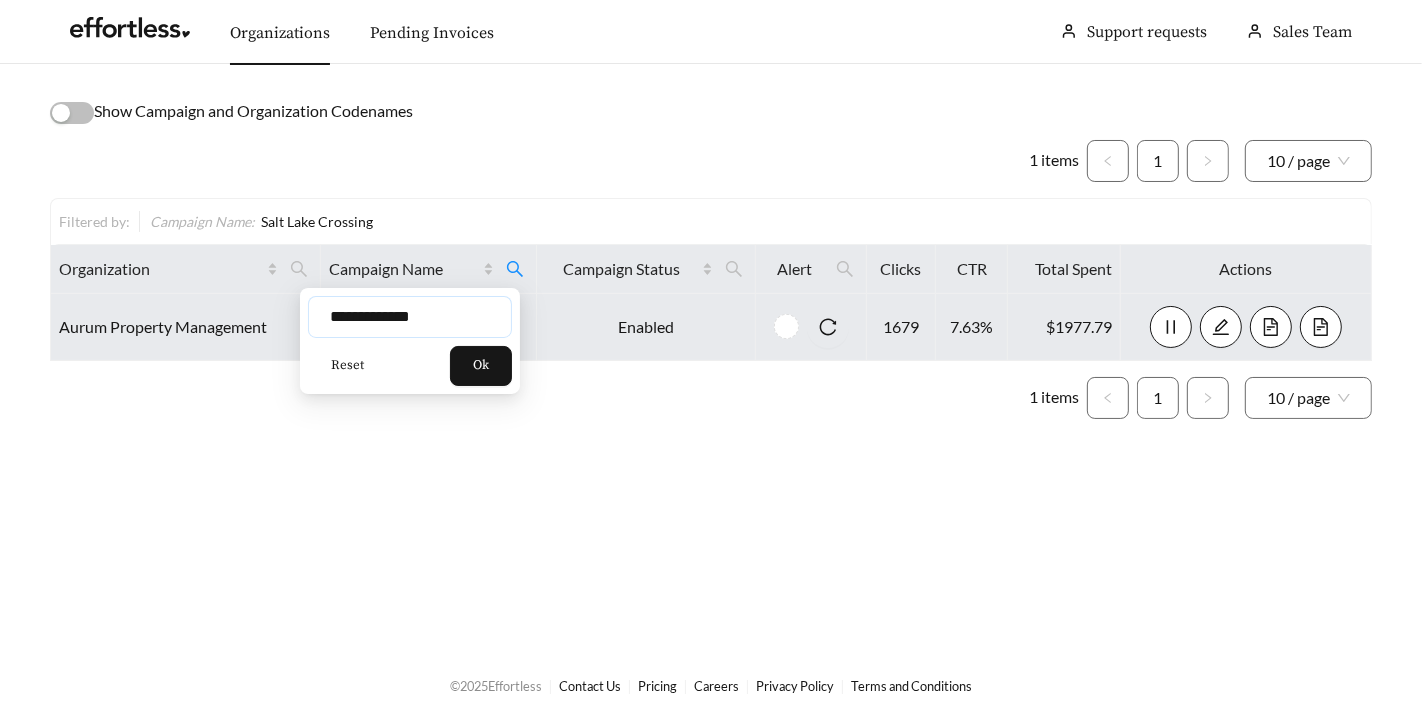 type on "**********" 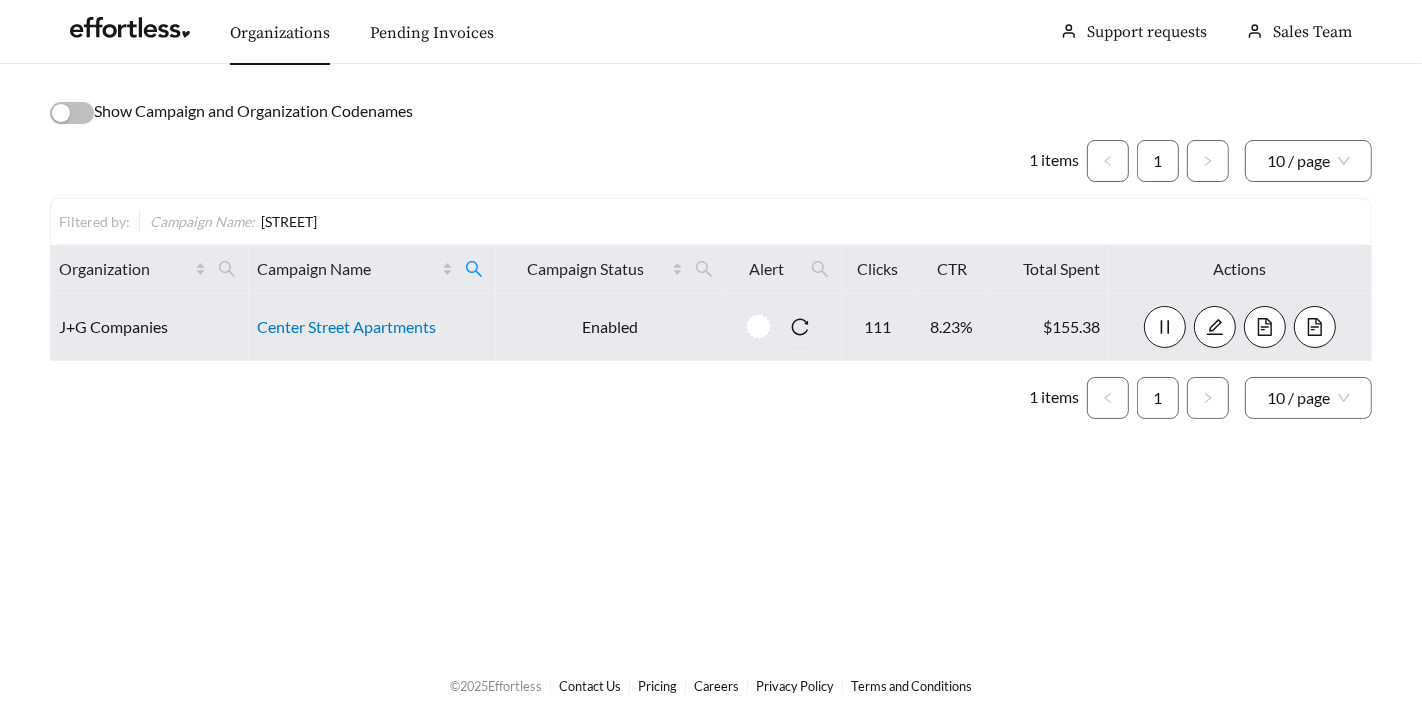 click on "Center Street Apartments" at bounding box center [346, 326] 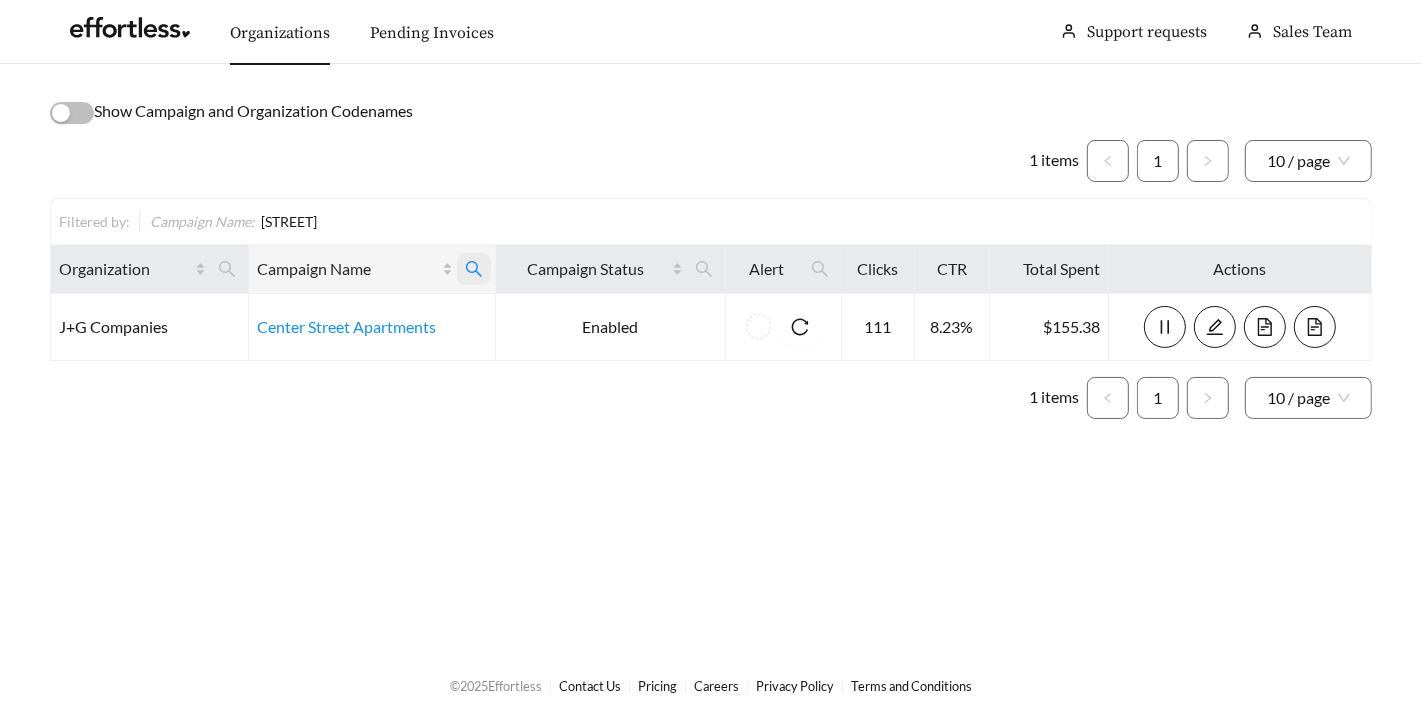 click 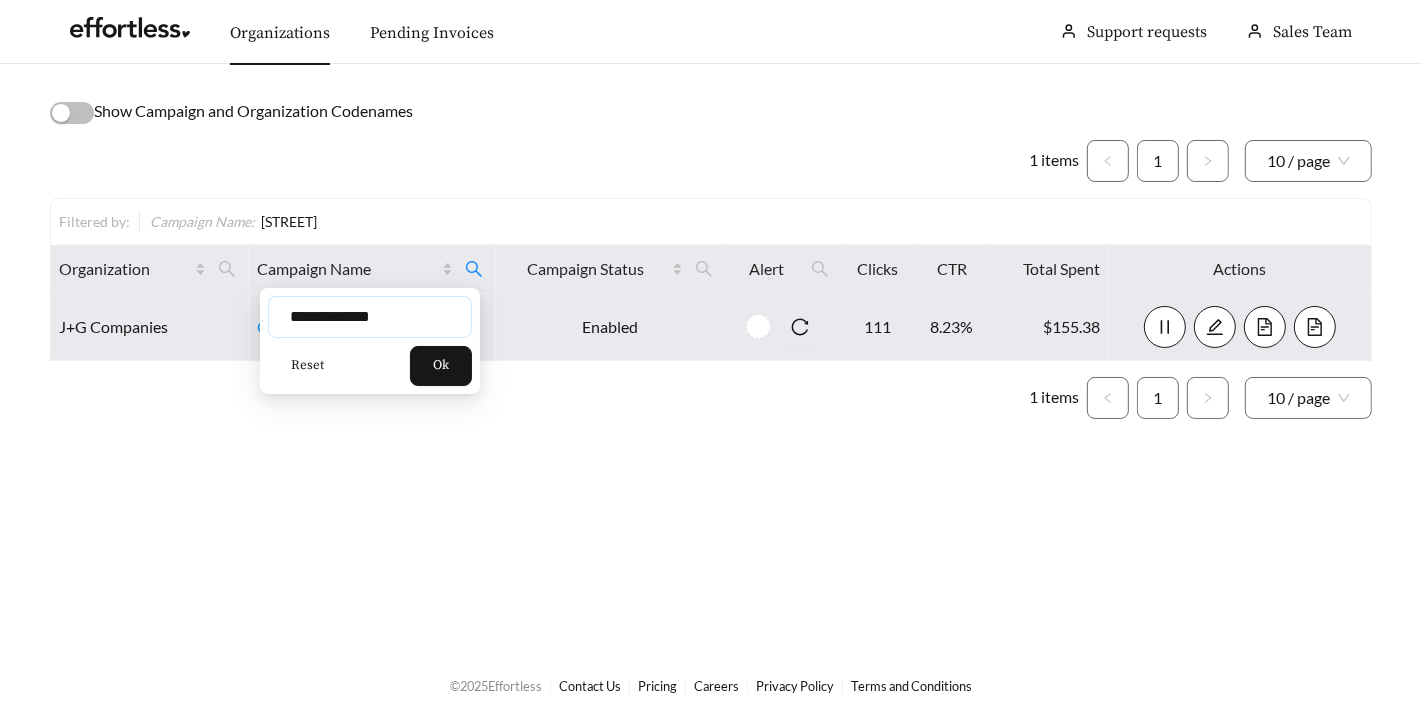 drag, startPoint x: 430, startPoint y: 315, endPoint x: 159, endPoint y: 310, distance: 271.0461 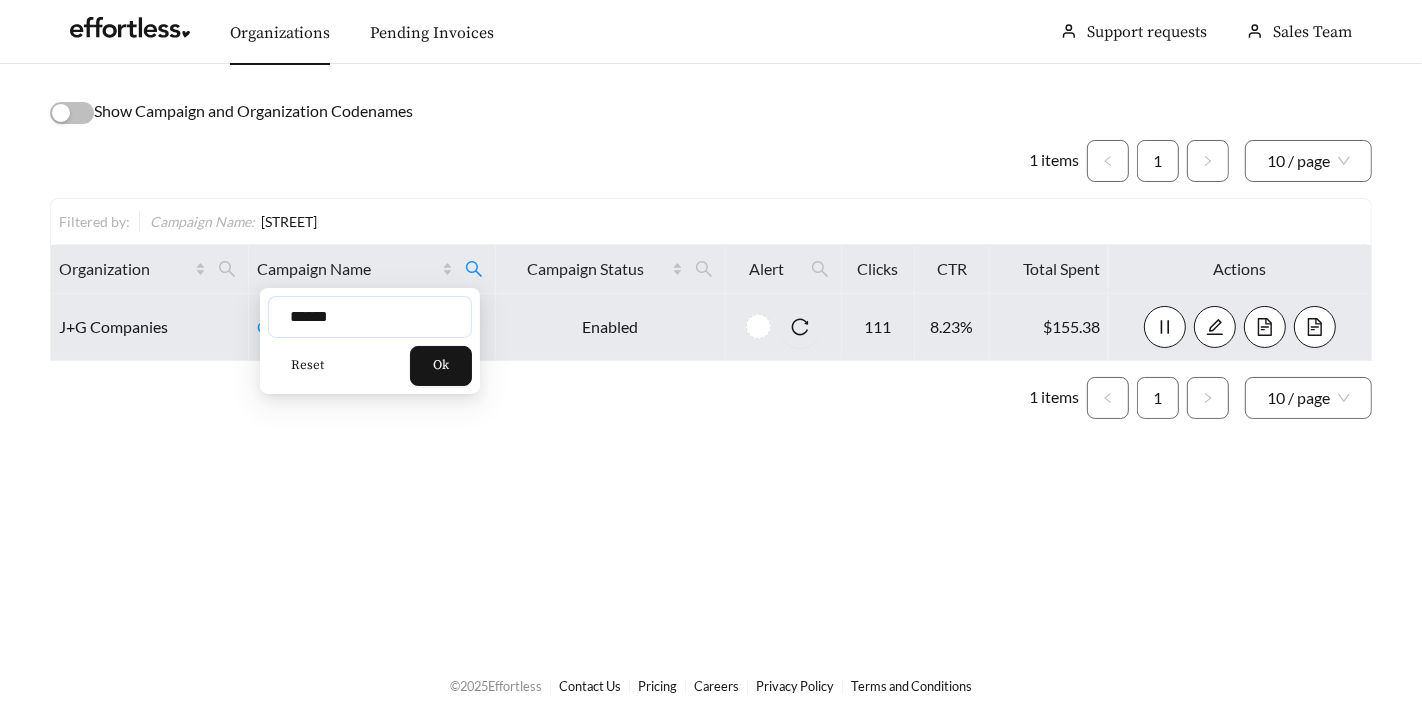 type on "******" 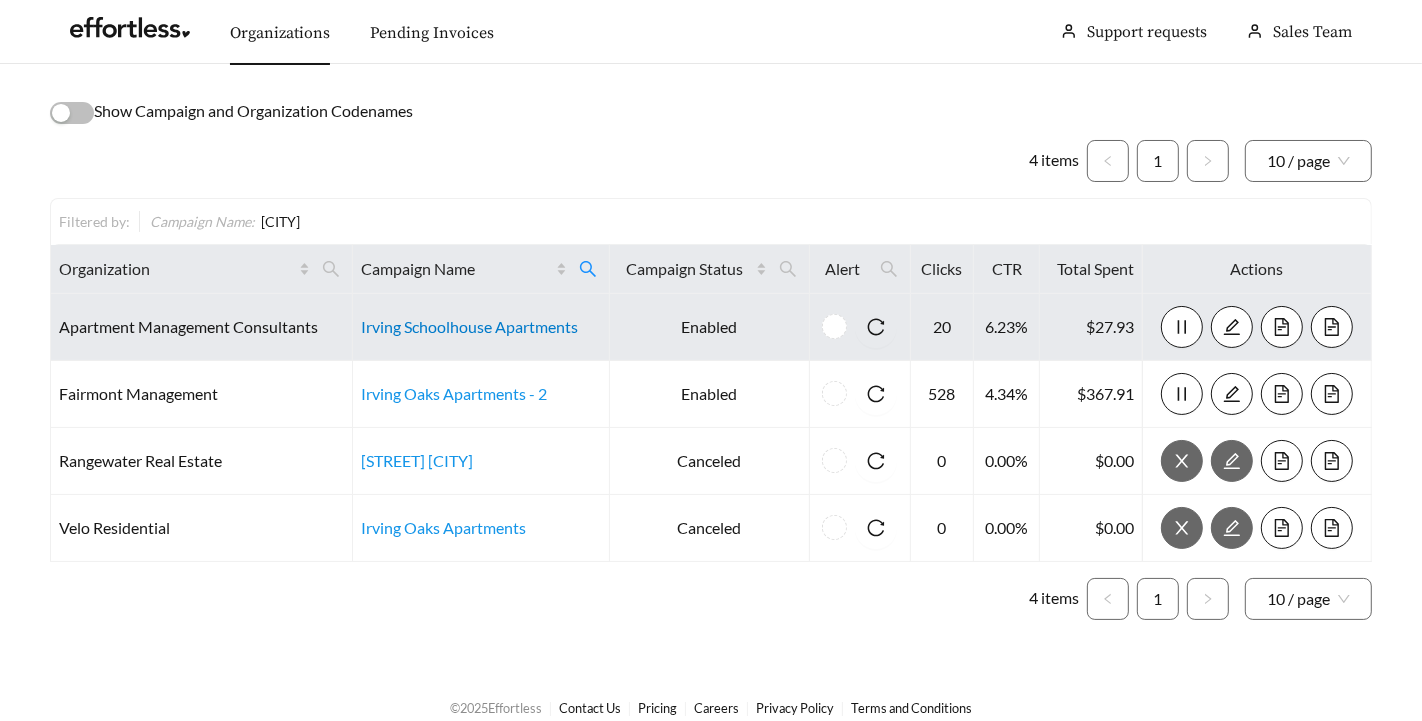click on "Irving Schoolhouse Apartments" at bounding box center (469, 326) 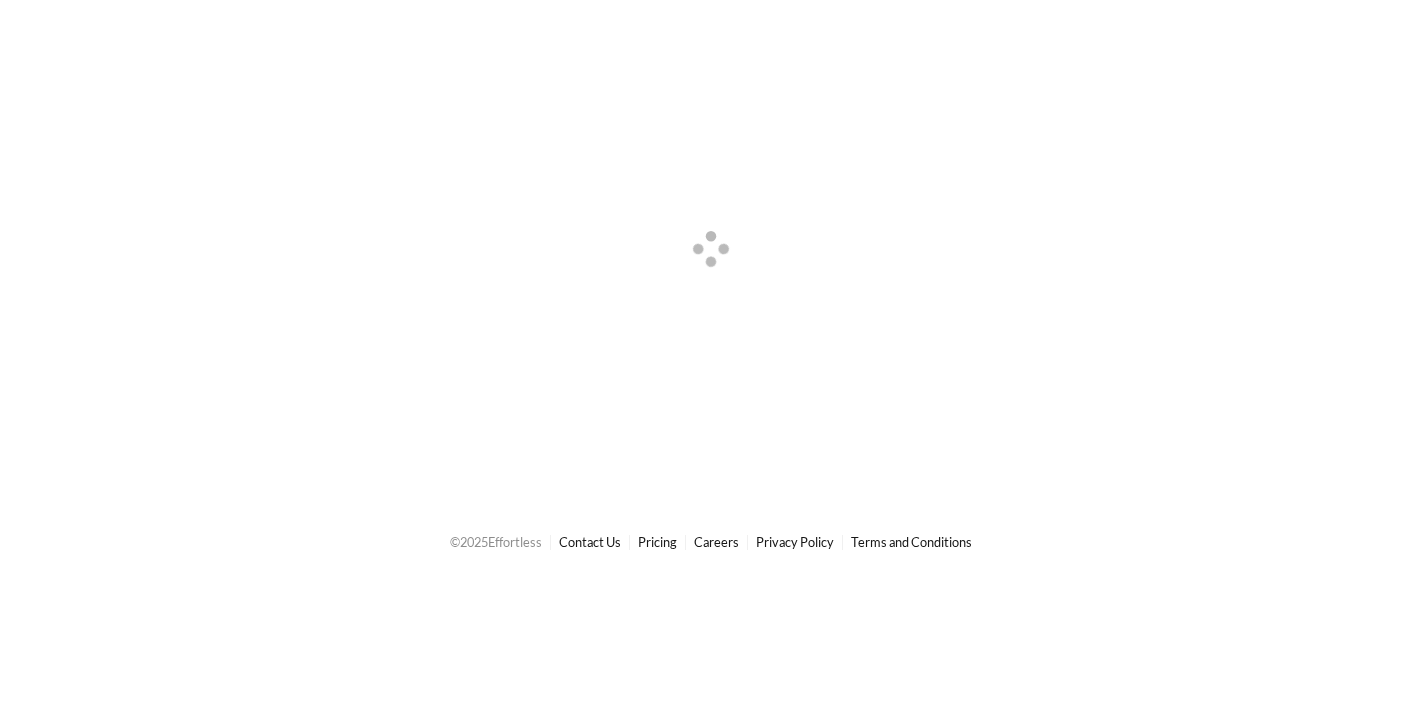 scroll, scrollTop: 0, scrollLeft: 0, axis: both 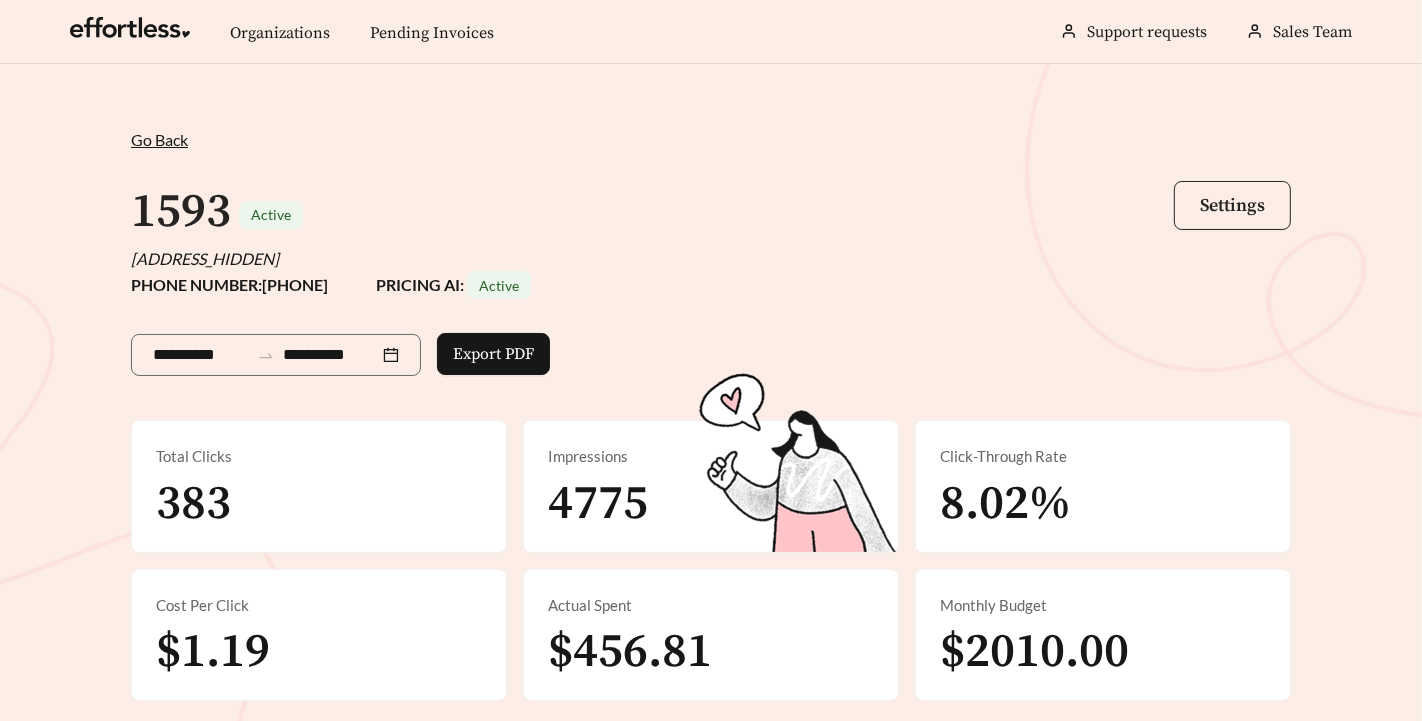 click on "Settings" at bounding box center (1232, 205) 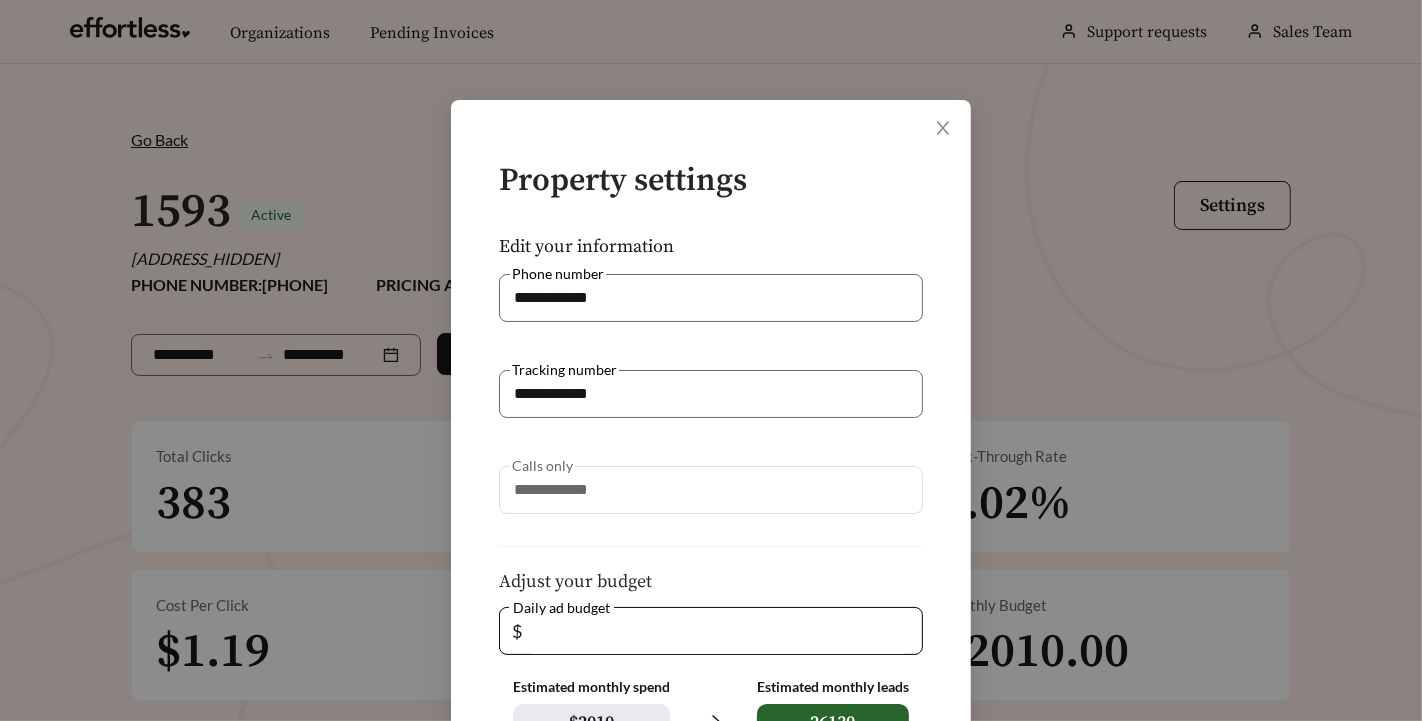 scroll, scrollTop: 243, scrollLeft: 0, axis: vertical 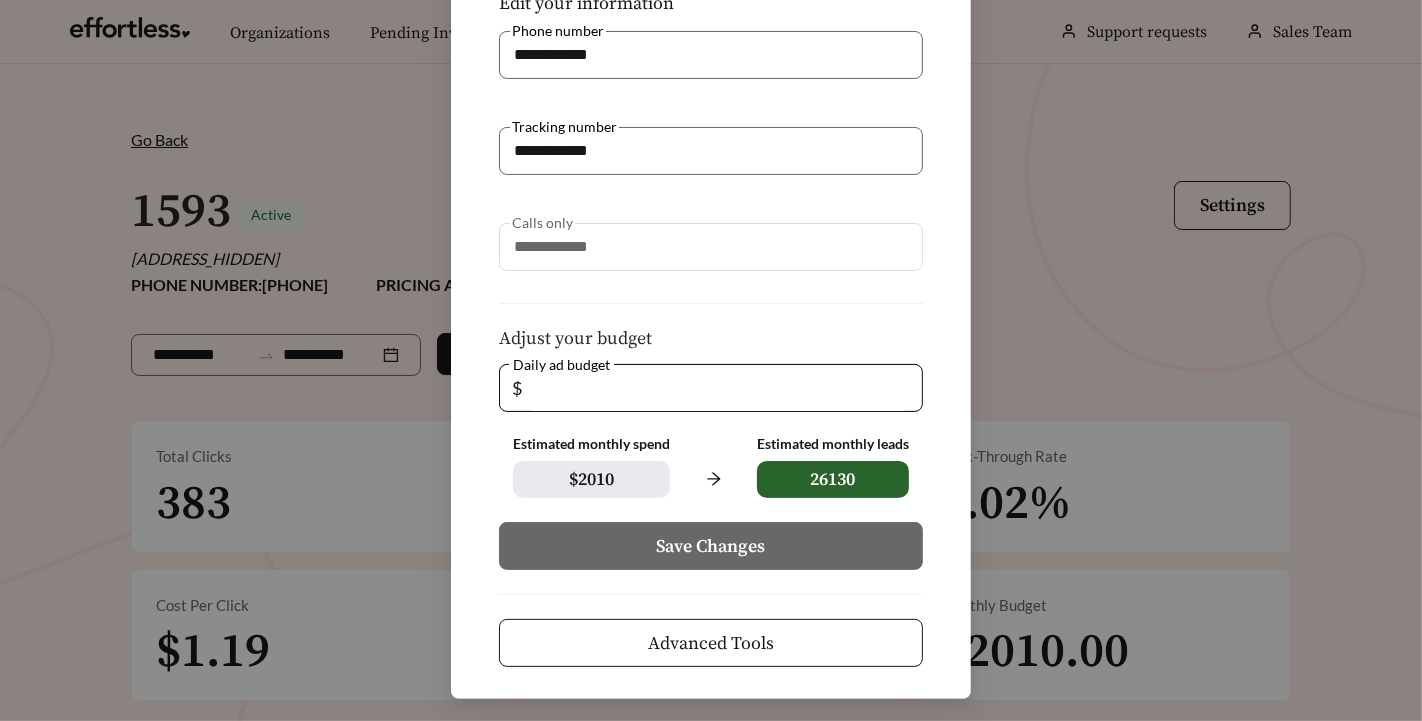 click on "Advanced Tools" at bounding box center [711, 643] 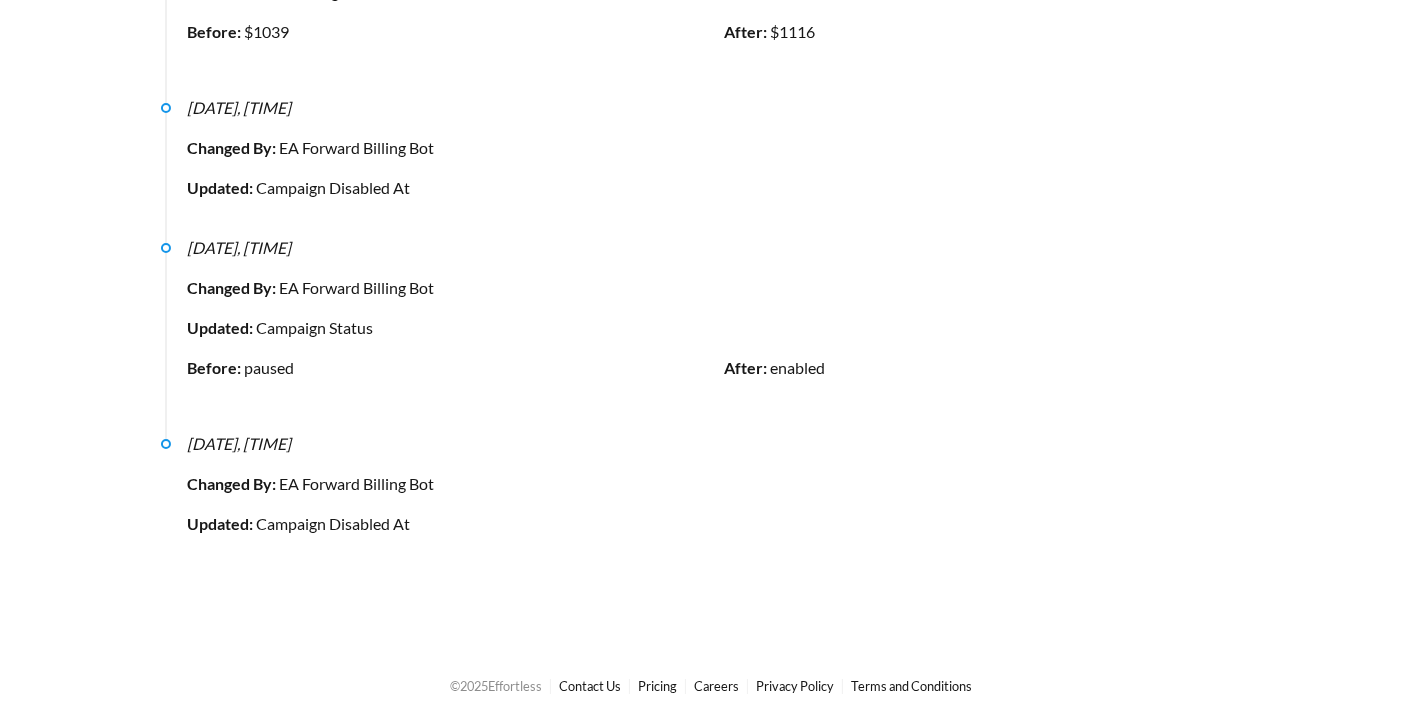 scroll, scrollTop: 27745, scrollLeft: 0, axis: vertical 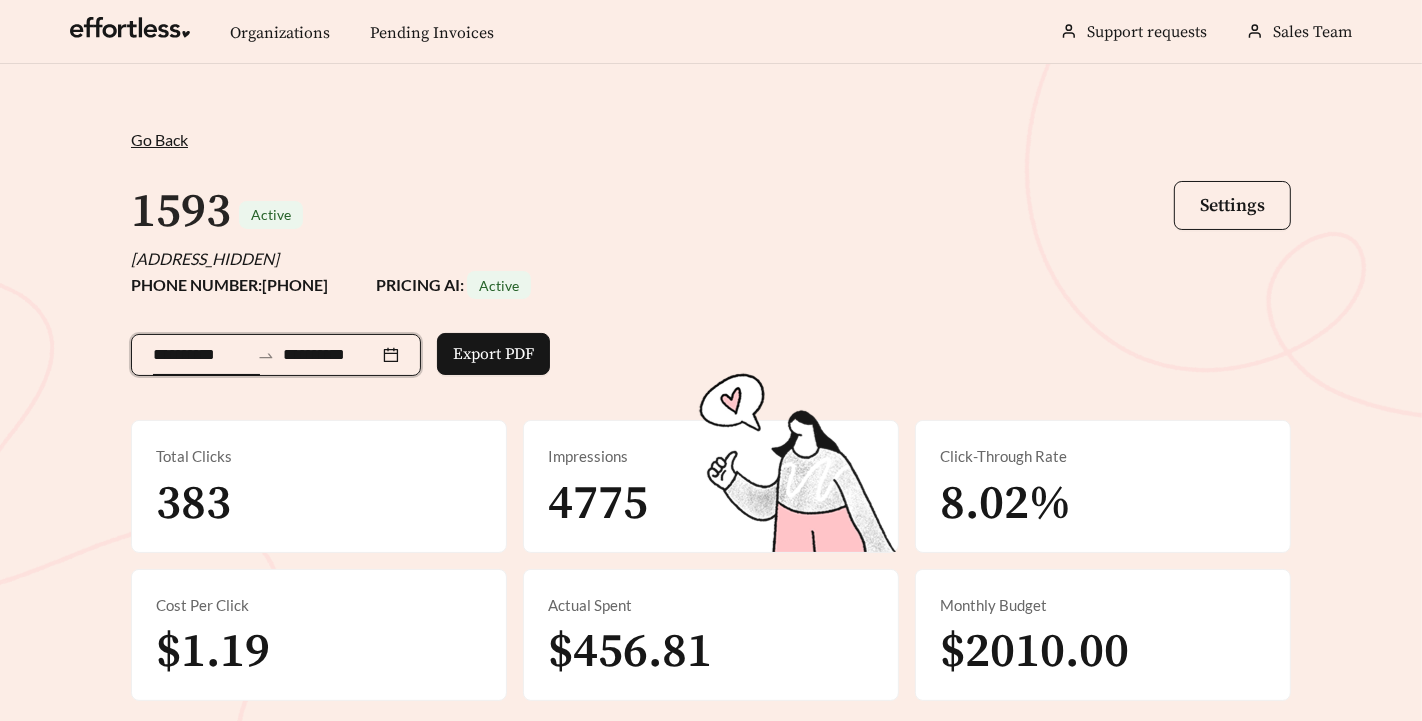 click on "**********" at bounding box center (201, 355) 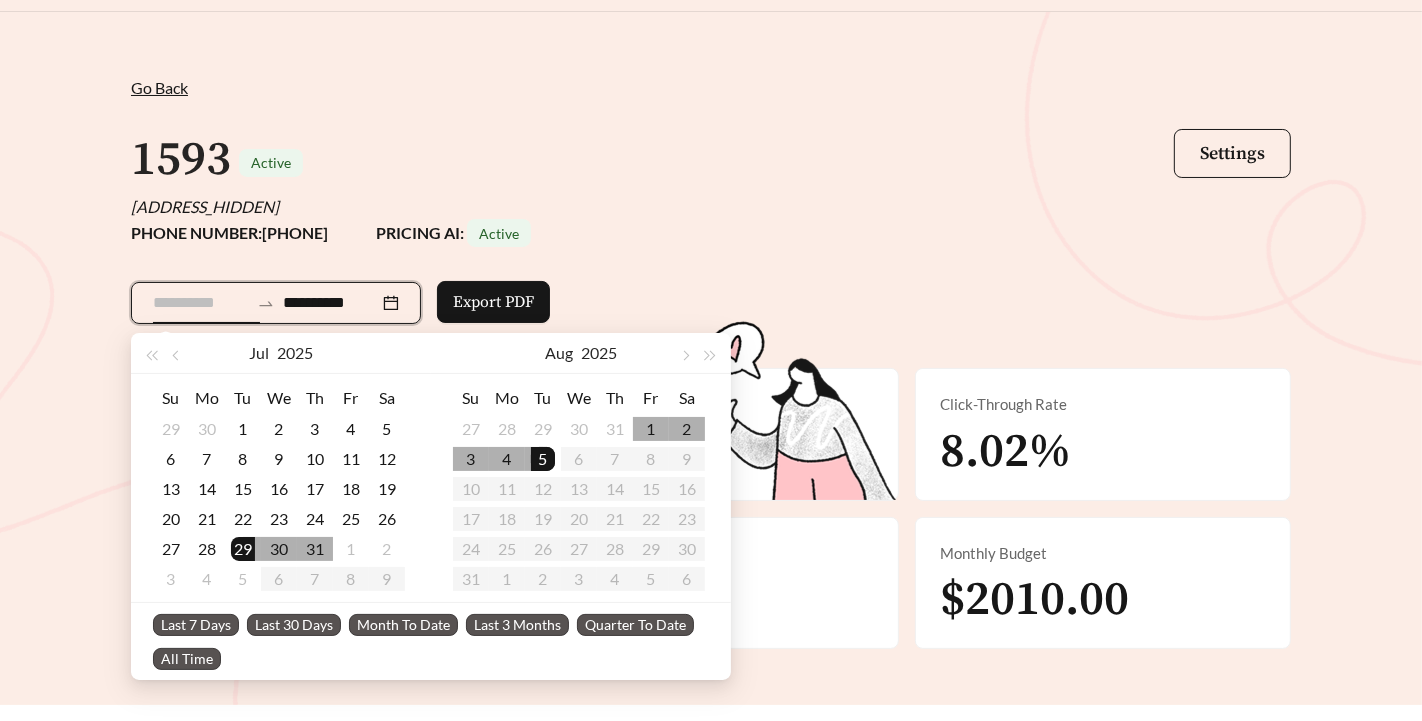scroll, scrollTop: 63, scrollLeft: 0, axis: vertical 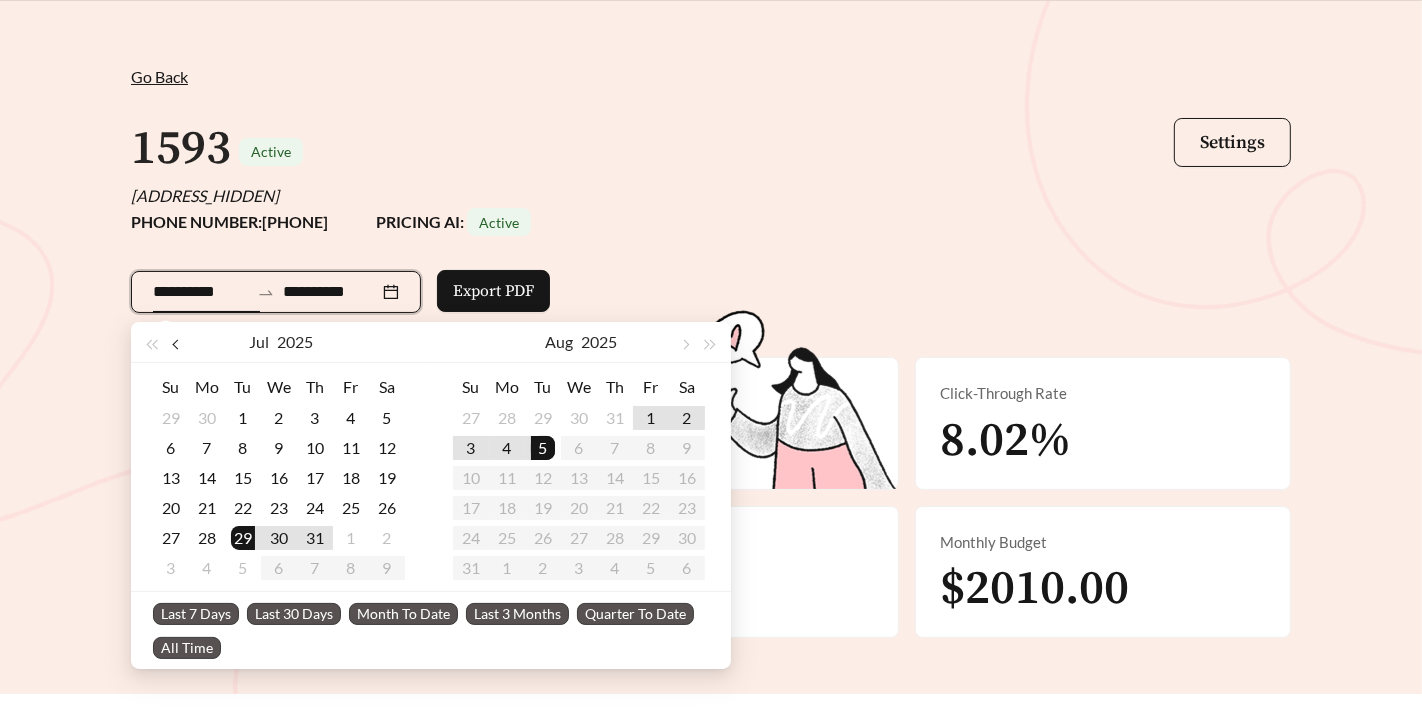 click at bounding box center (178, 342) 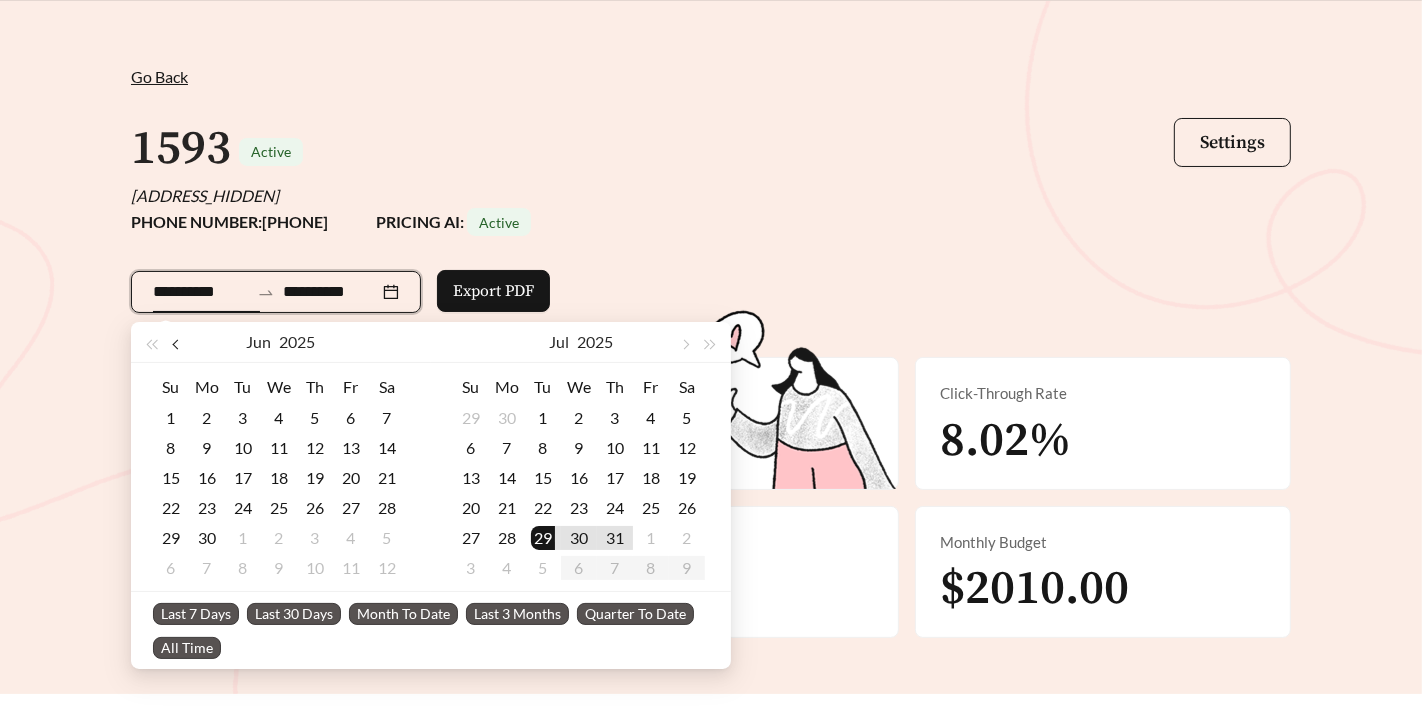 click at bounding box center (178, 342) 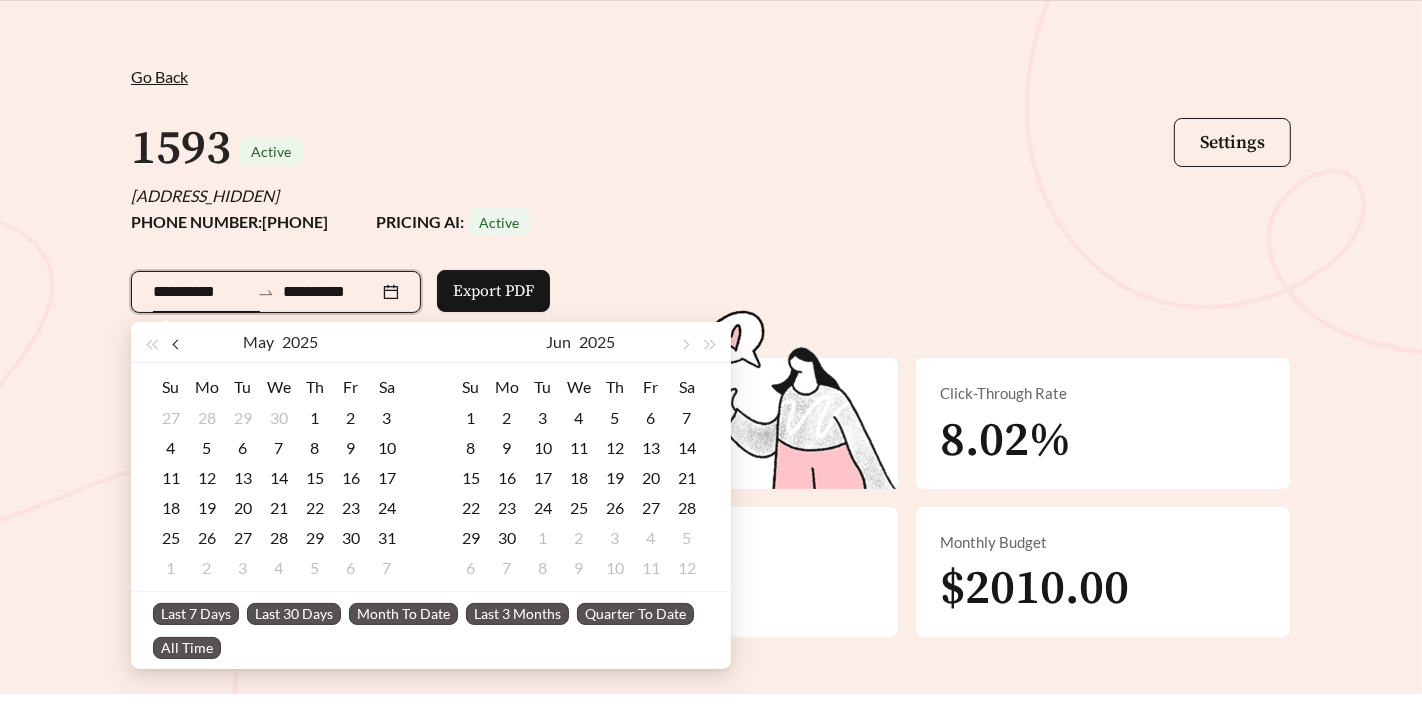 click at bounding box center (178, 342) 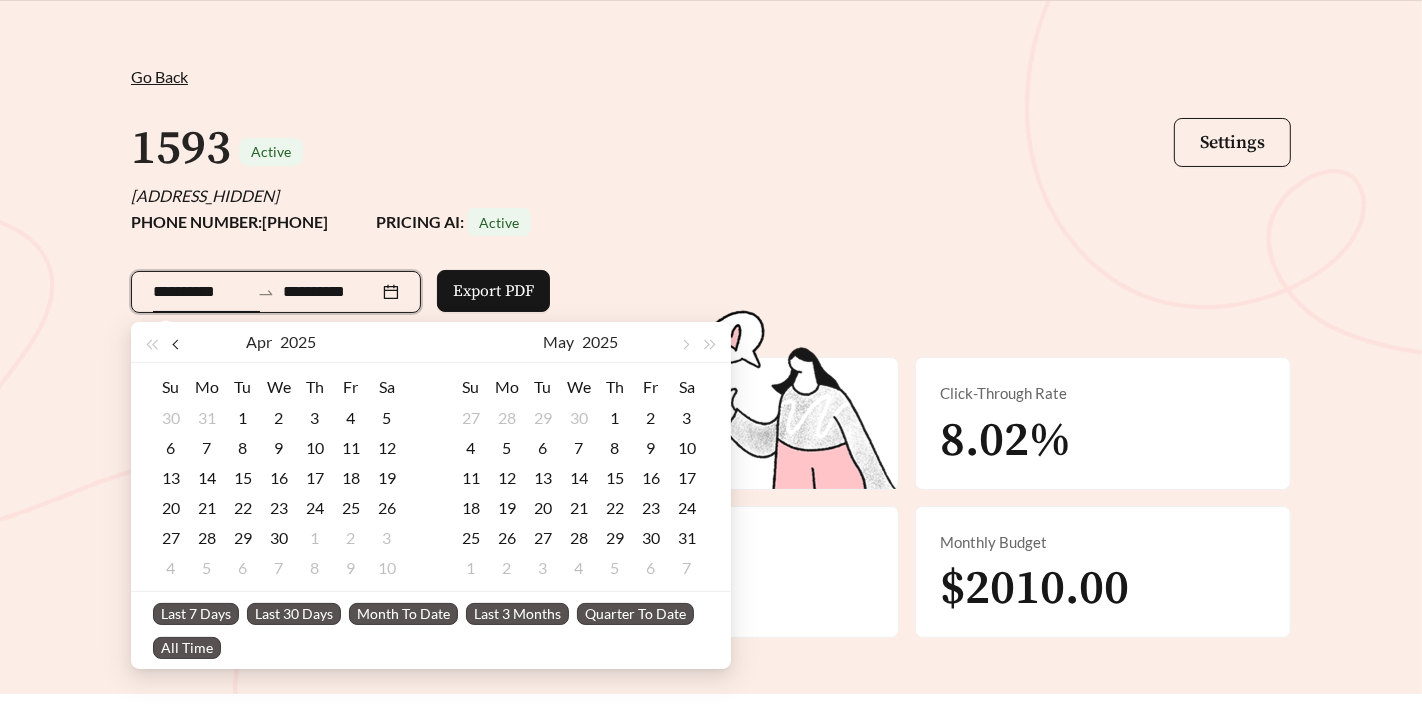 click at bounding box center (178, 342) 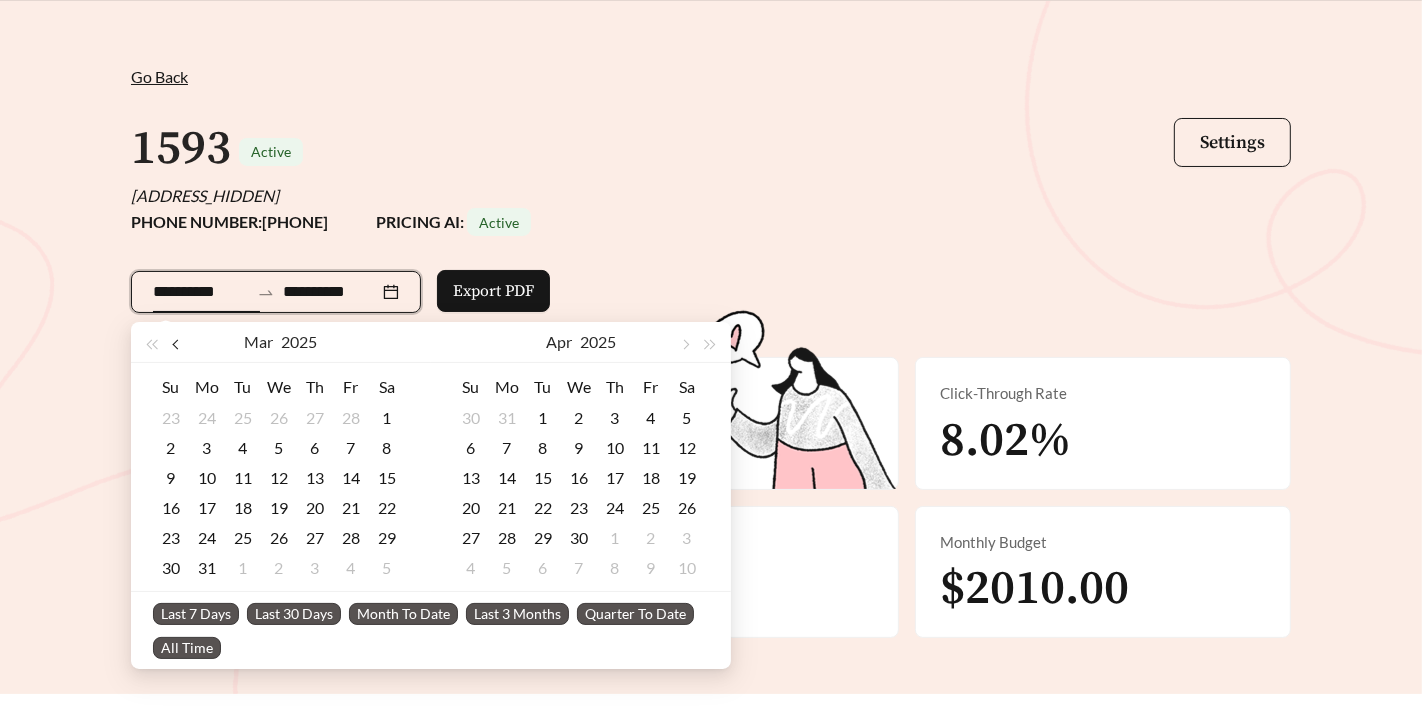 click at bounding box center [178, 342] 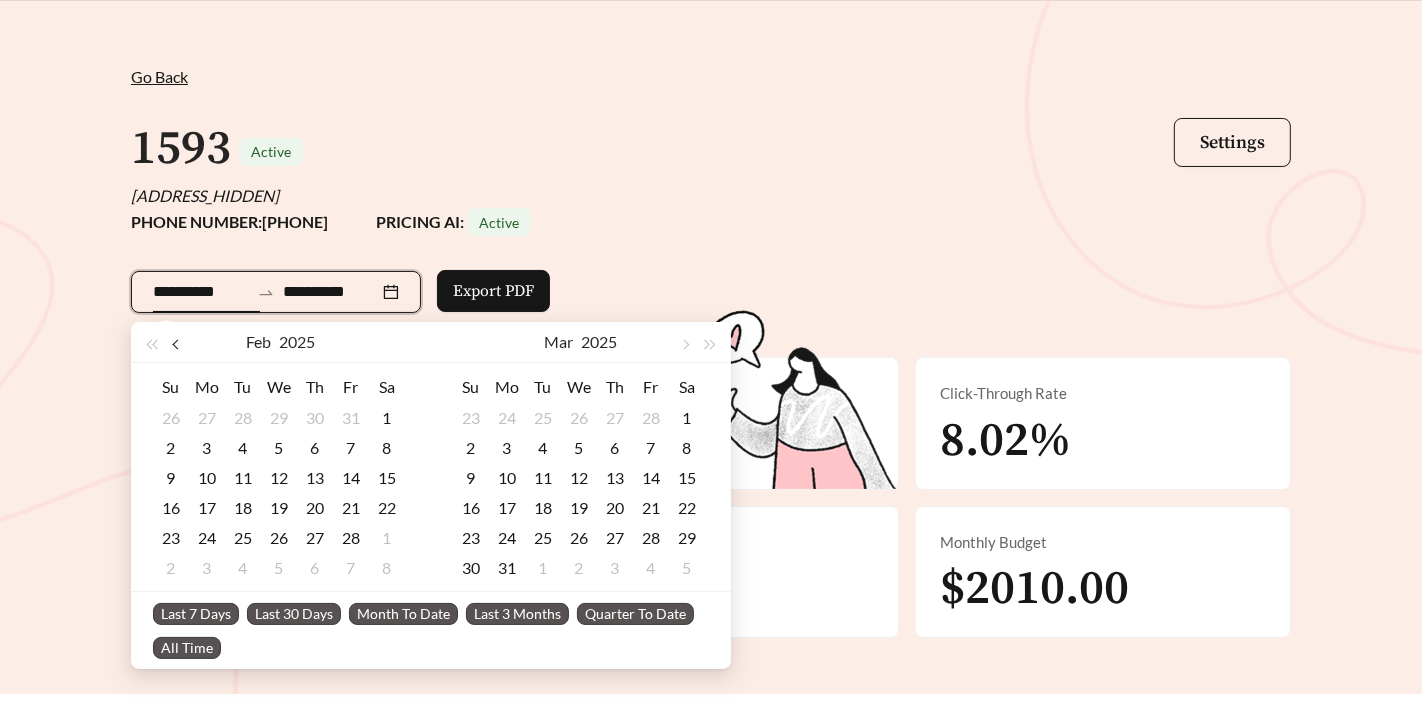 click at bounding box center (178, 342) 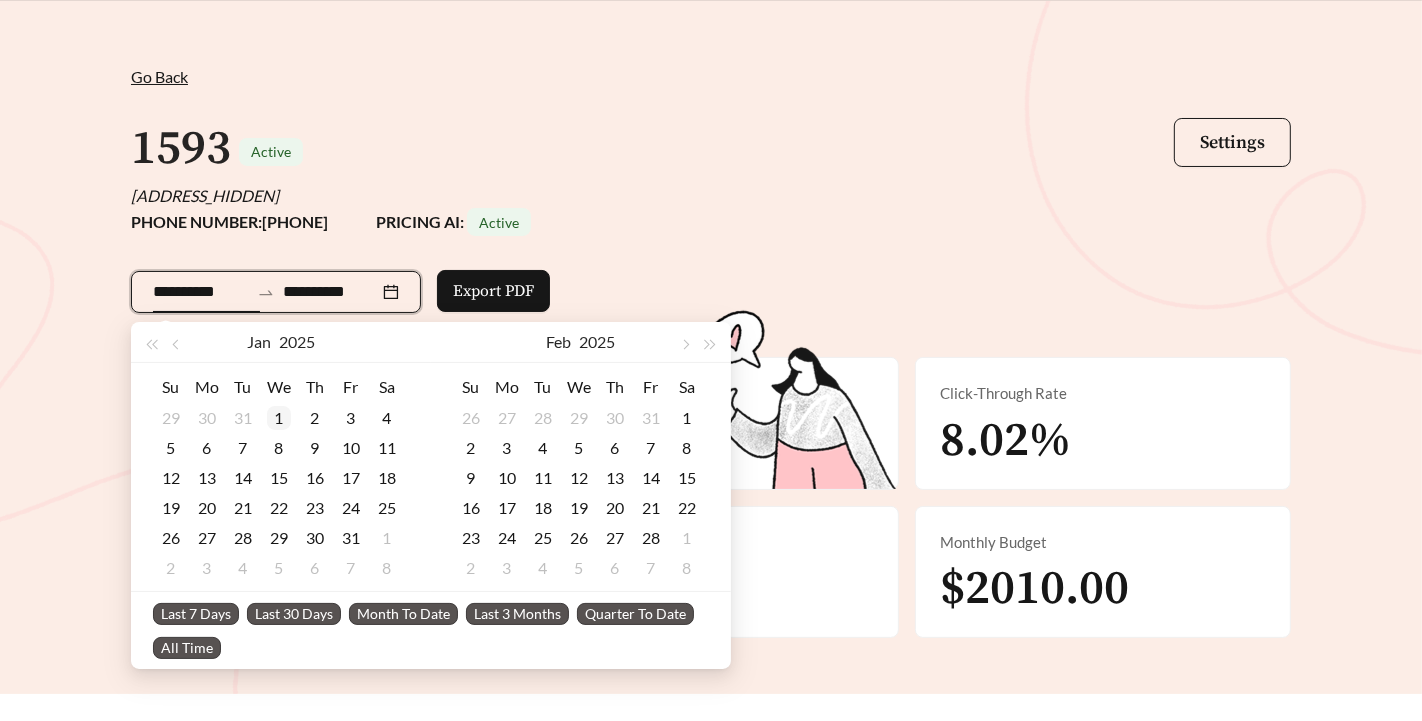 type on "**********" 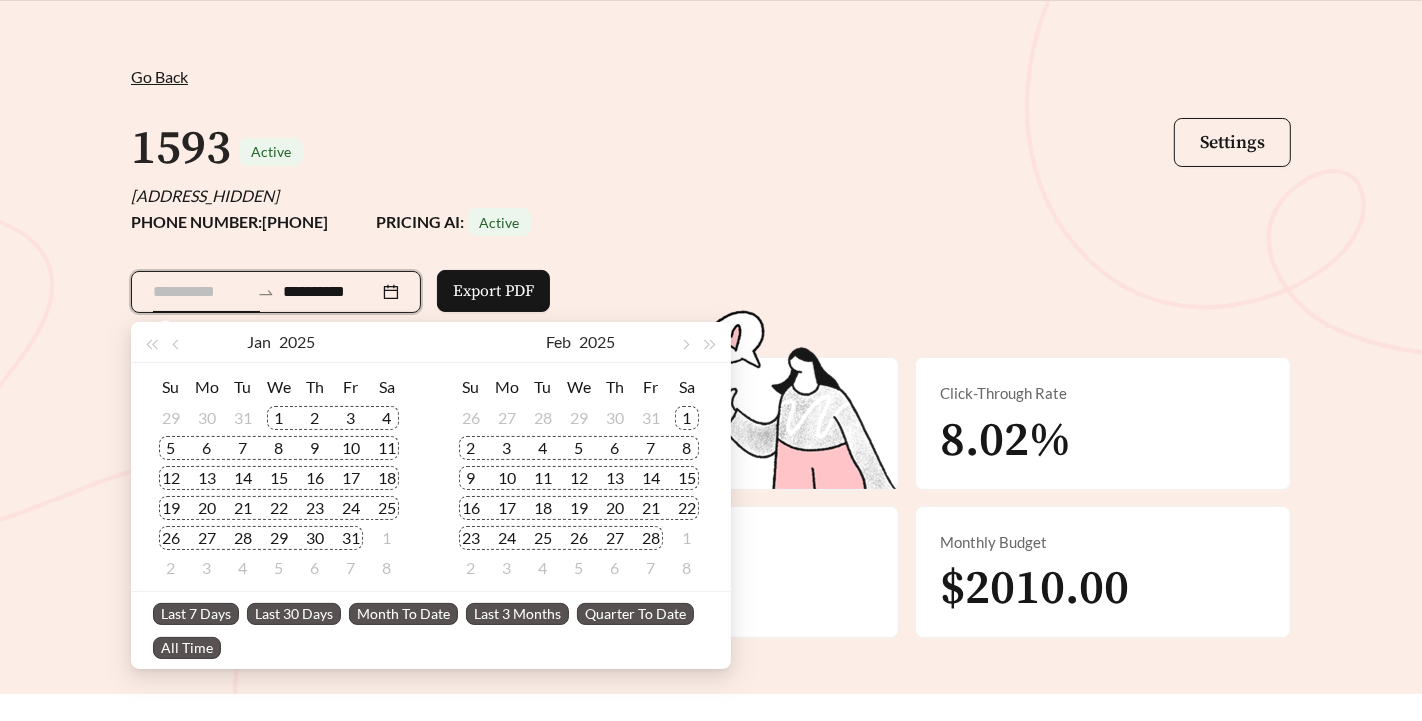 click on "1" at bounding box center [279, 418] 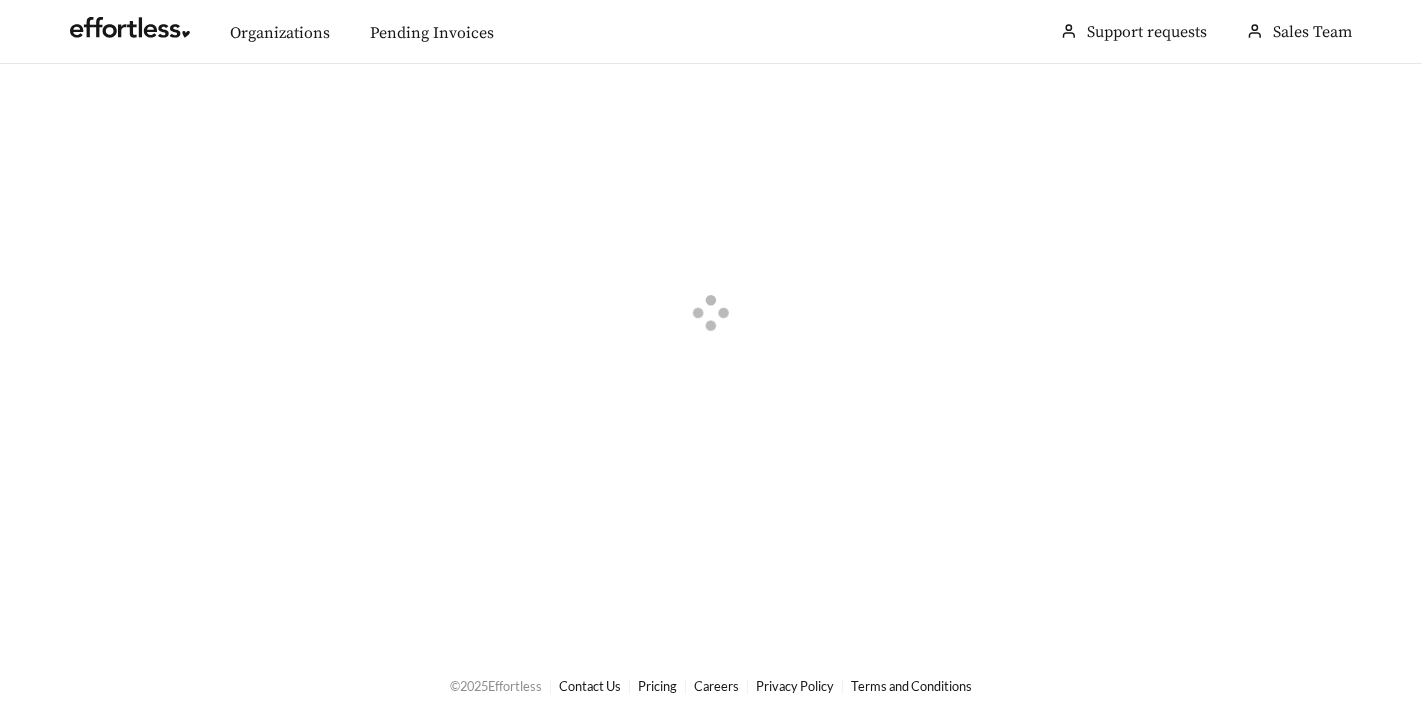 scroll, scrollTop: 0, scrollLeft: 0, axis: both 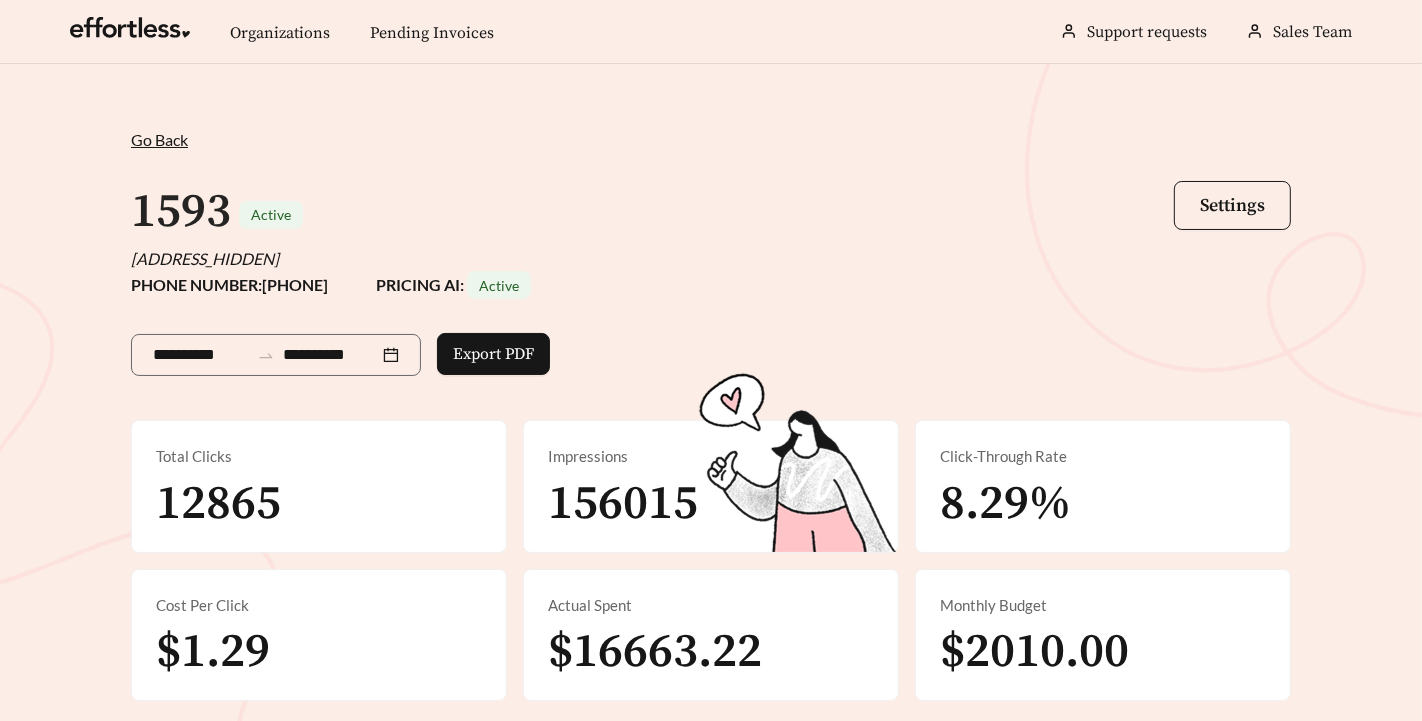 click on "**********" at bounding box center [711, 414] 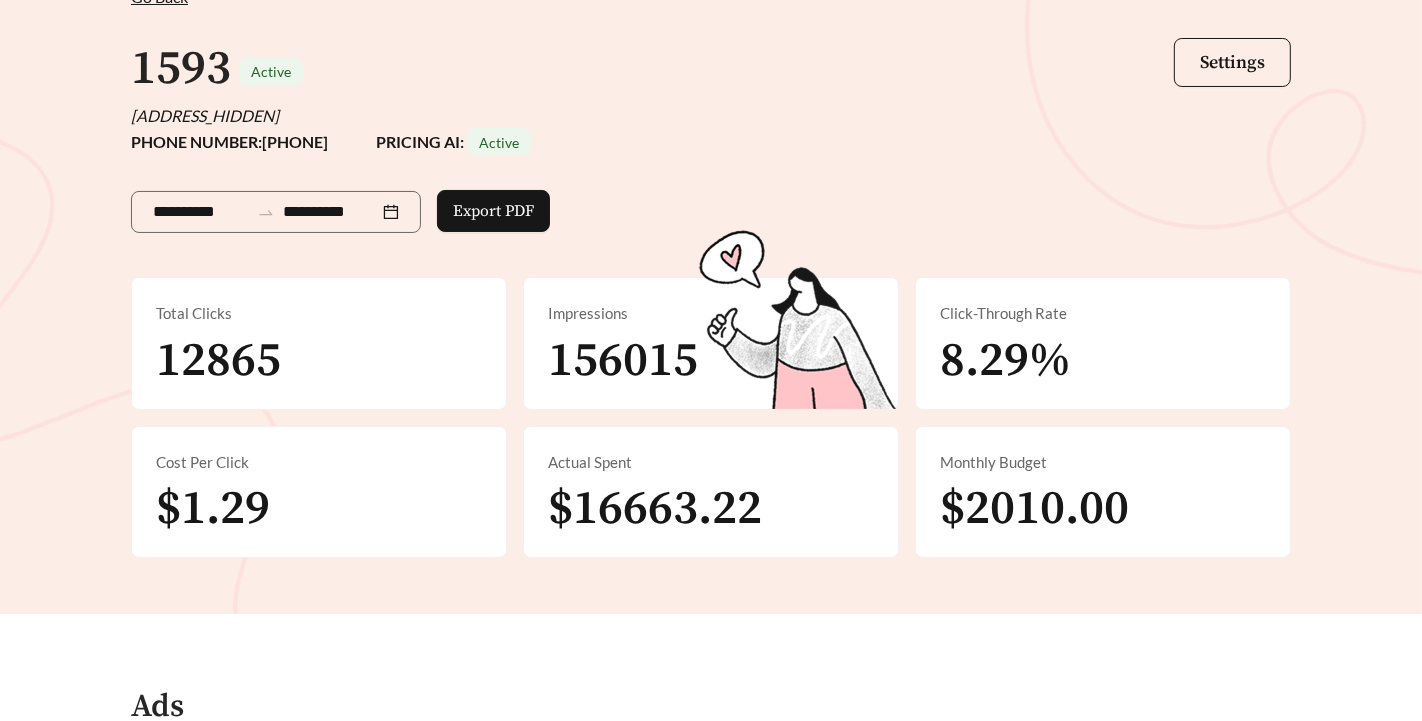 scroll, scrollTop: 144, scrollLeft: 0, axis: vertical 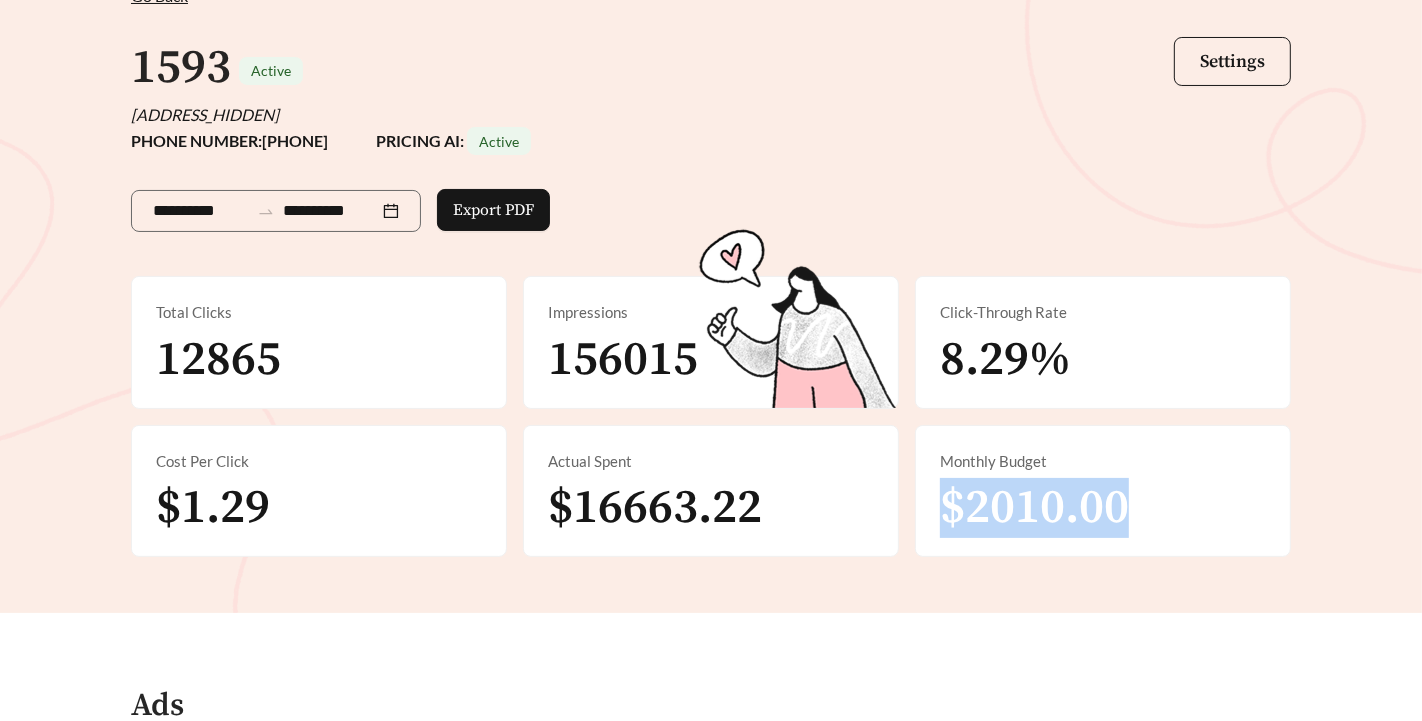 drag, startPoint x: 1143, startPoint y: 509, endPoint x: 951, endPoint y: 501, distance: 192.1666 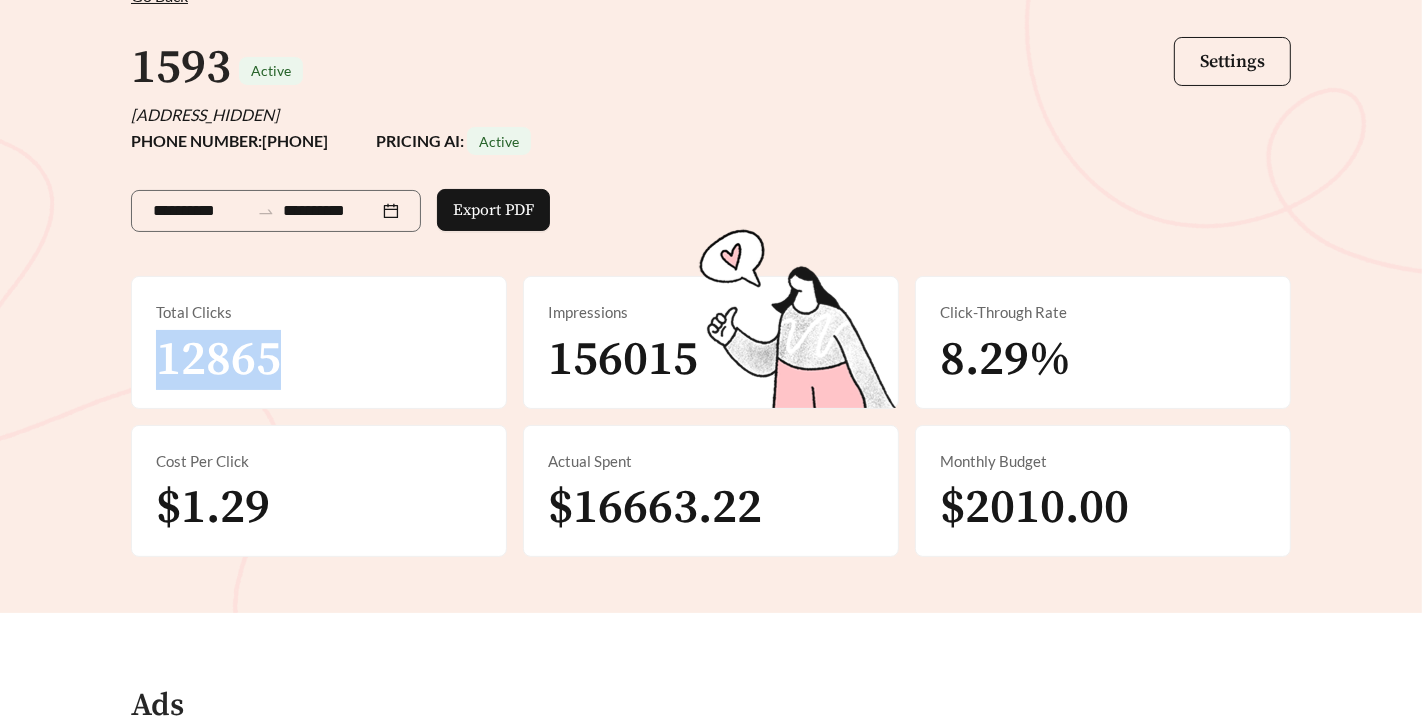 drag, startPoint x: 158, startPoint y: 356, endPoint x: 313, endPoint y: 356, distance: 155 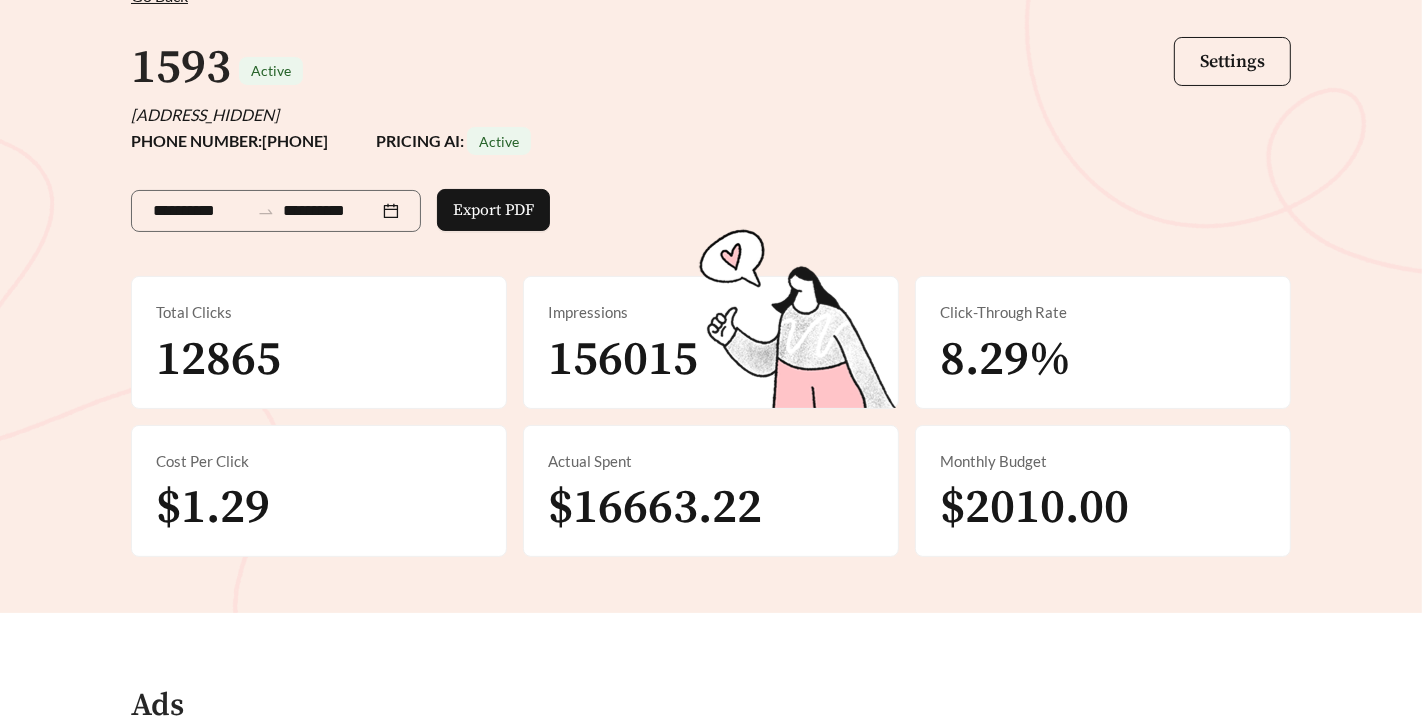 click on "1593 Active Settings" at bounding box center [711, 68] 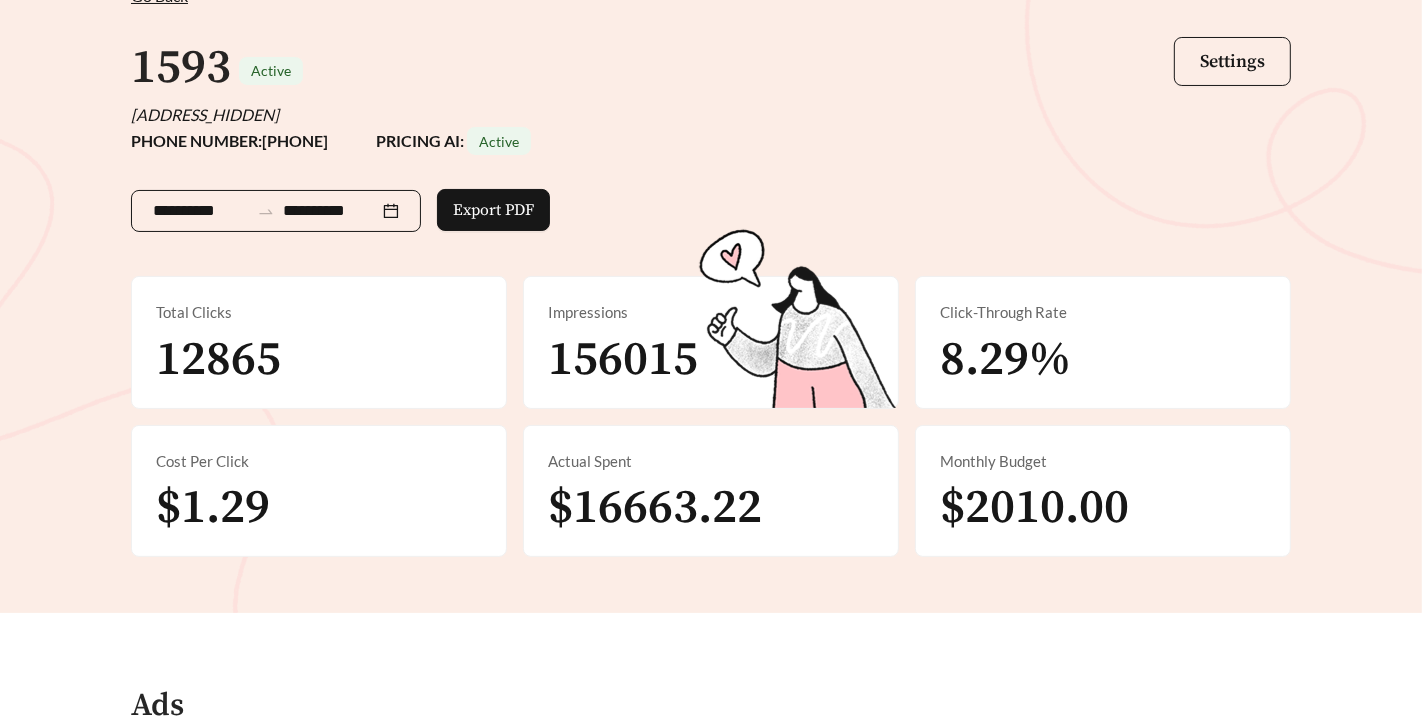 click on "**********" at bounding box center (201, 211) 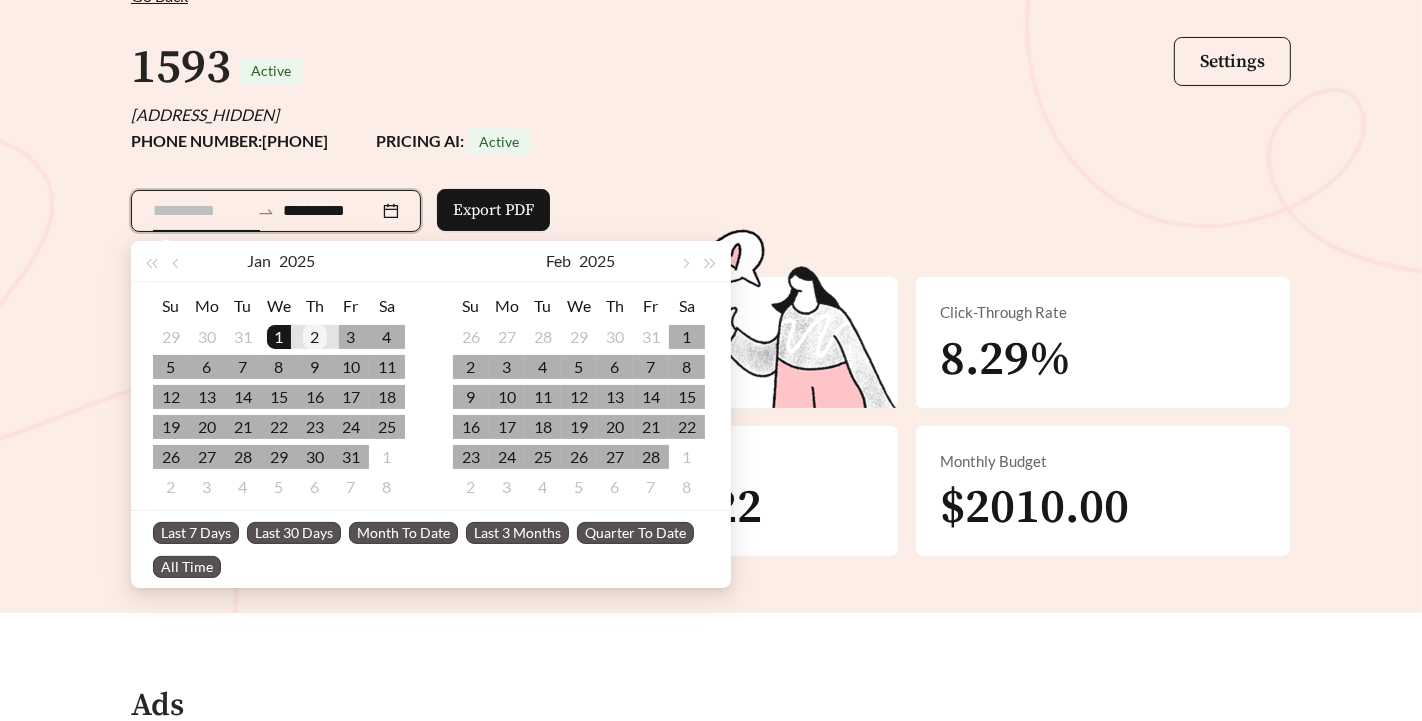 type on "**********" 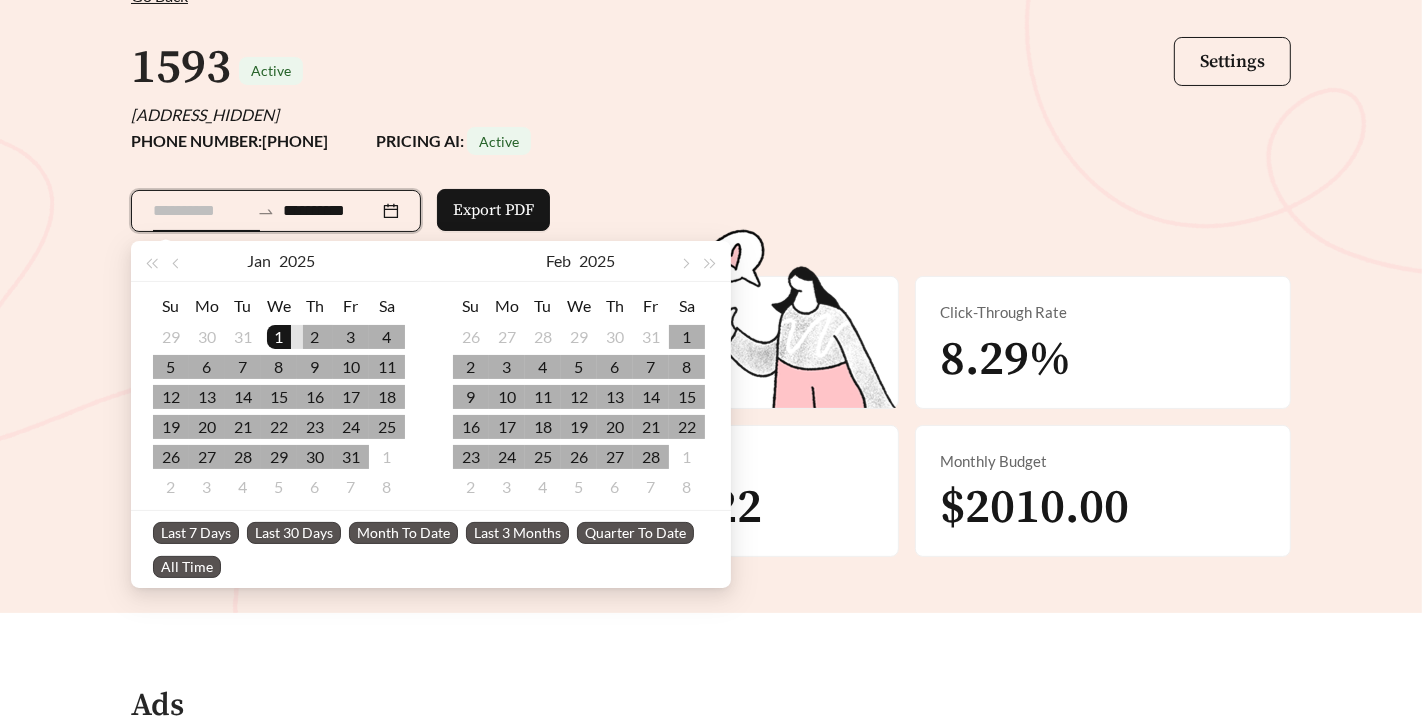 click on "2" at bounding box center [315, 337] 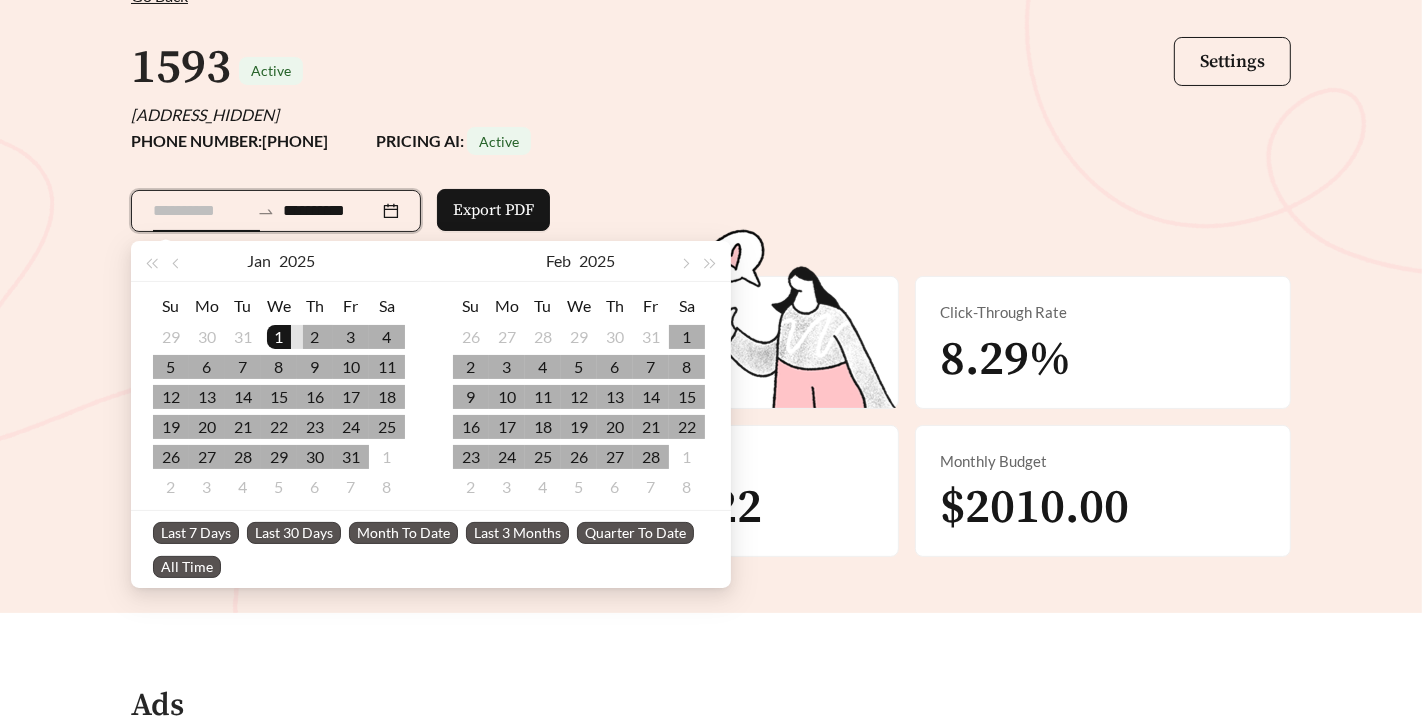 scroll, scrollTop: 0, scrollLeft: 0, axis: both 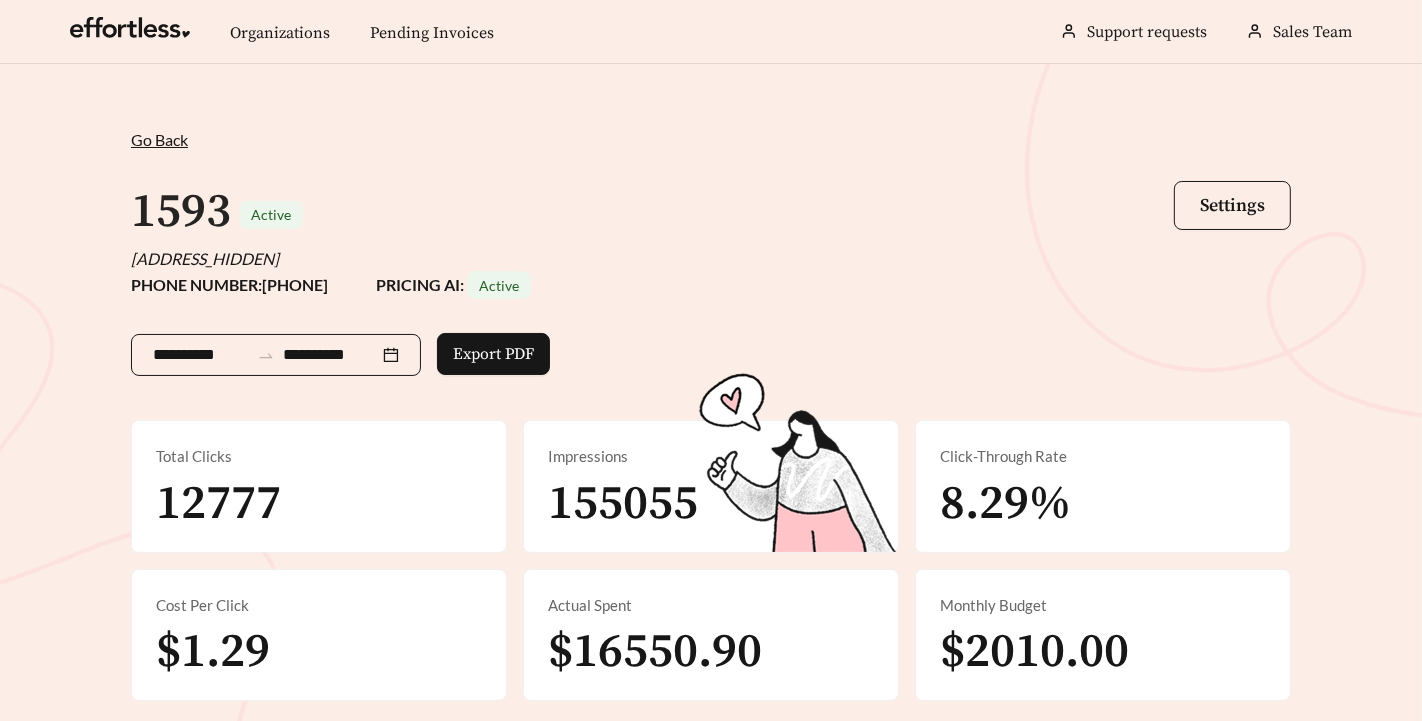 click on "**********" at bounding box center (201, 355) 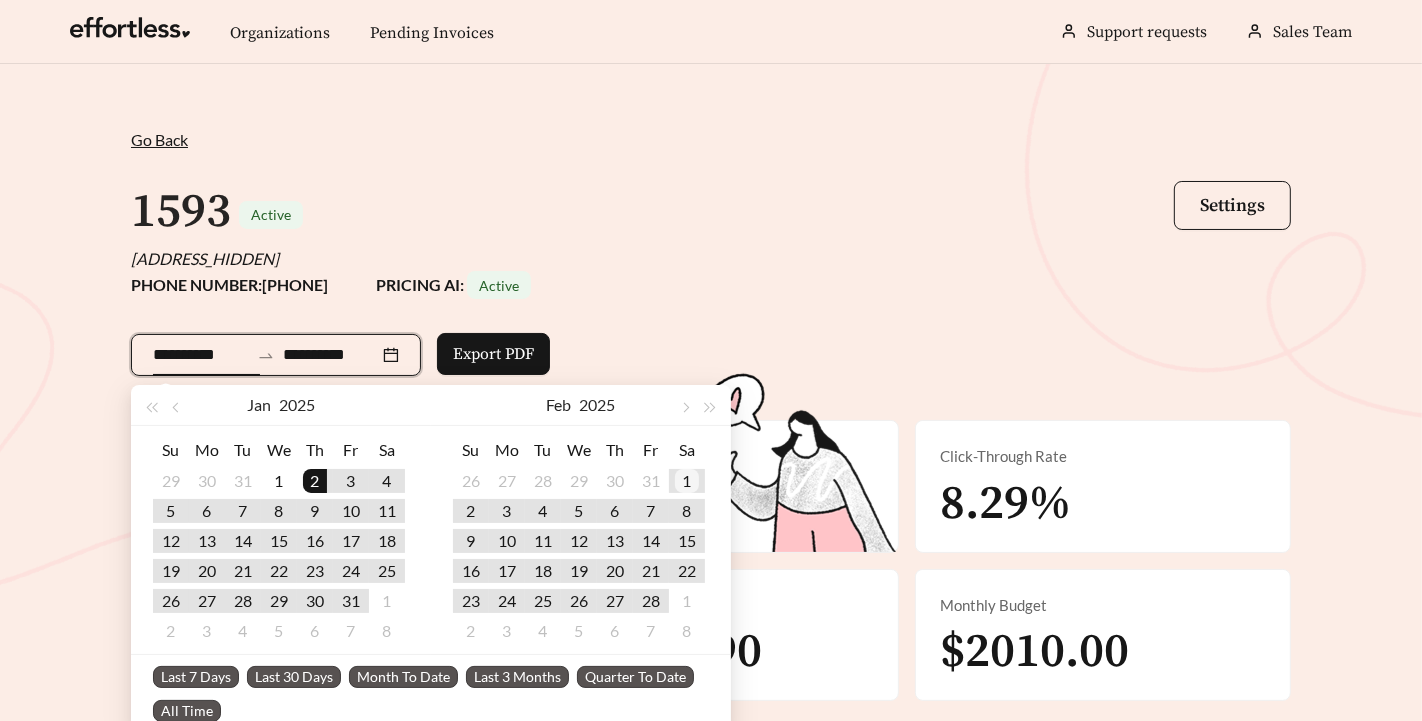 type on "**********" 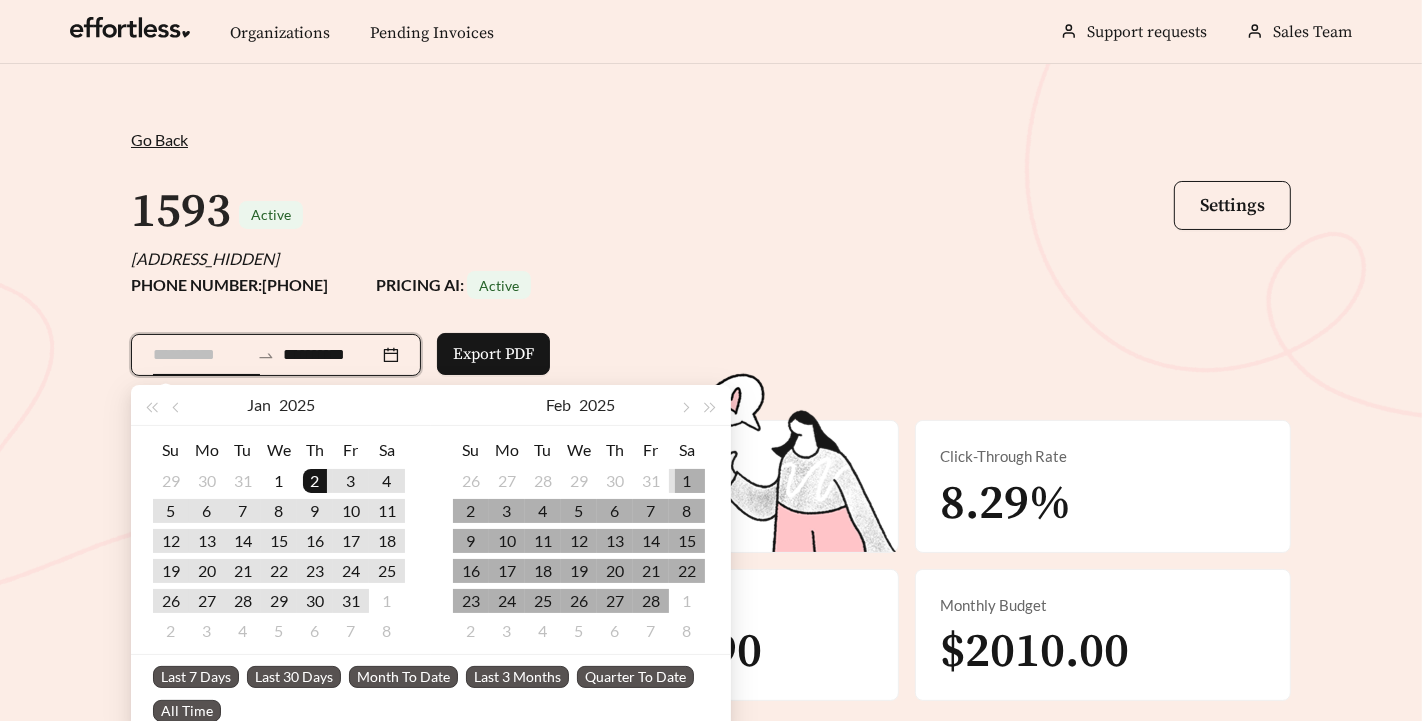 click on "1" at bounding box center (687, 481) 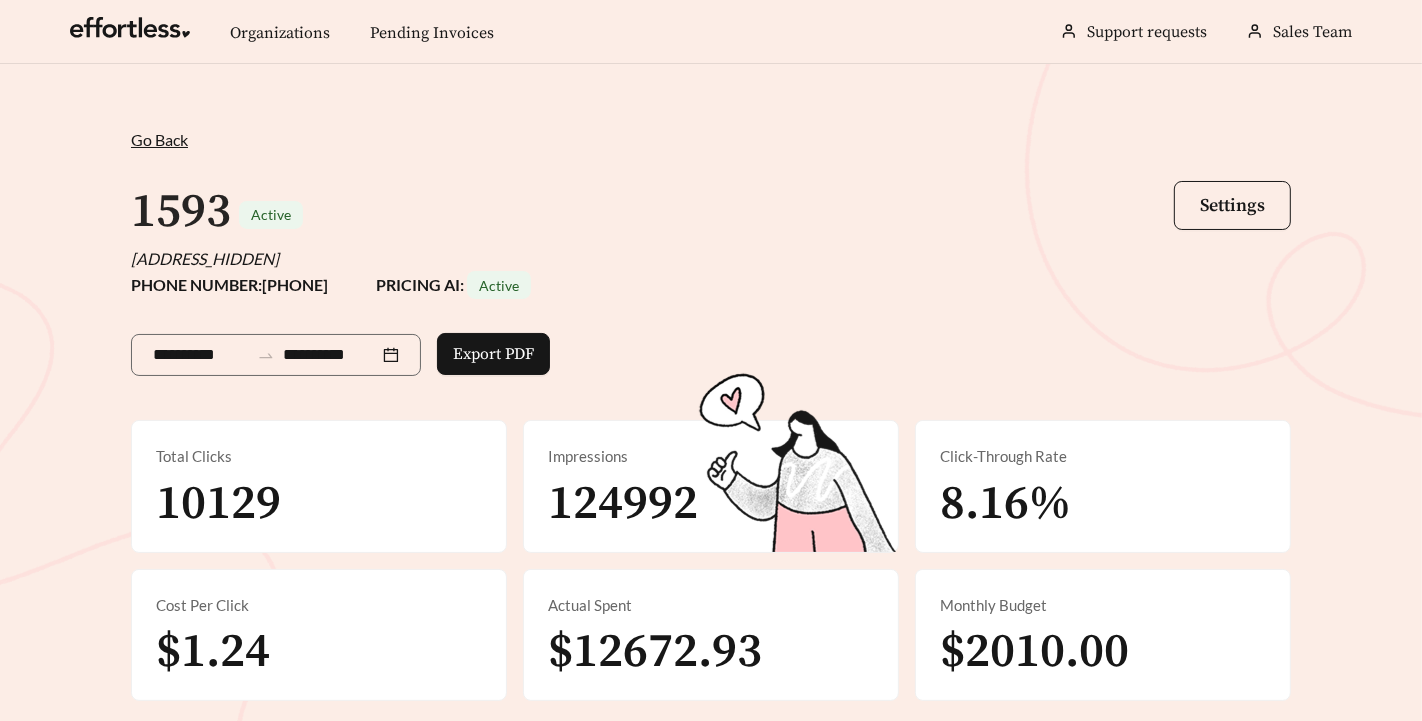 click on "**********" at bounding box center (711, 414) 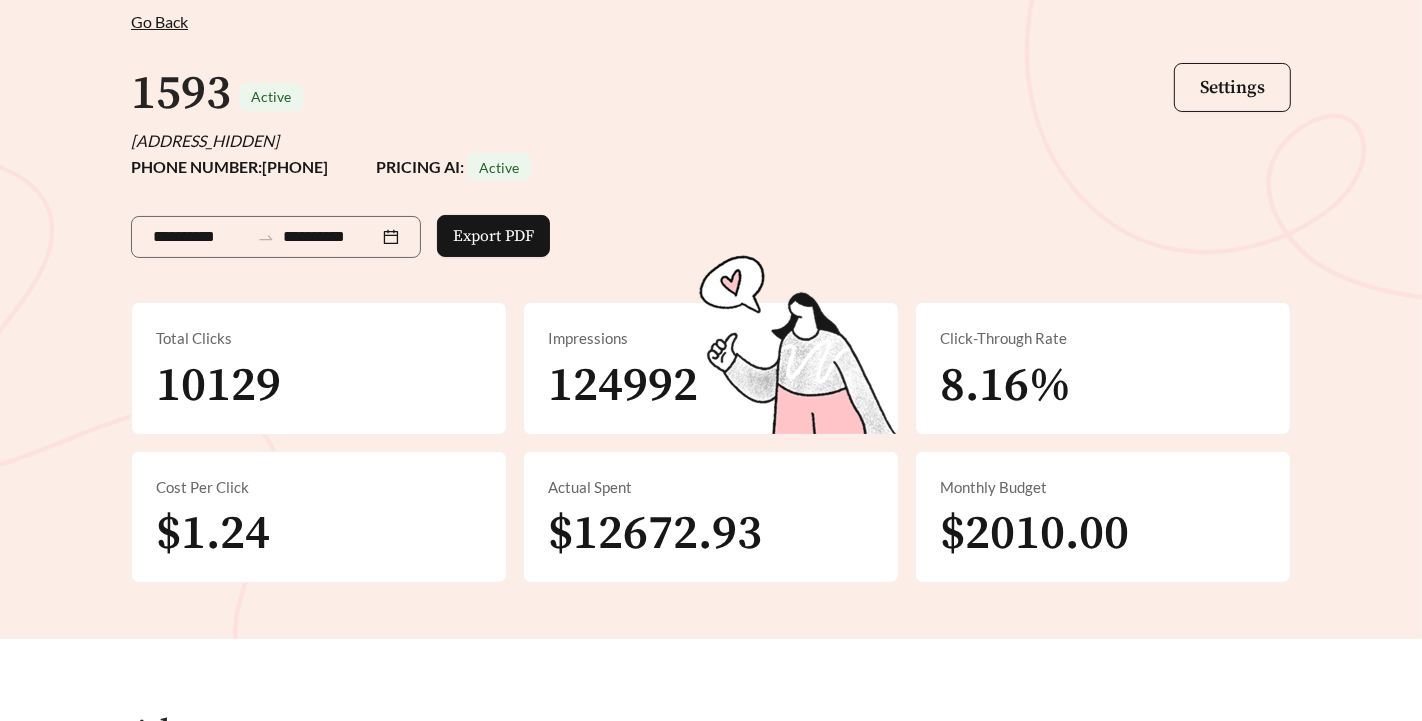 scroll, scrollTop: 170, scrollLeft: 0, axis: vertical 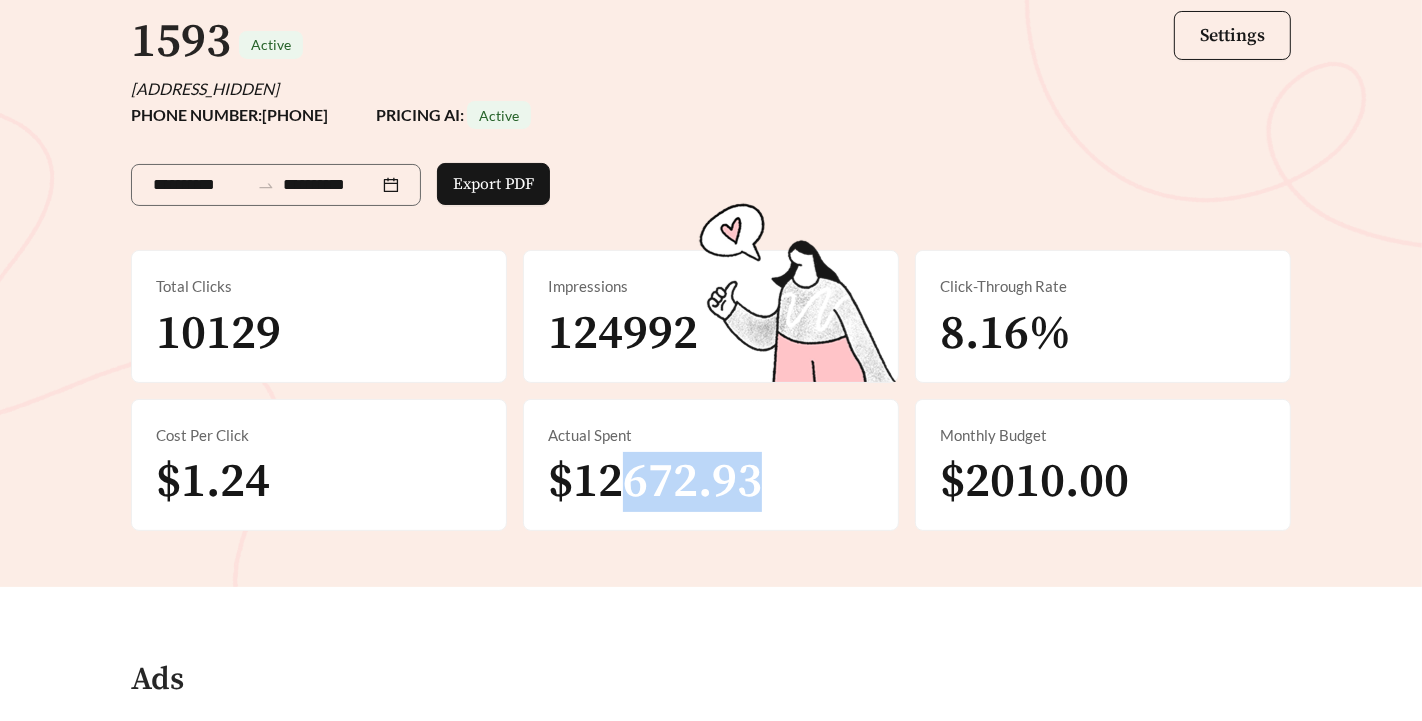 drag, startPoint x: 622, startPoint y: 488, endPoint x: 753, endPoint y: 488, distance: 131 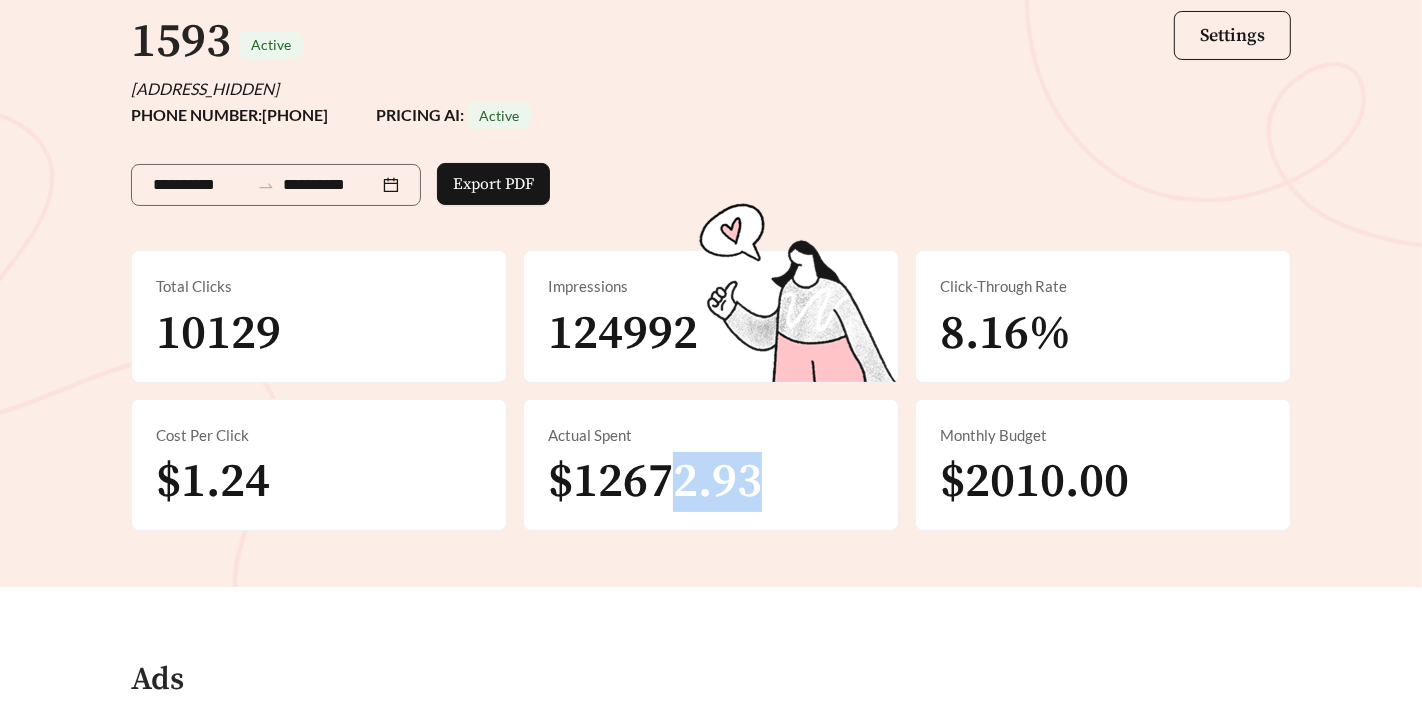 drag, startPoint x: 783, startPoint y: 488, endPoint x: 663, endPoint y: 488, distance: 120 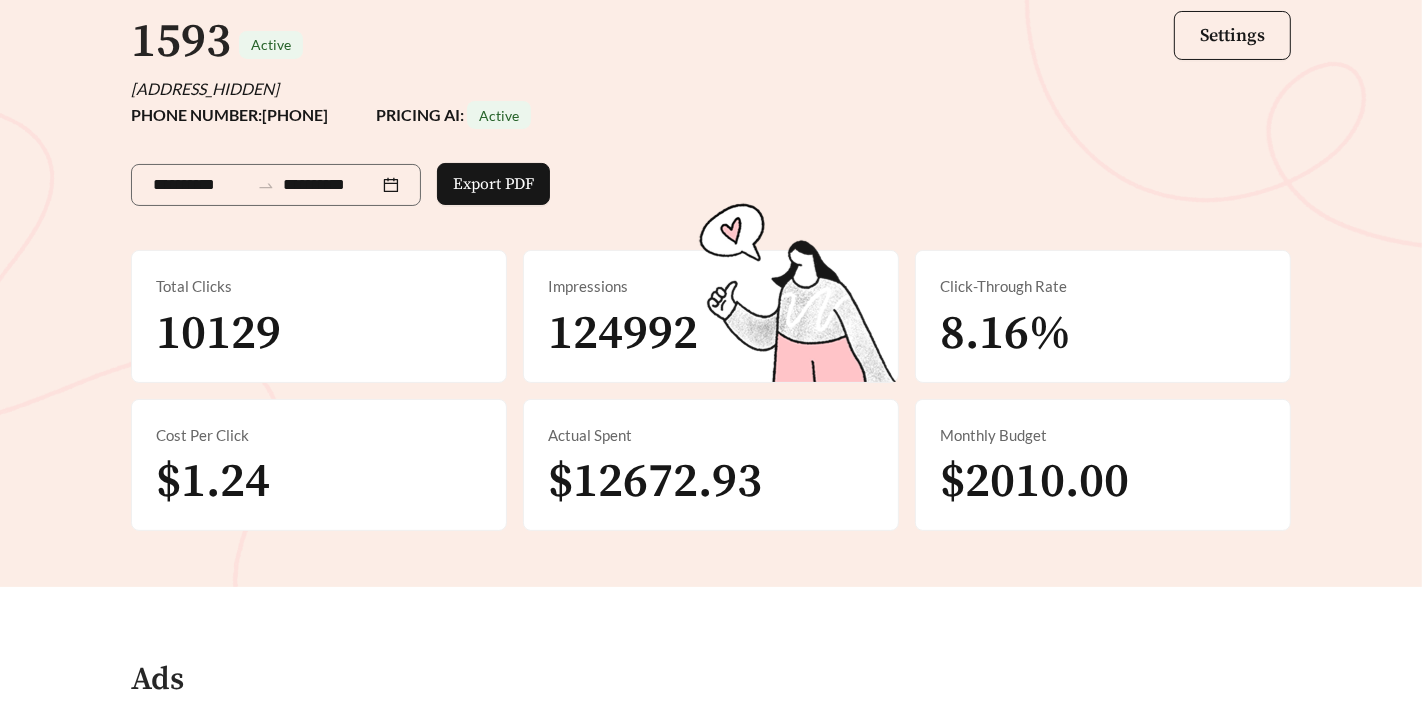 click on "10129" at bounding box center [218, 334] 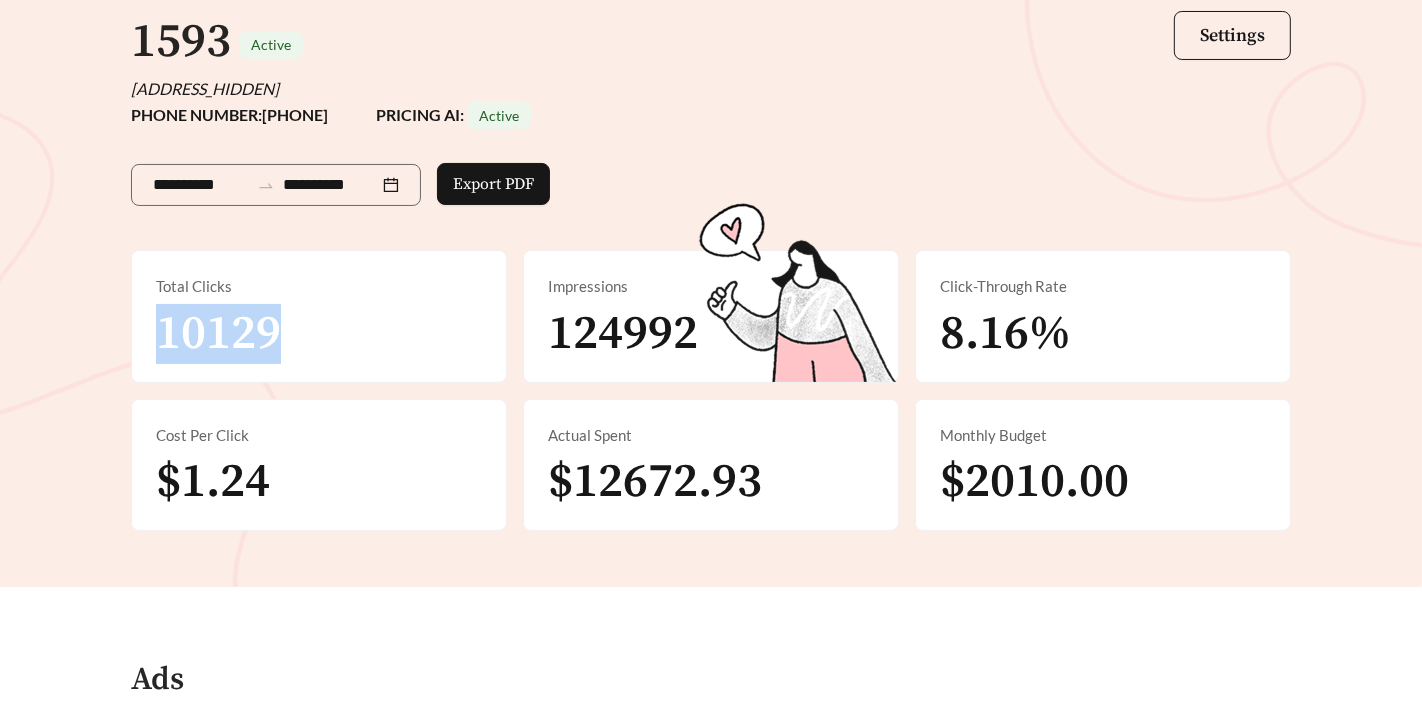 click on "10129" at bounding box center (218, 334) 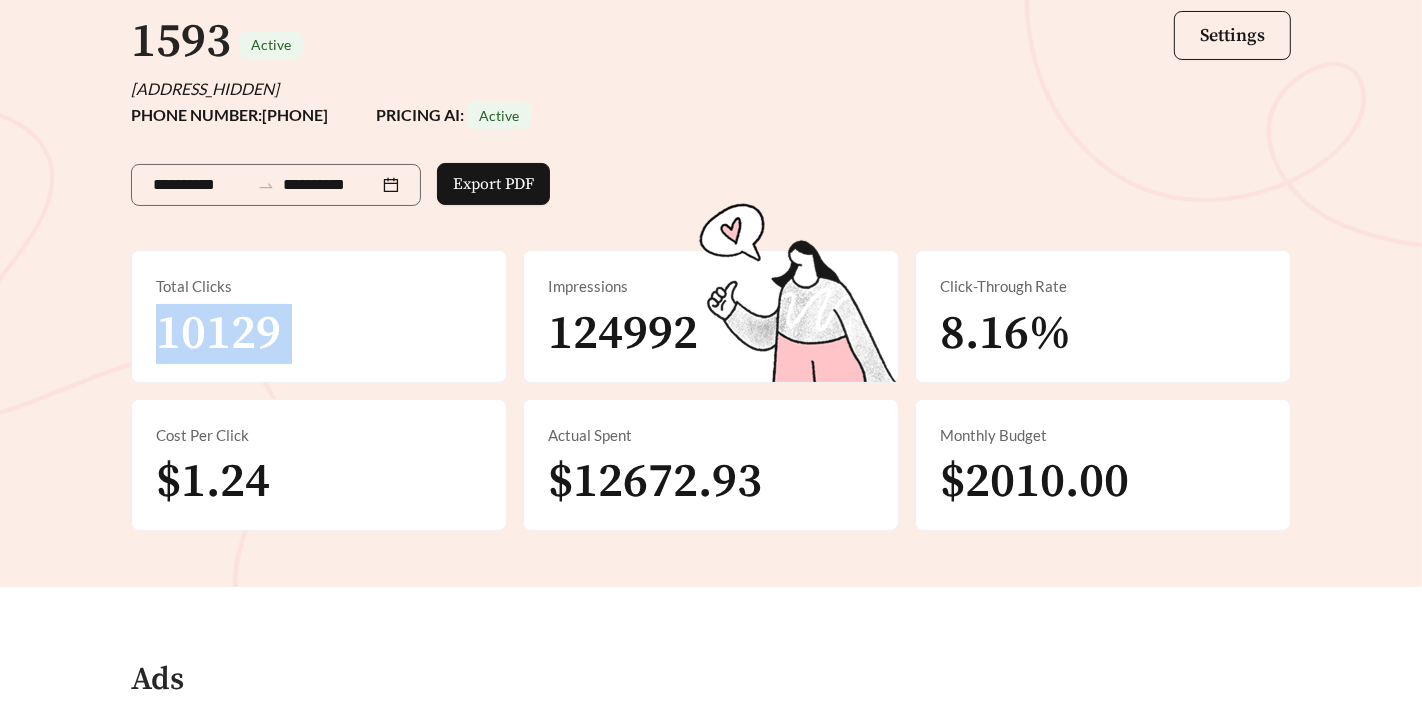 click on "10129" at bounding box center [218, 334] 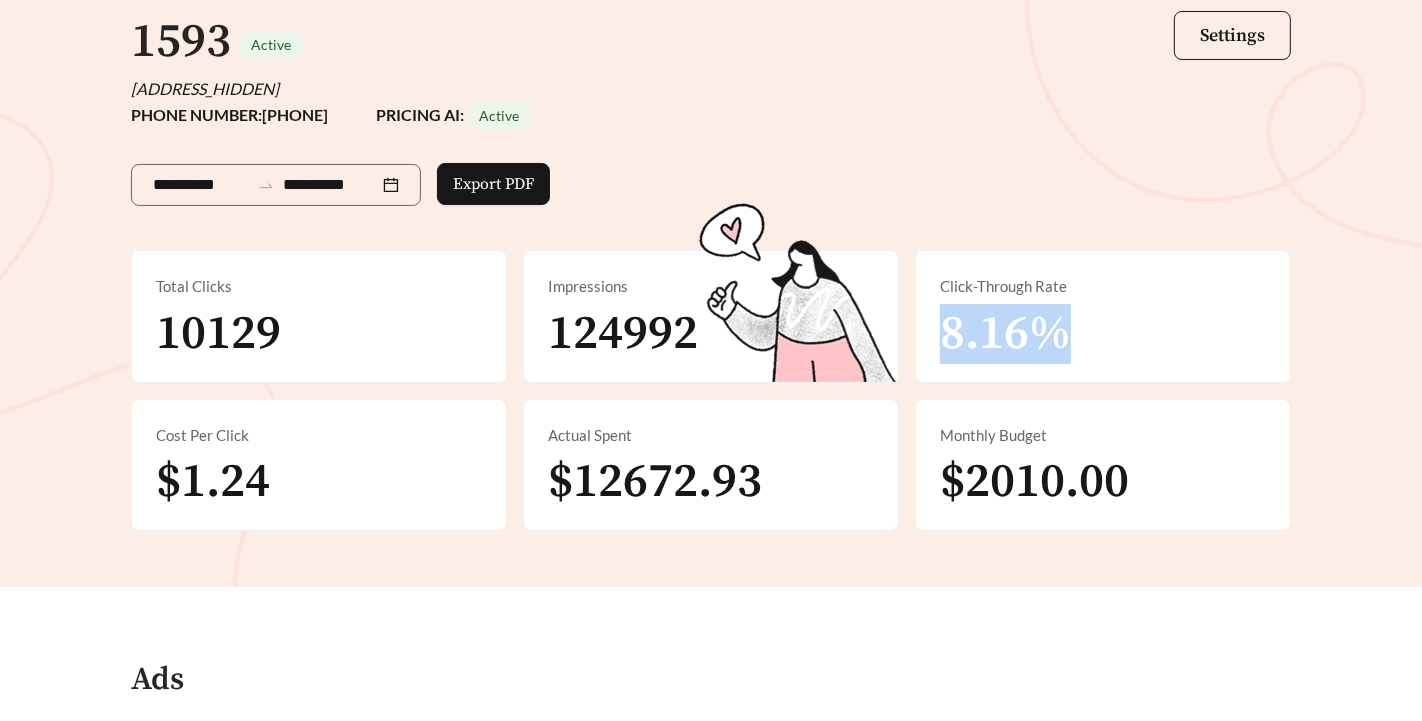 drag, startPoint x: 929, startPoint y: 334, endPoint x: 1072, endPoint y: 334, distance: 143 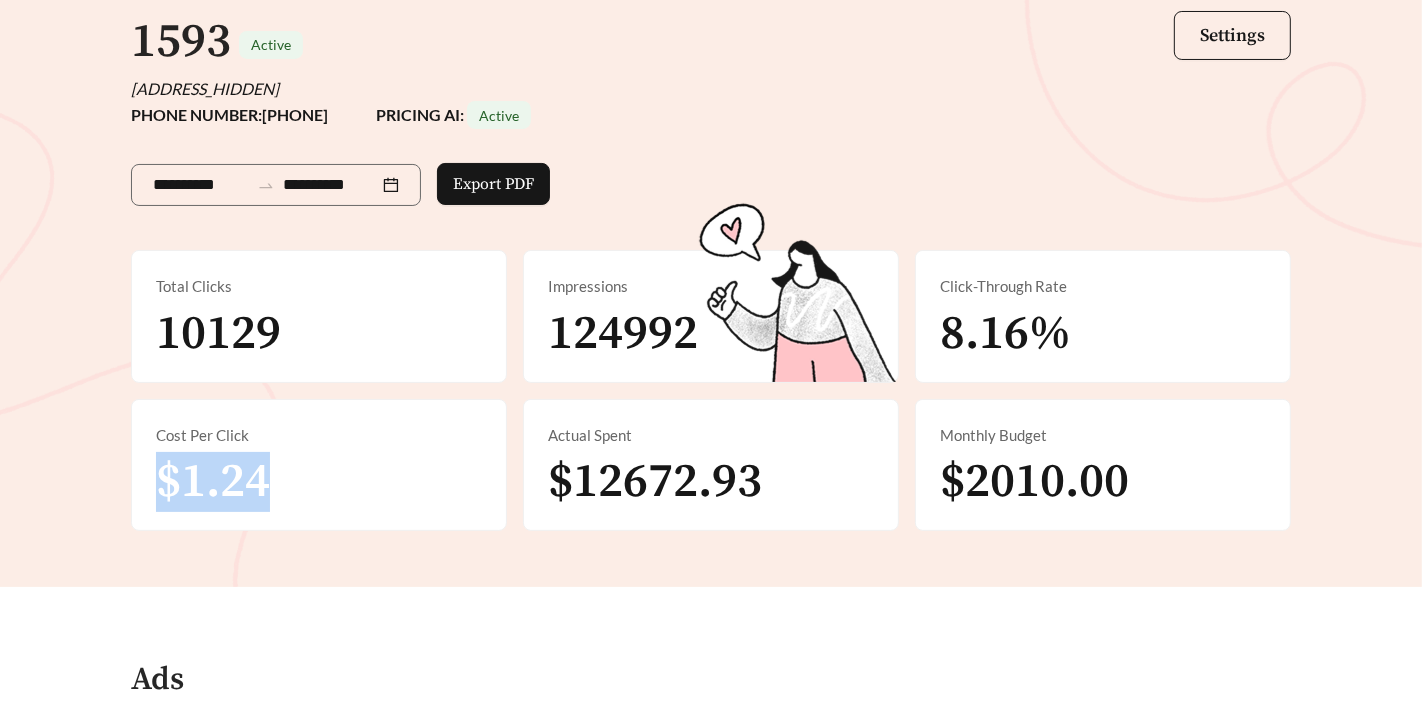 drag, startPoint x: 136, startPoint y: 470, endPoint x: 336, endPoint y: 476, distance: 200.08998 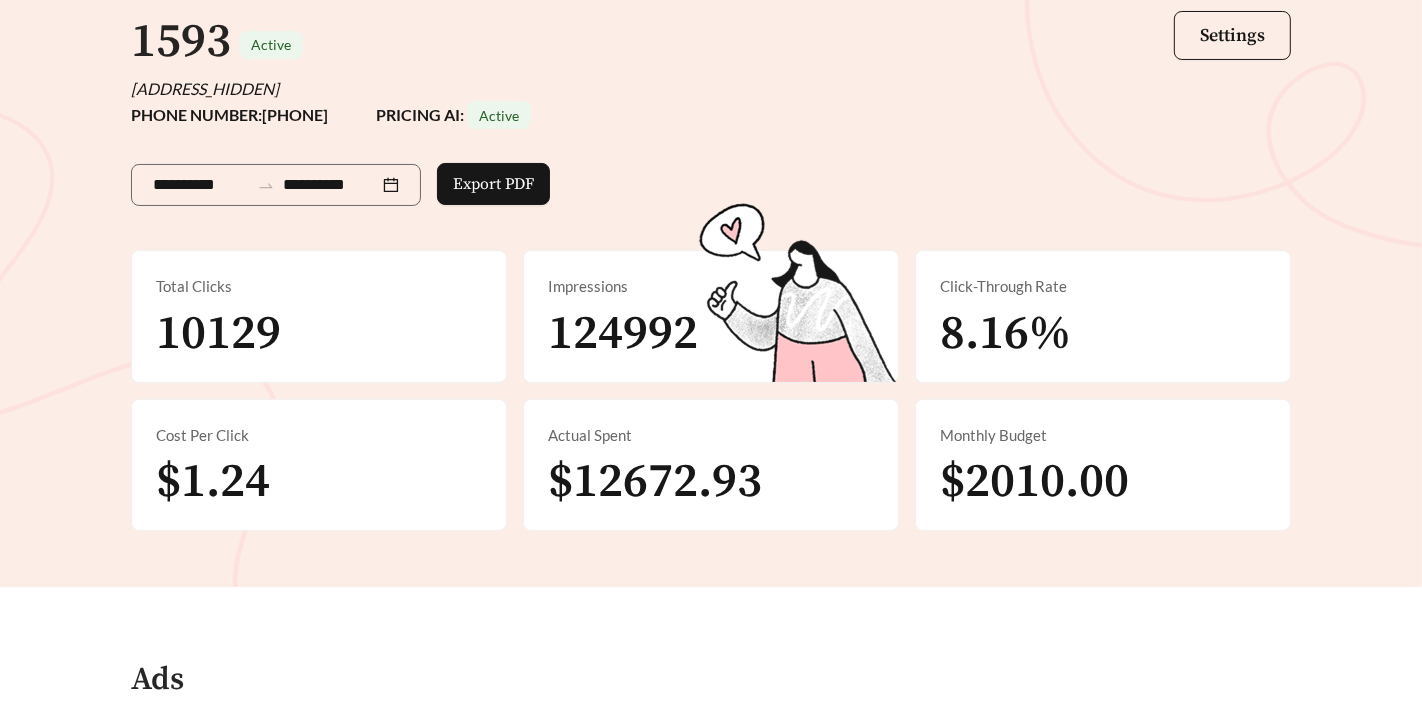 drag, startPoint x: 542, startPoint y: 327, endPoint x: 738, endPoint y: 327, distance: 196 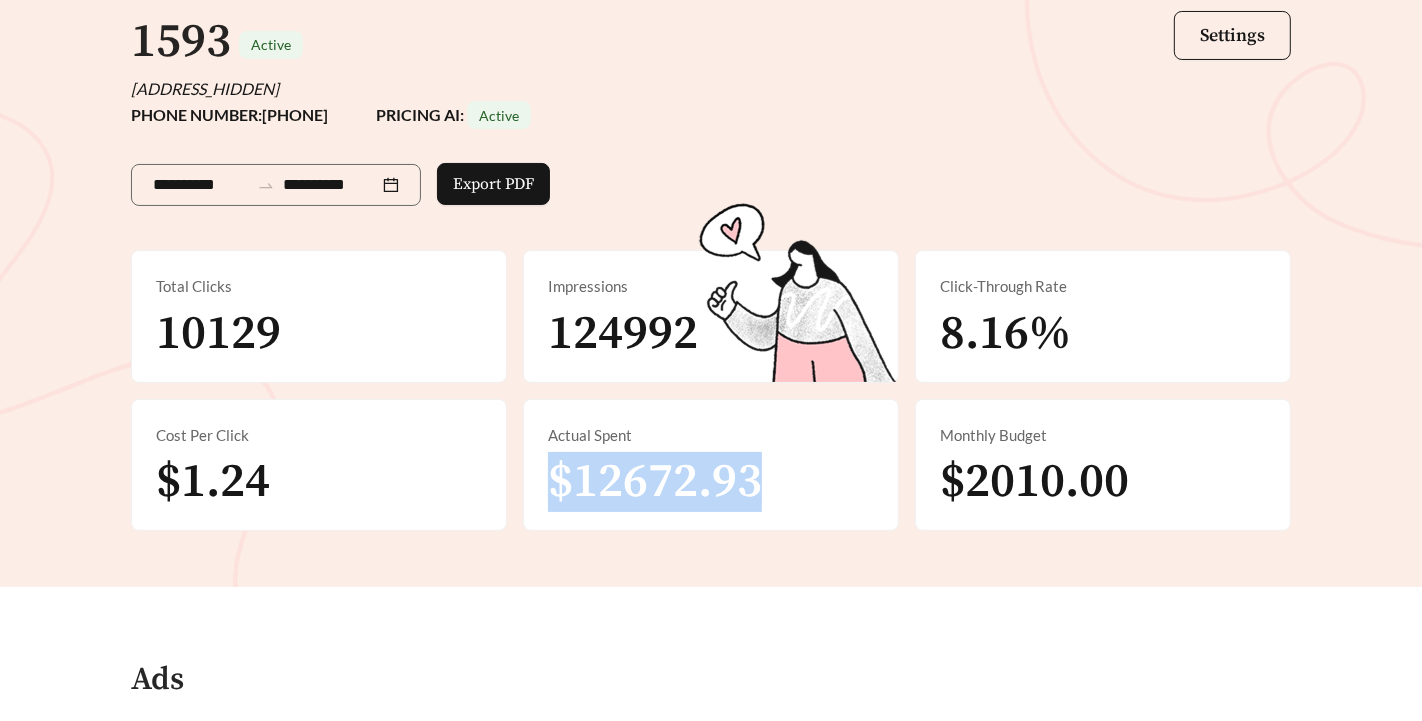 drag, startPoint x: 552, startPoint y: 466, endPoint x: 826, endPoint y: 466, distance: 274 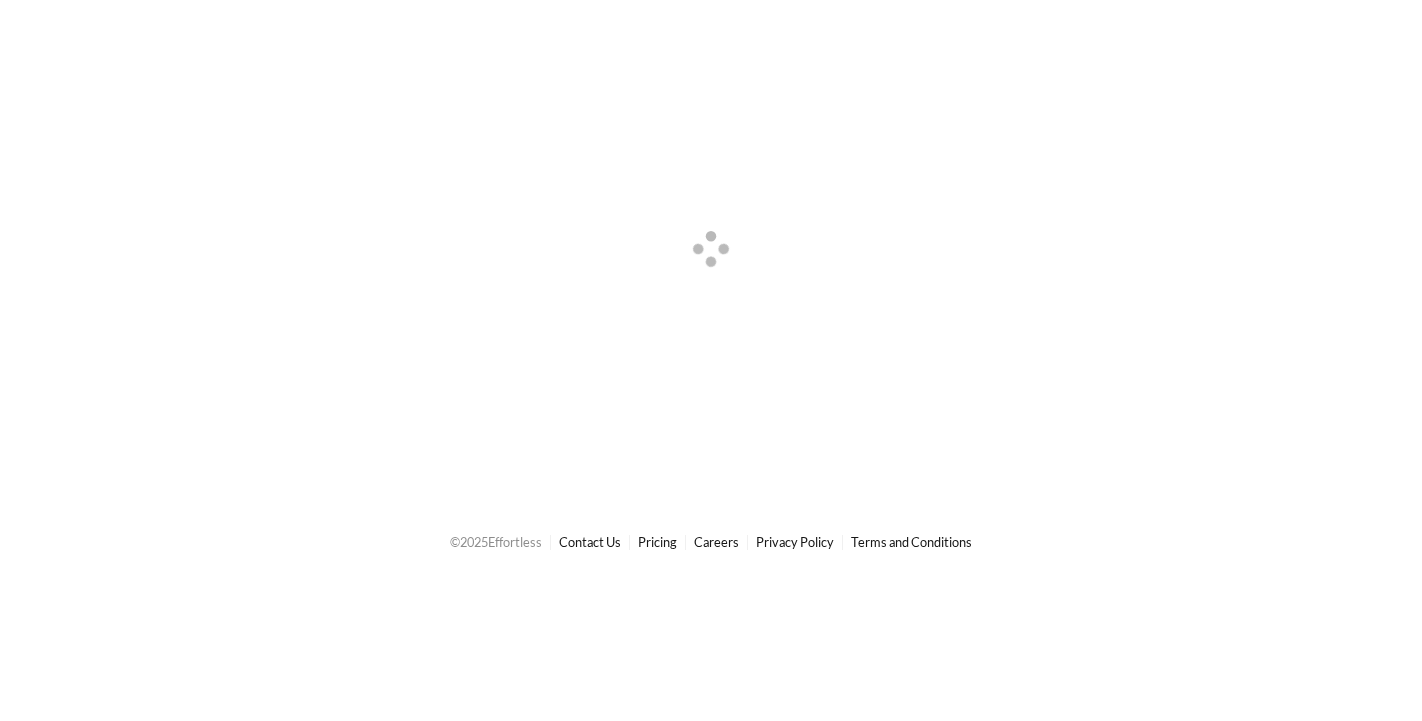 scroll, scrollTop: 0, scrollLeft: 0, axis: both 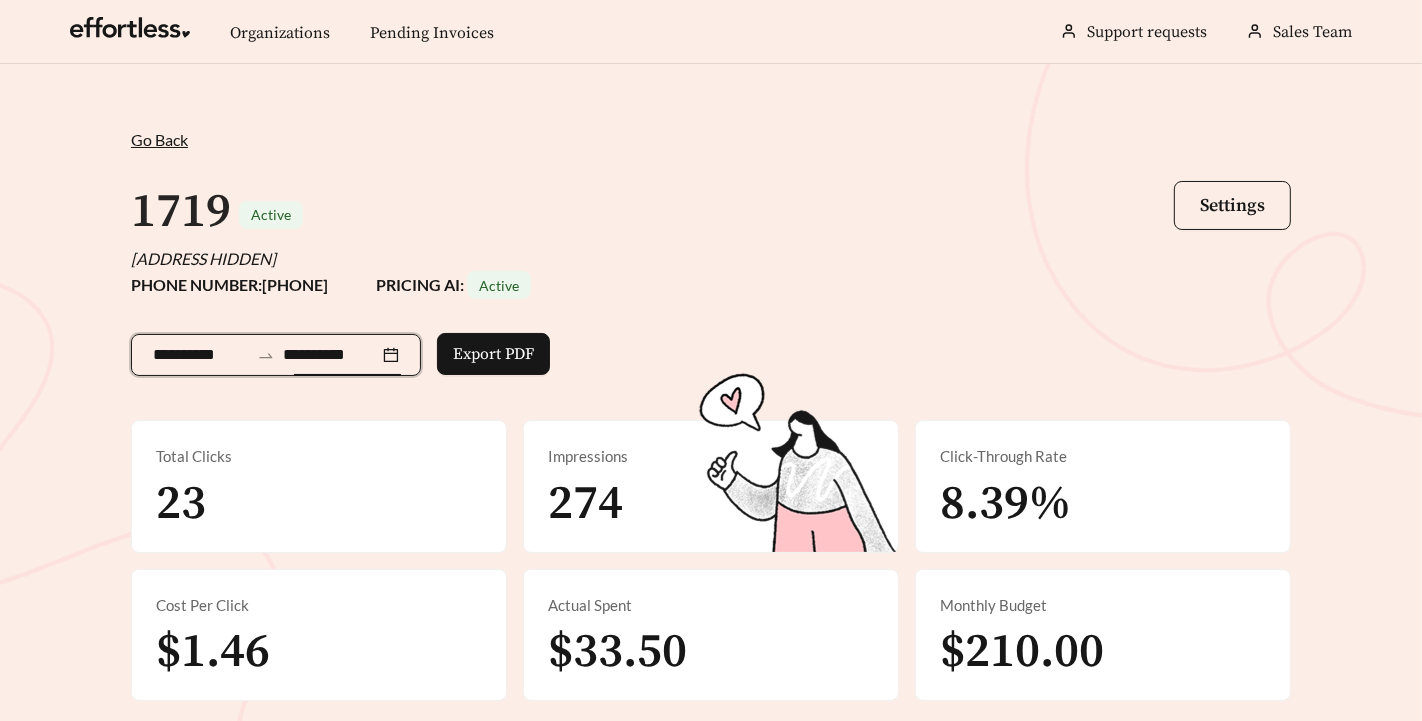 click on "**********" at bounding box center [331, 355] 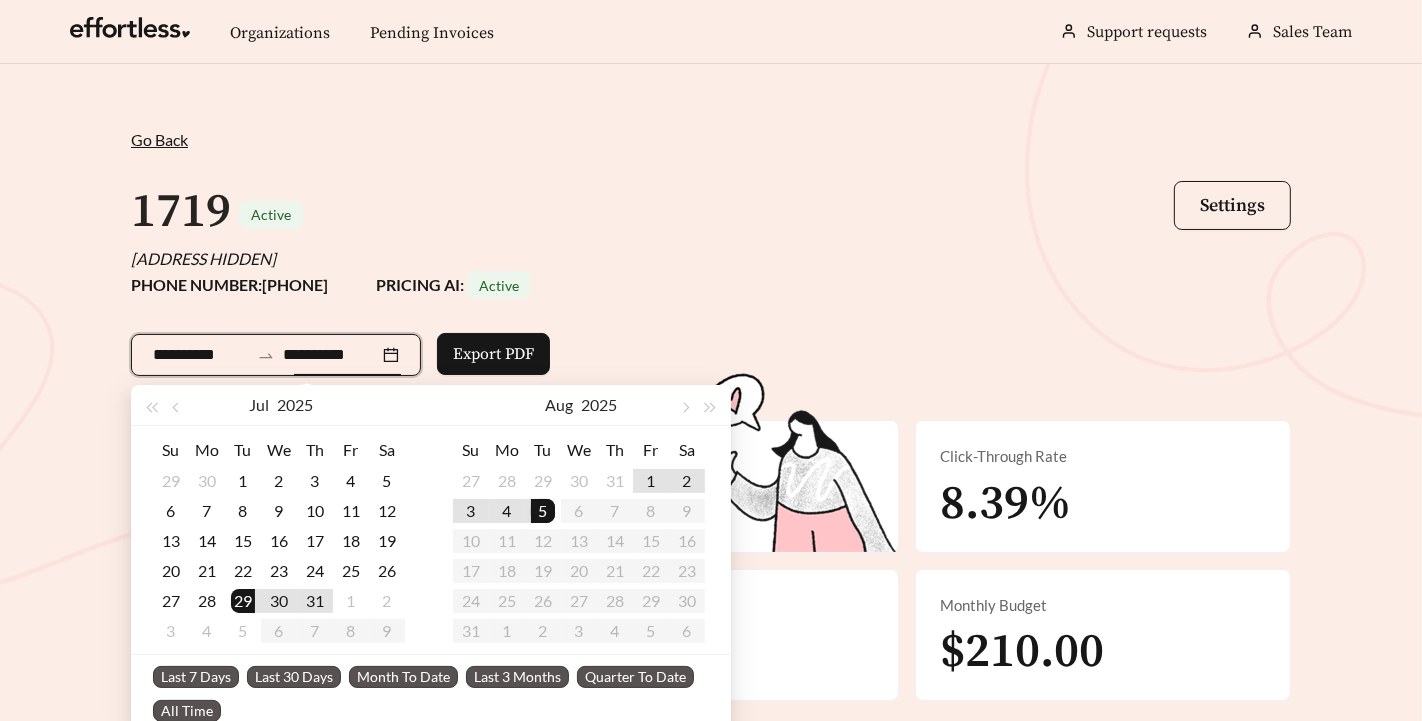 scroll, scrollTop: 63, scrollLeft: 0, axis: vertical 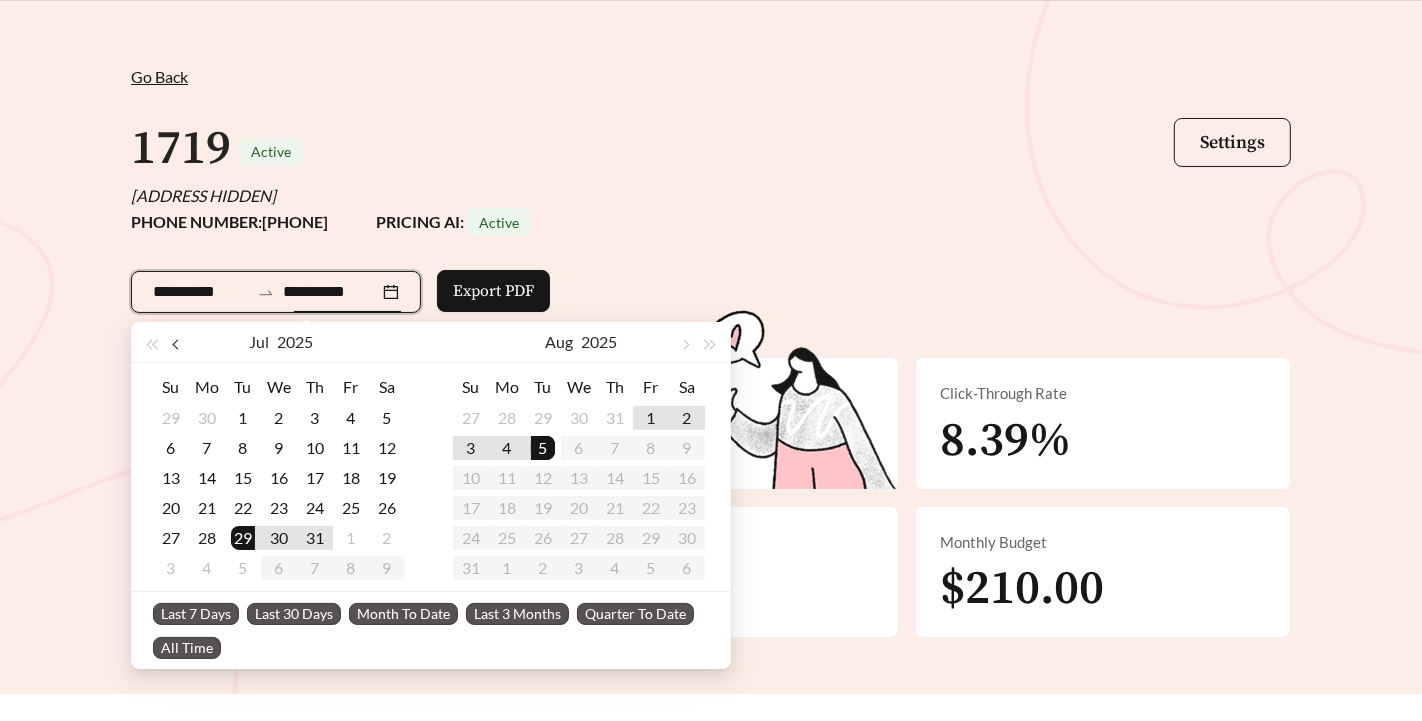 click at bounding box center [177, 345] 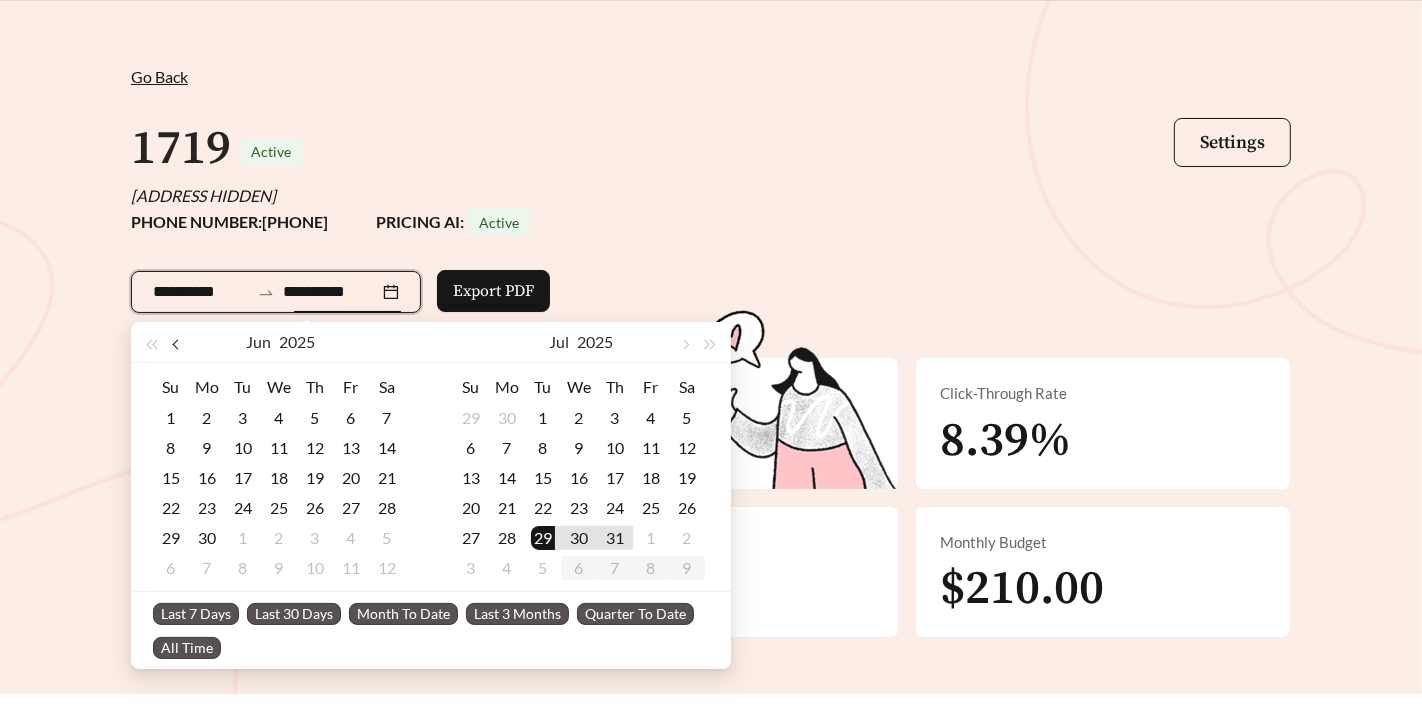 click at bounding box center (177, 345) 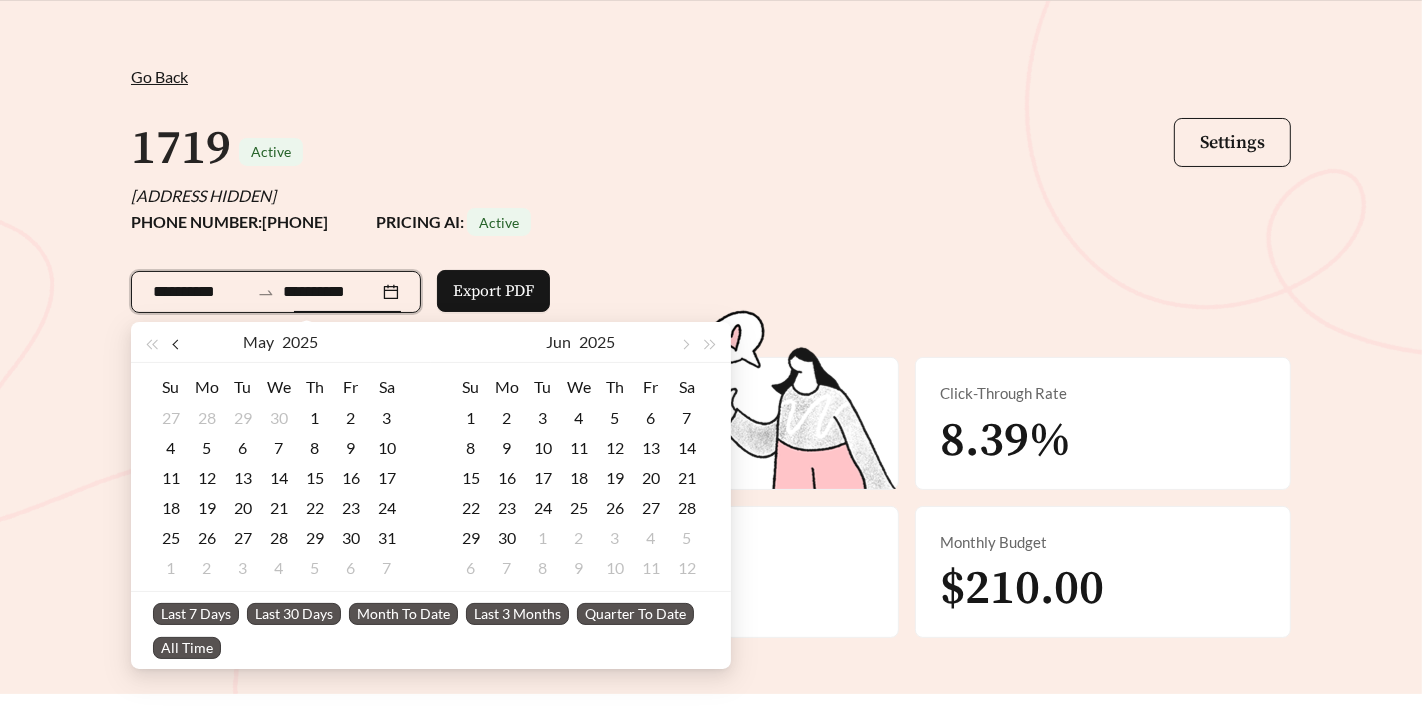 click at bounding box center [177, 345] 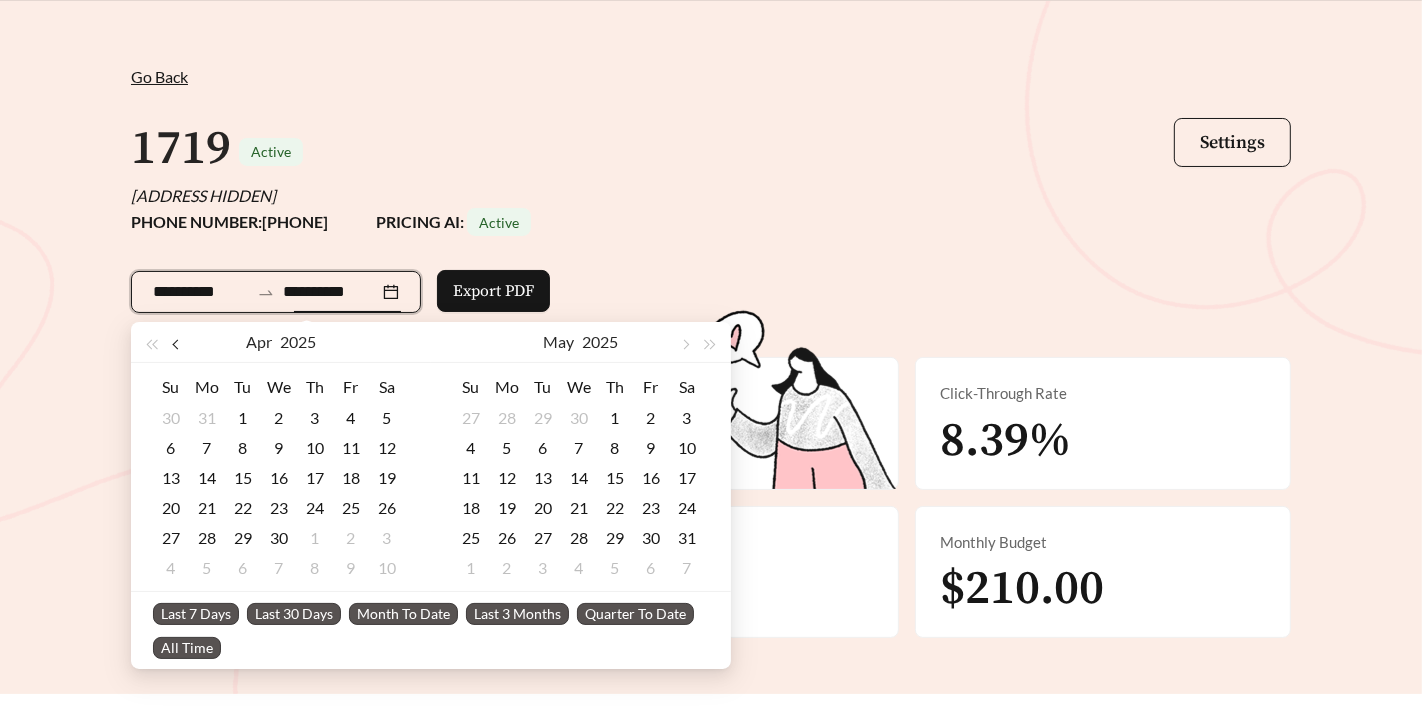 click at bounding box center [177, 345] 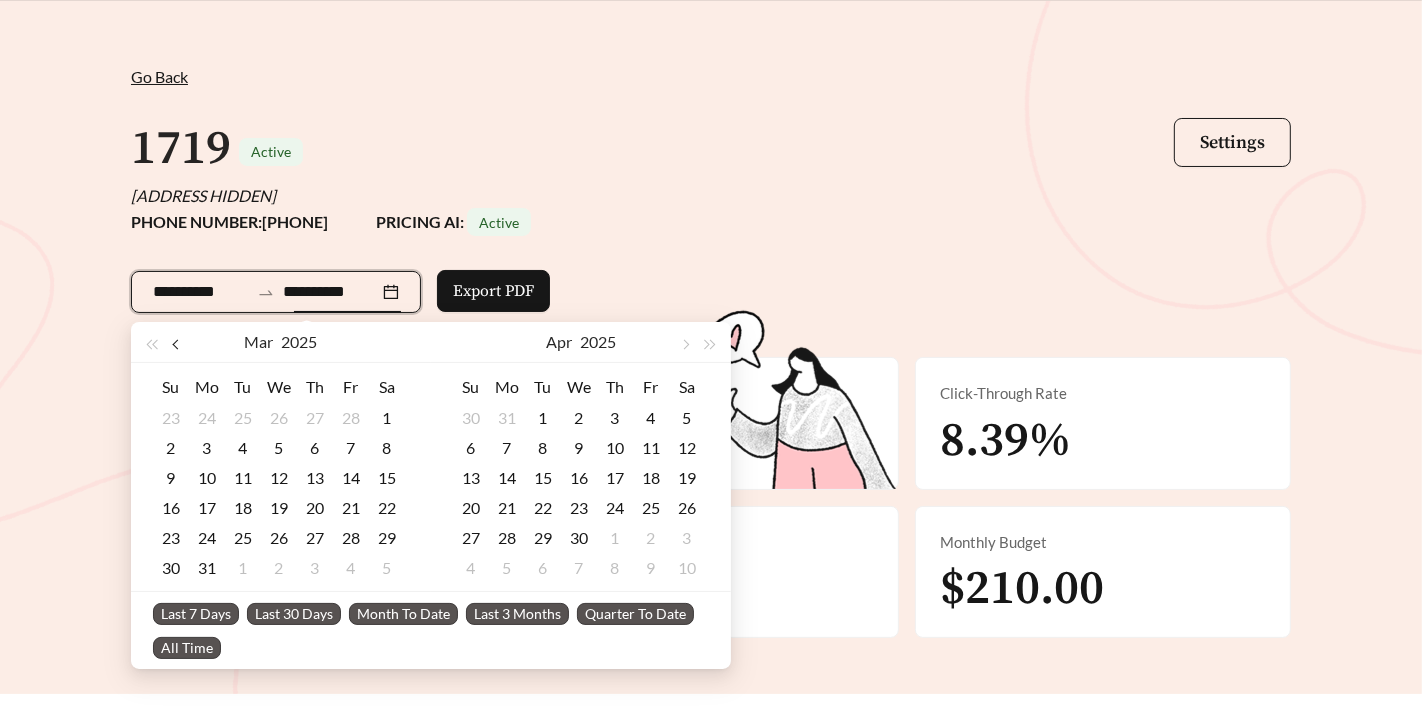 click at bounding box center [177, 345] 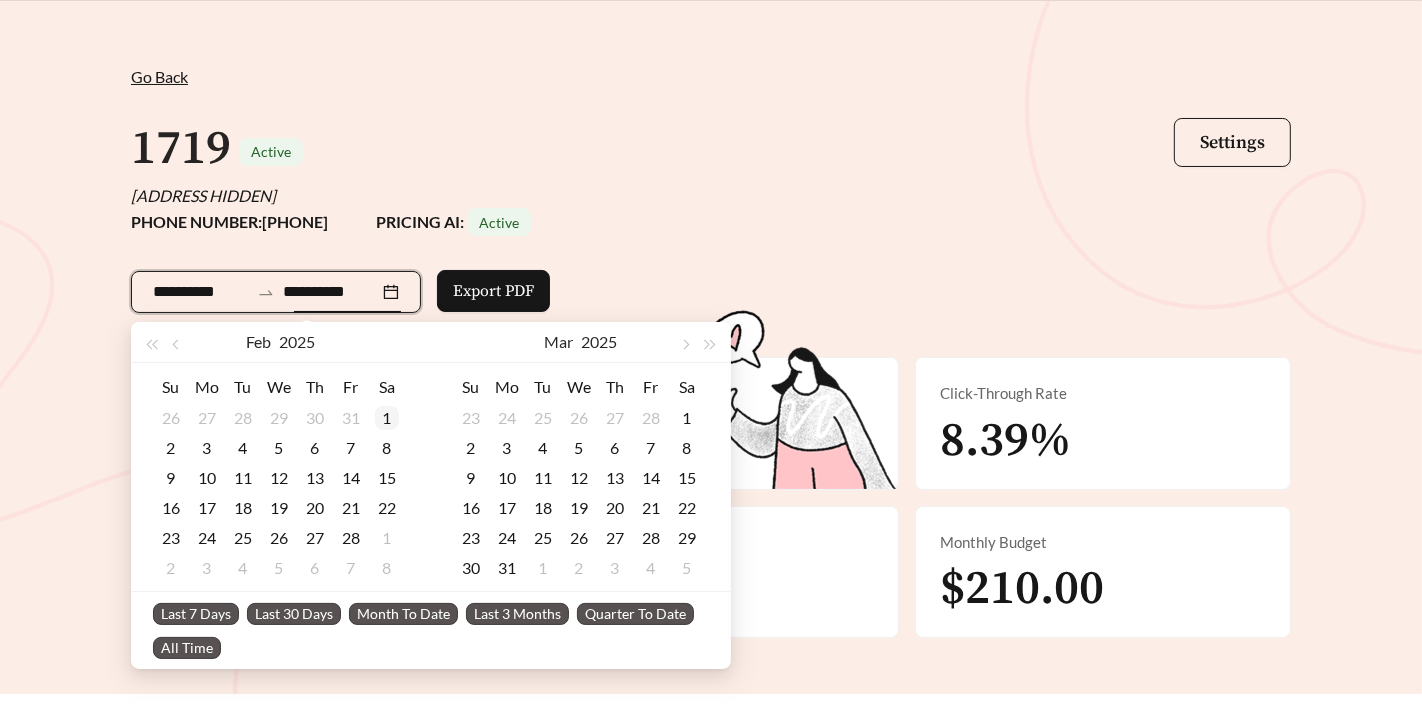 type on "**********" 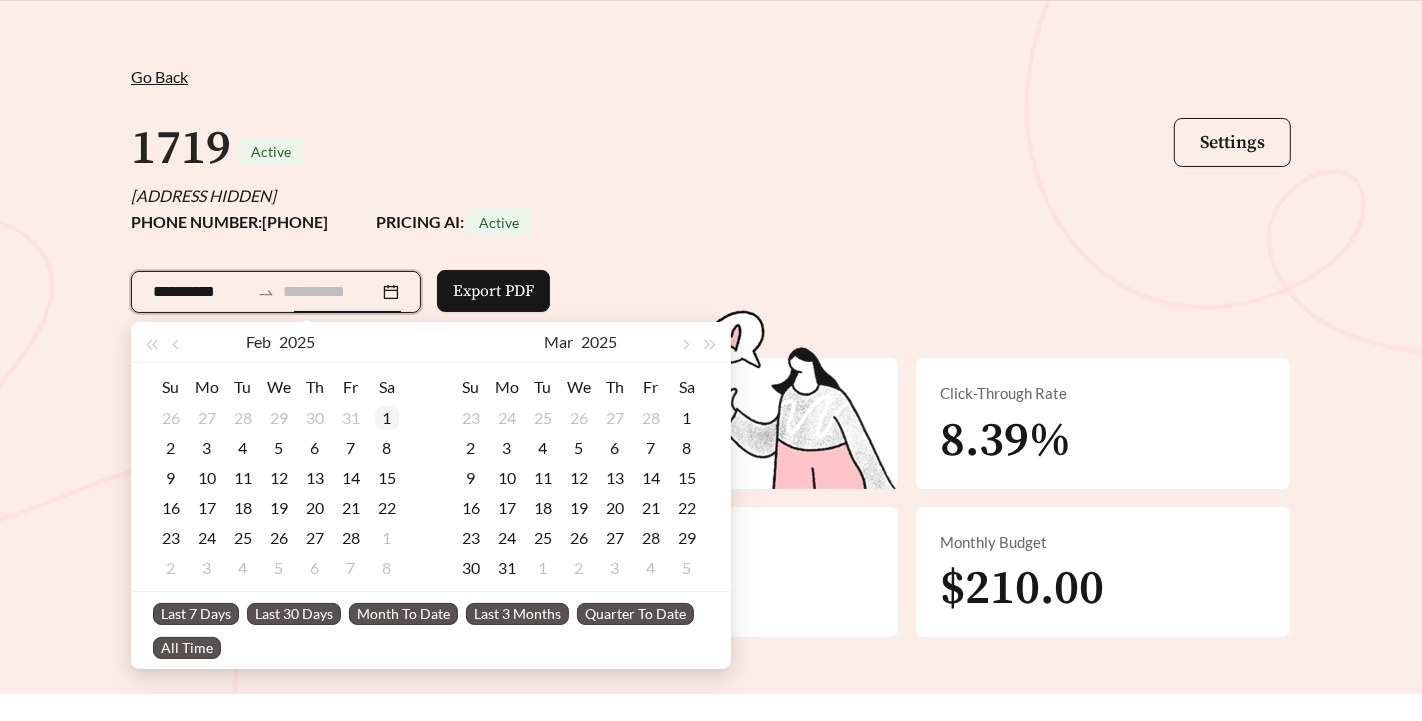 click on "1" at bounding box center (387, 418) 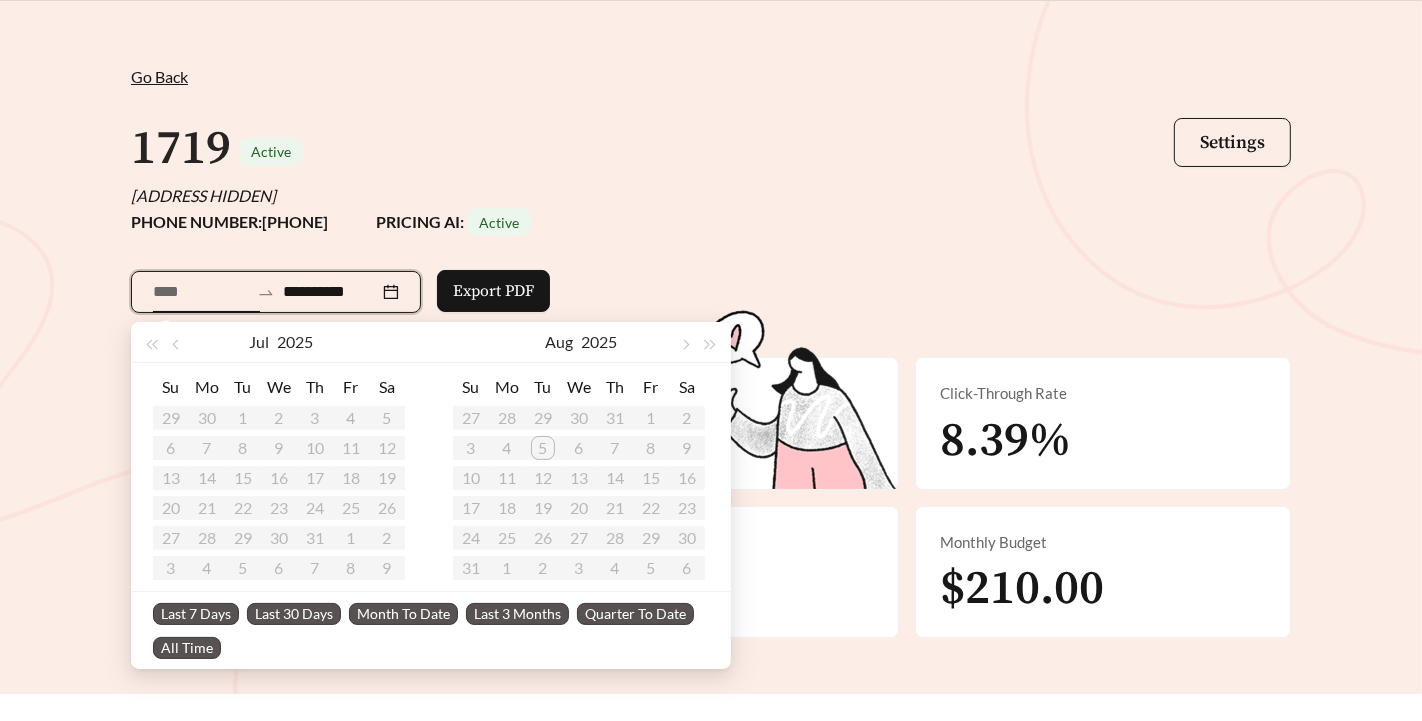 click at bounding box center [201, 292] 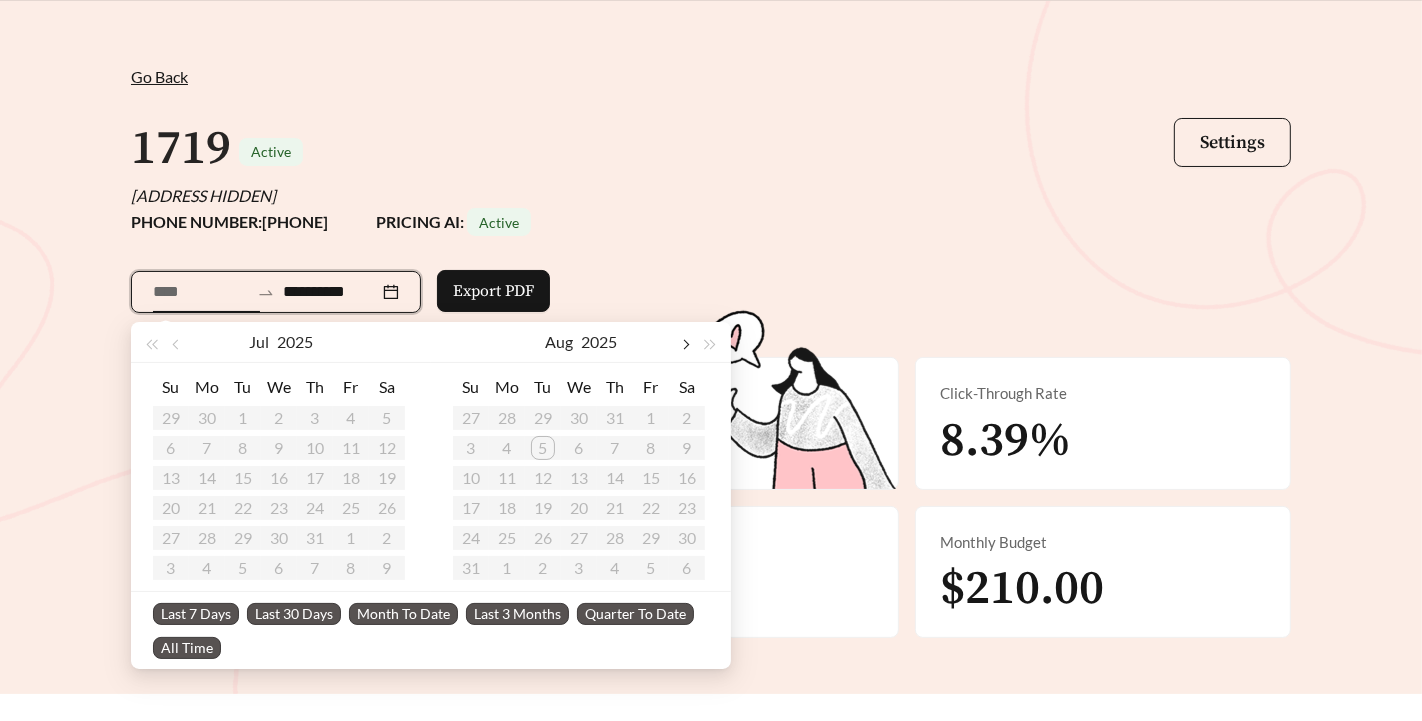 click at bounding box center [685, 345] 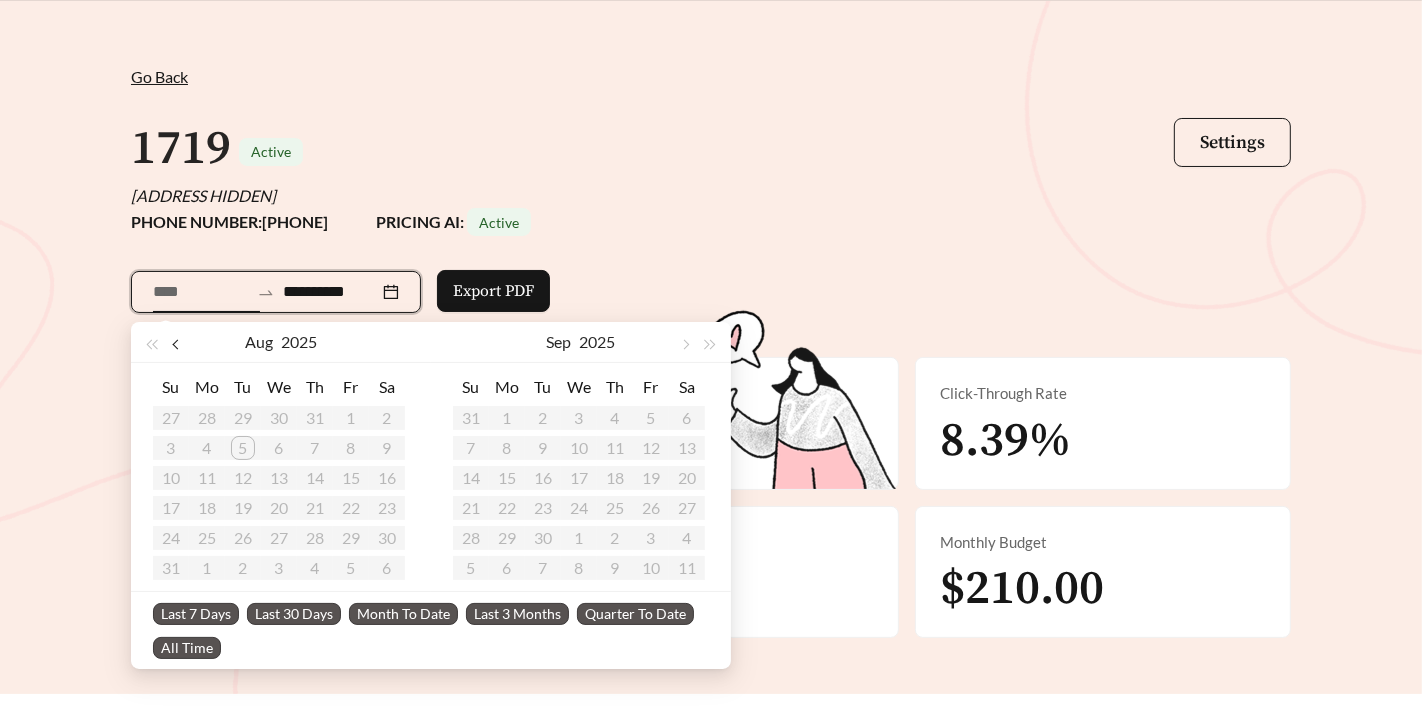 click at bounding box center (177, 345) 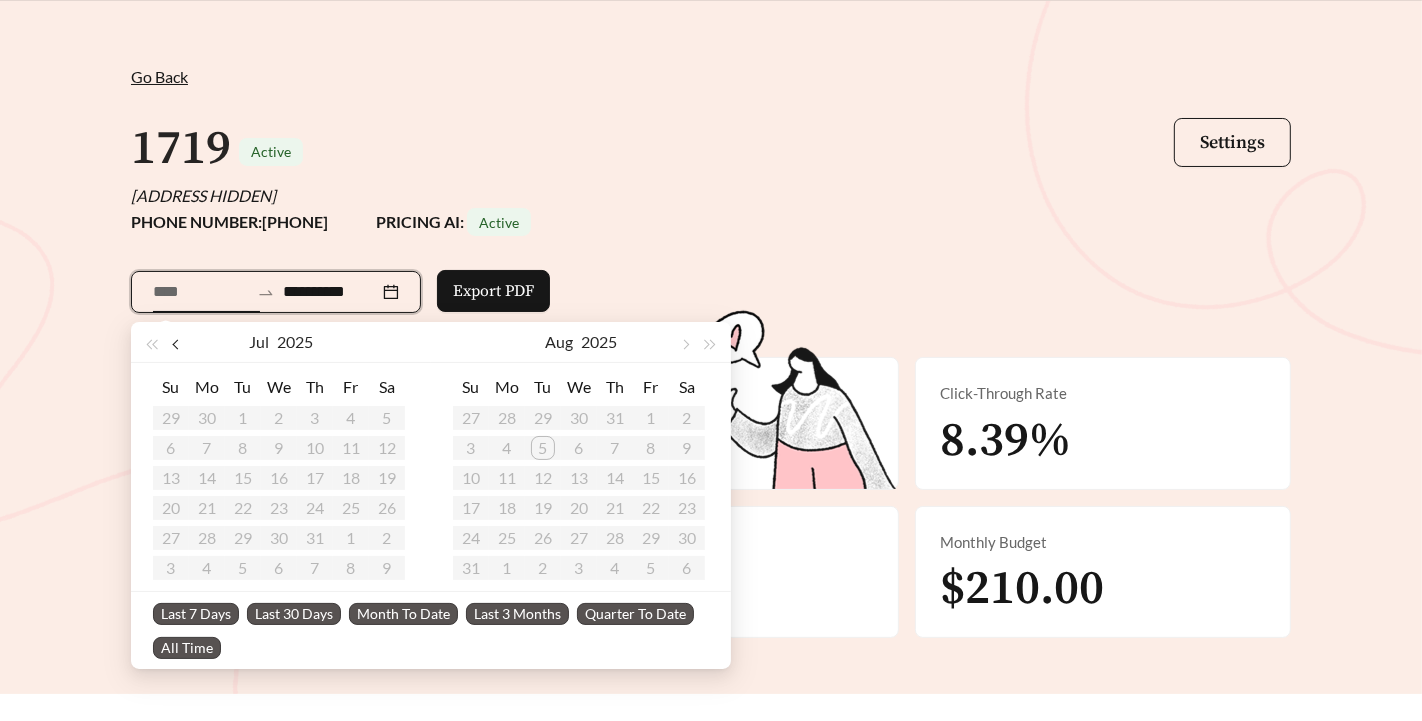 click at bounding box center (177, 345) 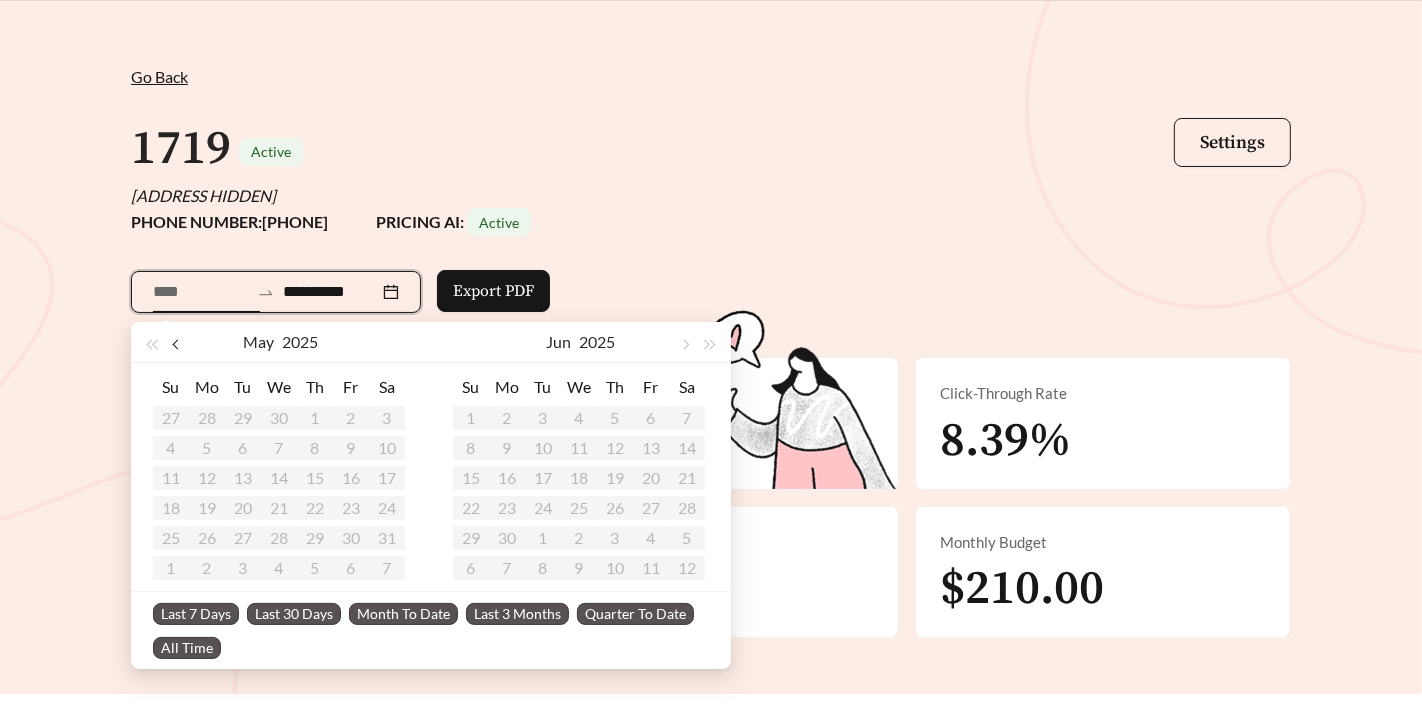 click at bounding box center [177, 345] 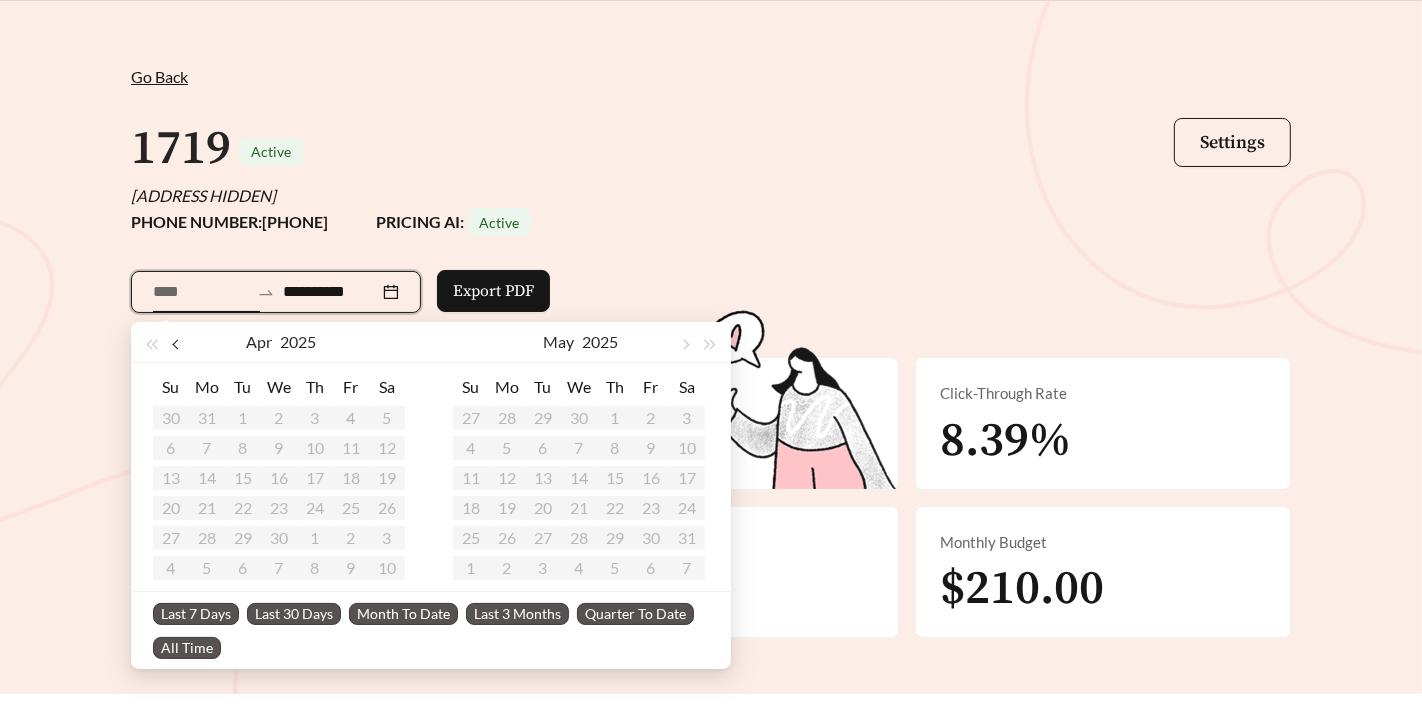 click at bounding box center (177, 345) 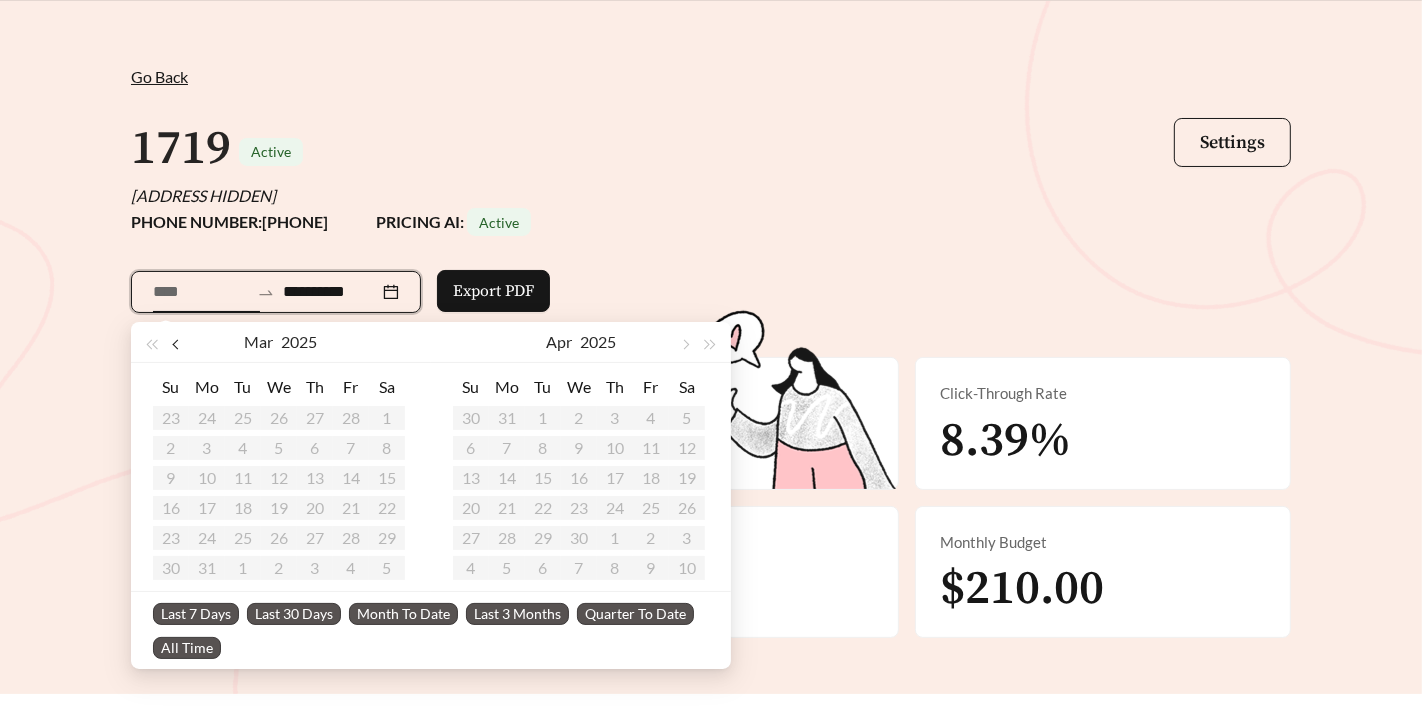 click at bounding box center [177, 345] 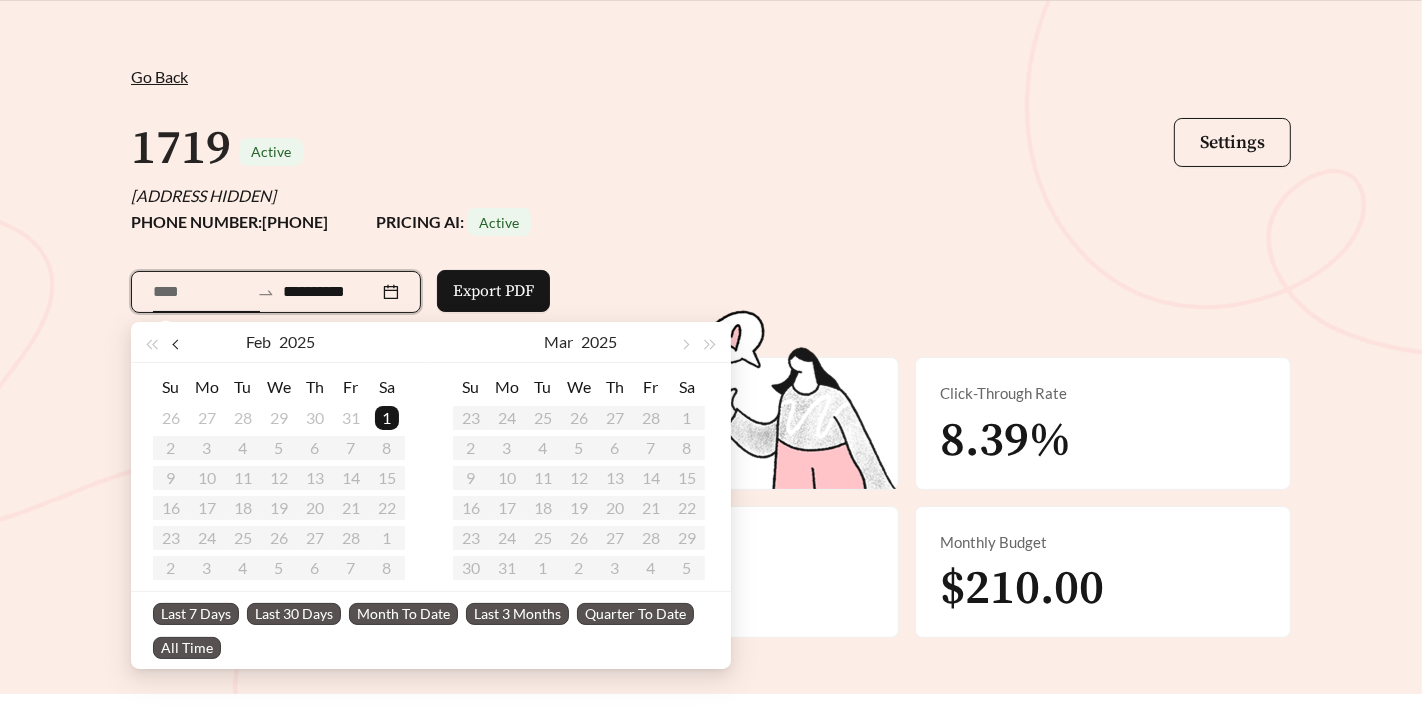 click at bounding box center (177, 345) 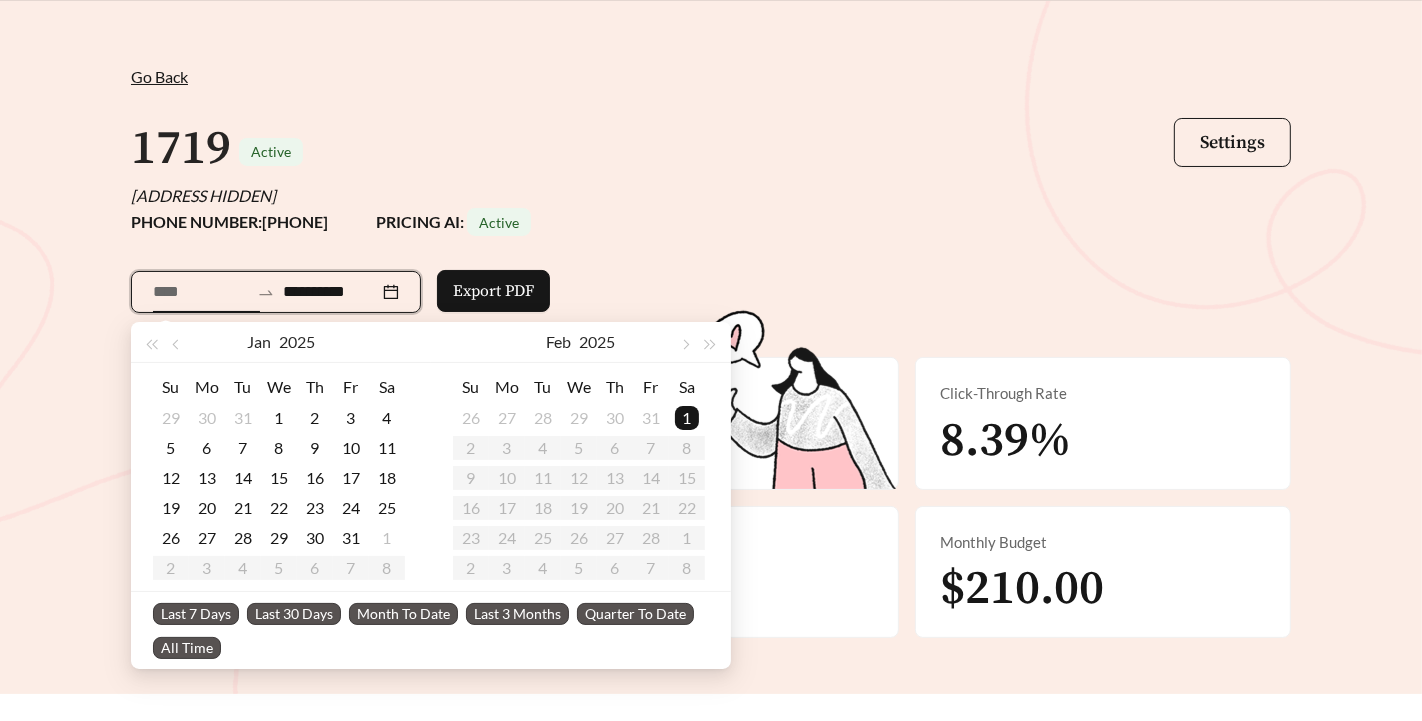 type on "**********" 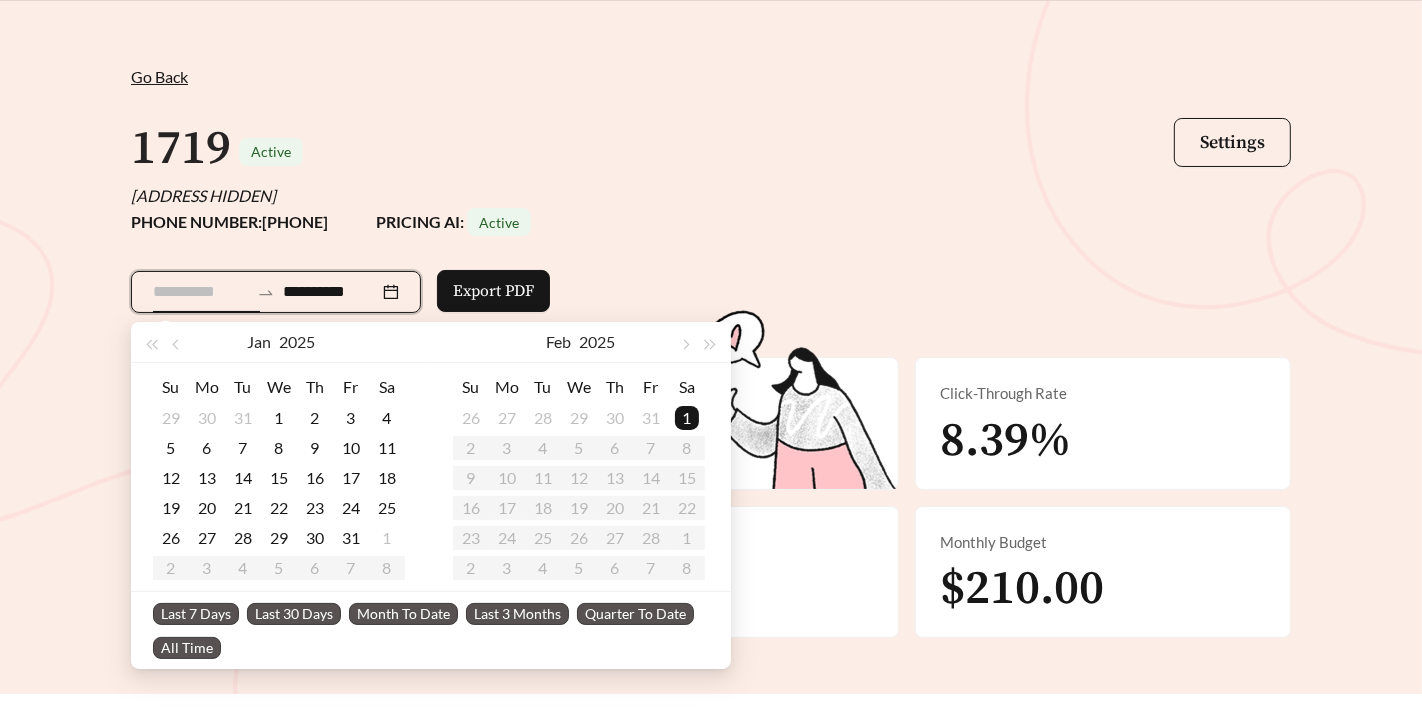 click on "1" at bounding box center (687, 418) 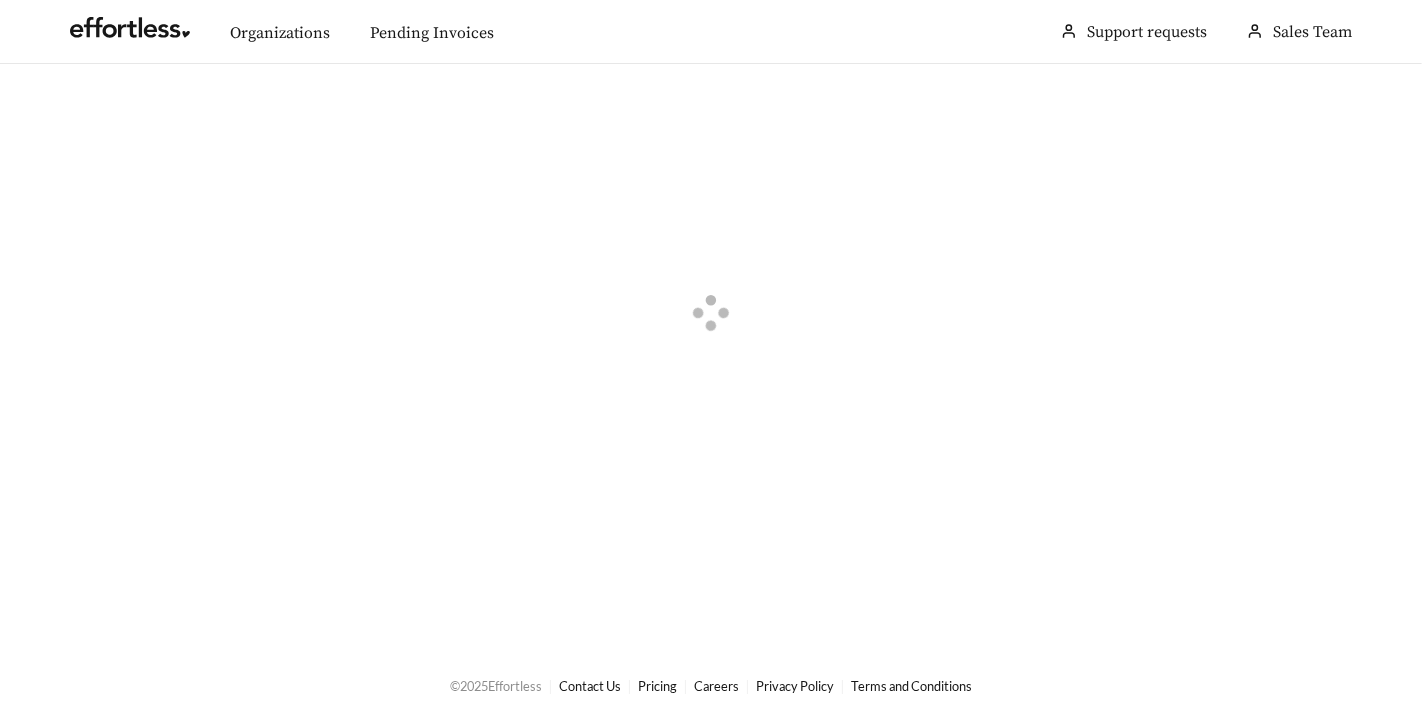 scroll, scrollTop: 0, scrollLeft: 0, axis: both 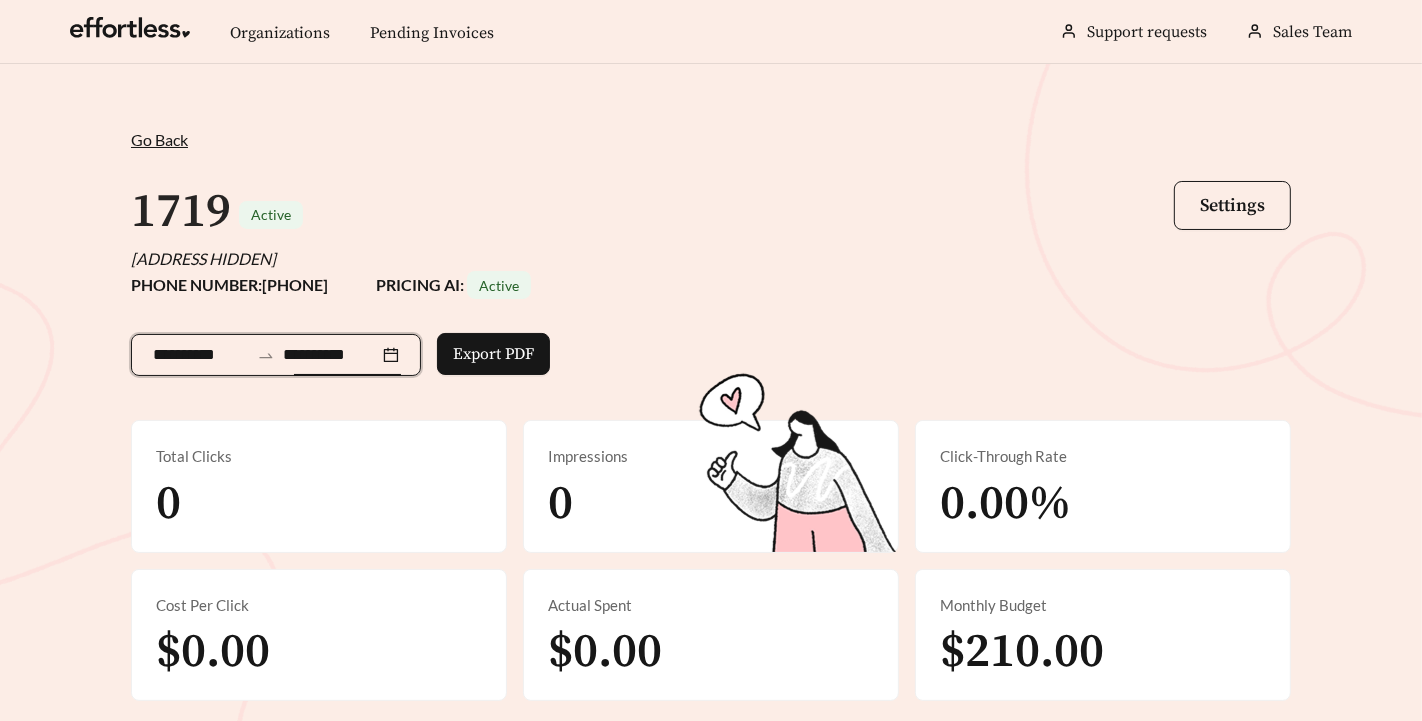 click on "**********" at bounding box center [331, 355] 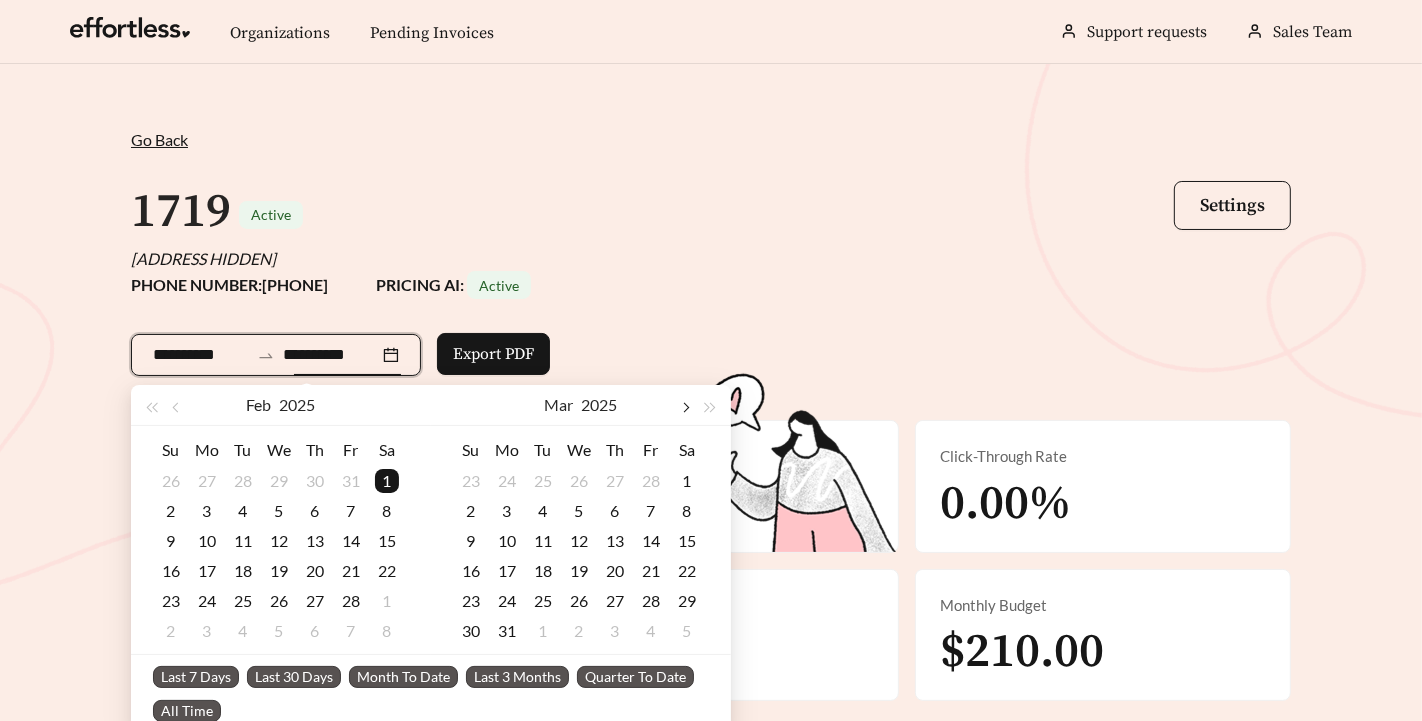 click at bounding box center [685, 405] 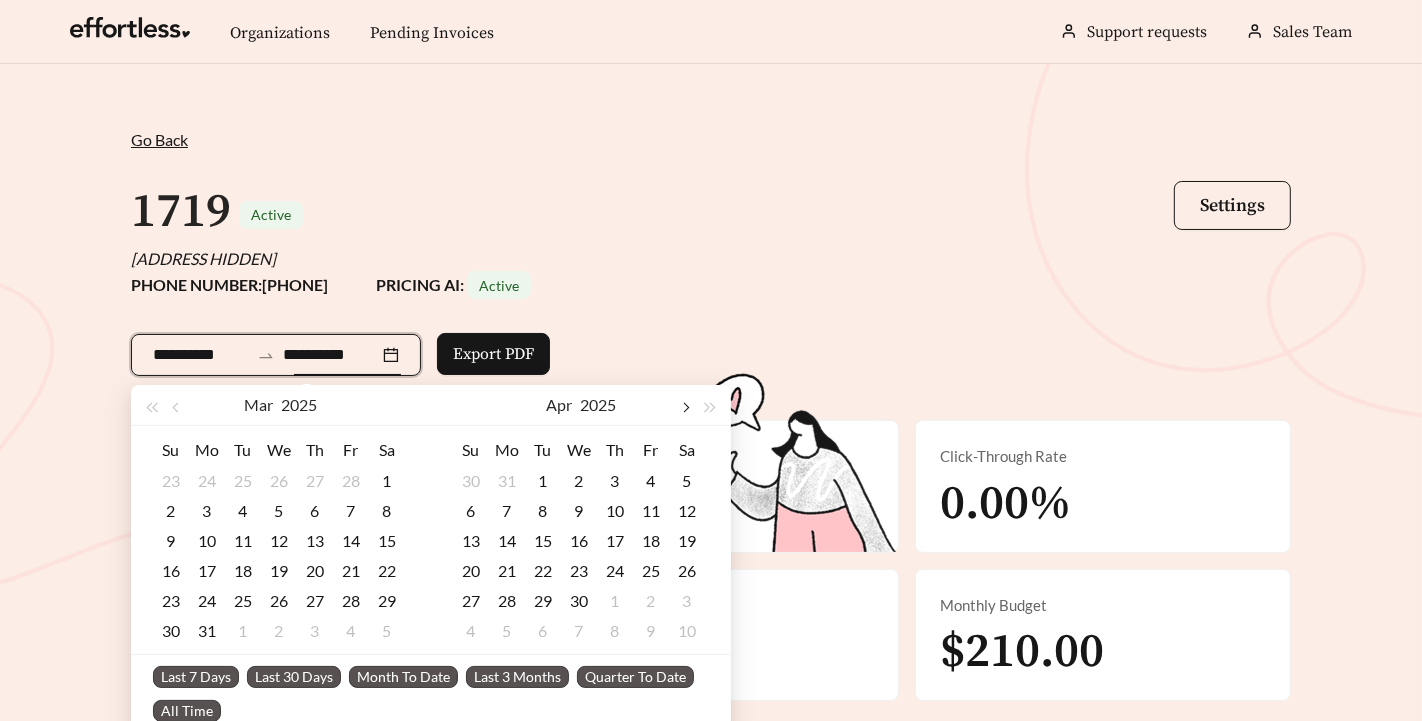 click at bounding box center [685, 405] 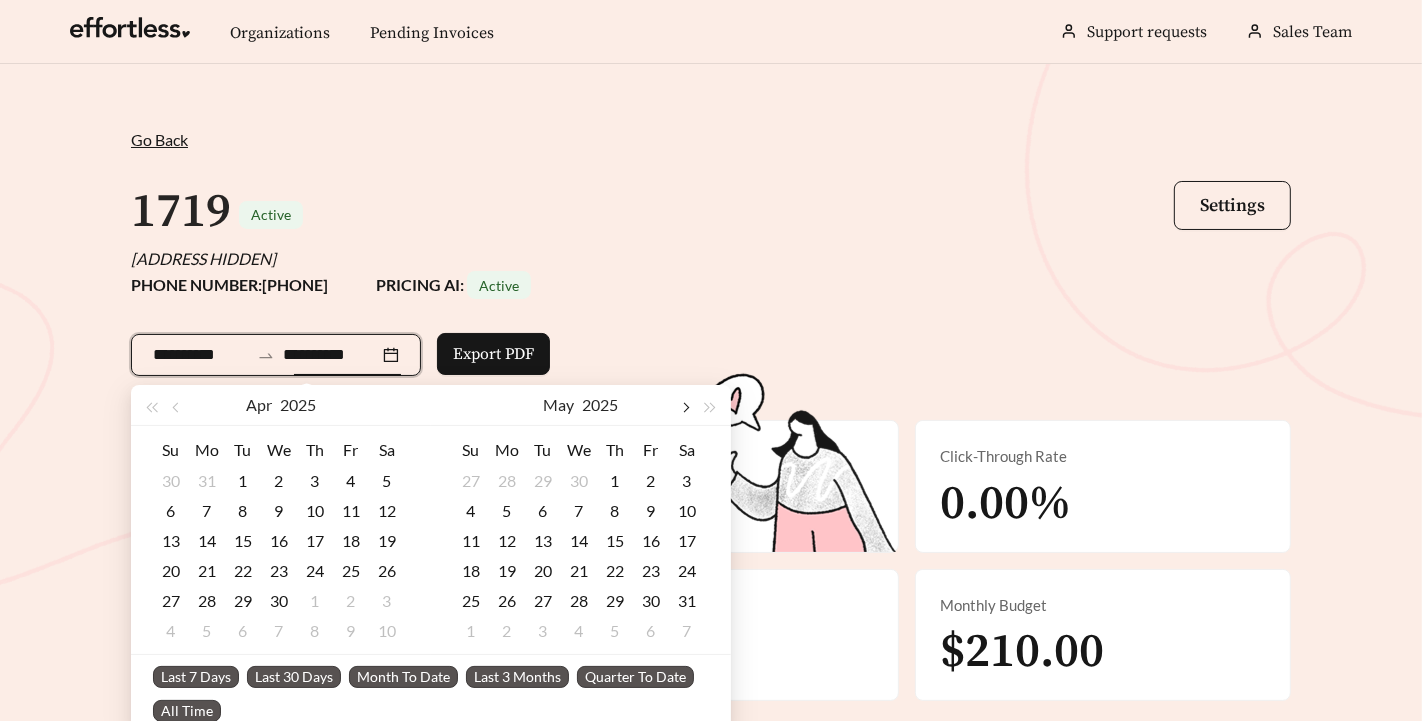 click at bounding box center (685, 405) 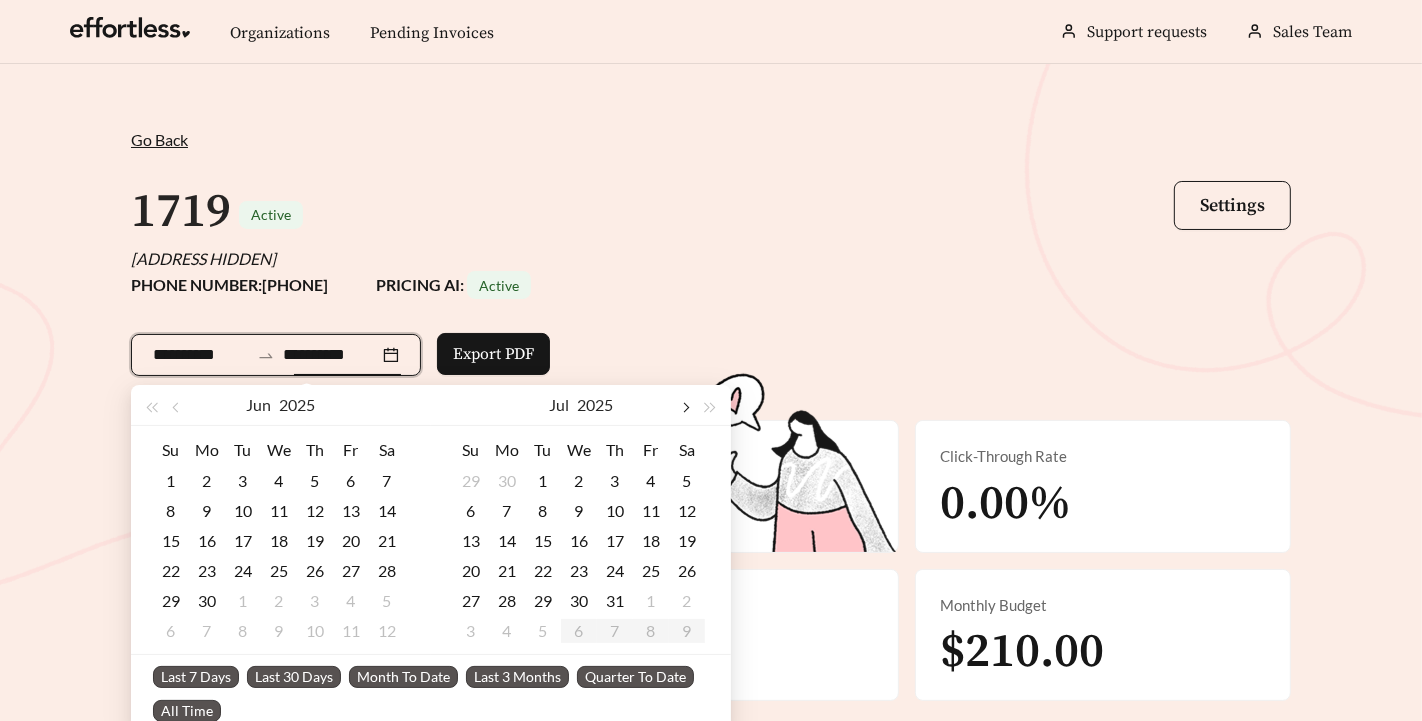 click at bounding box center (685, 405) 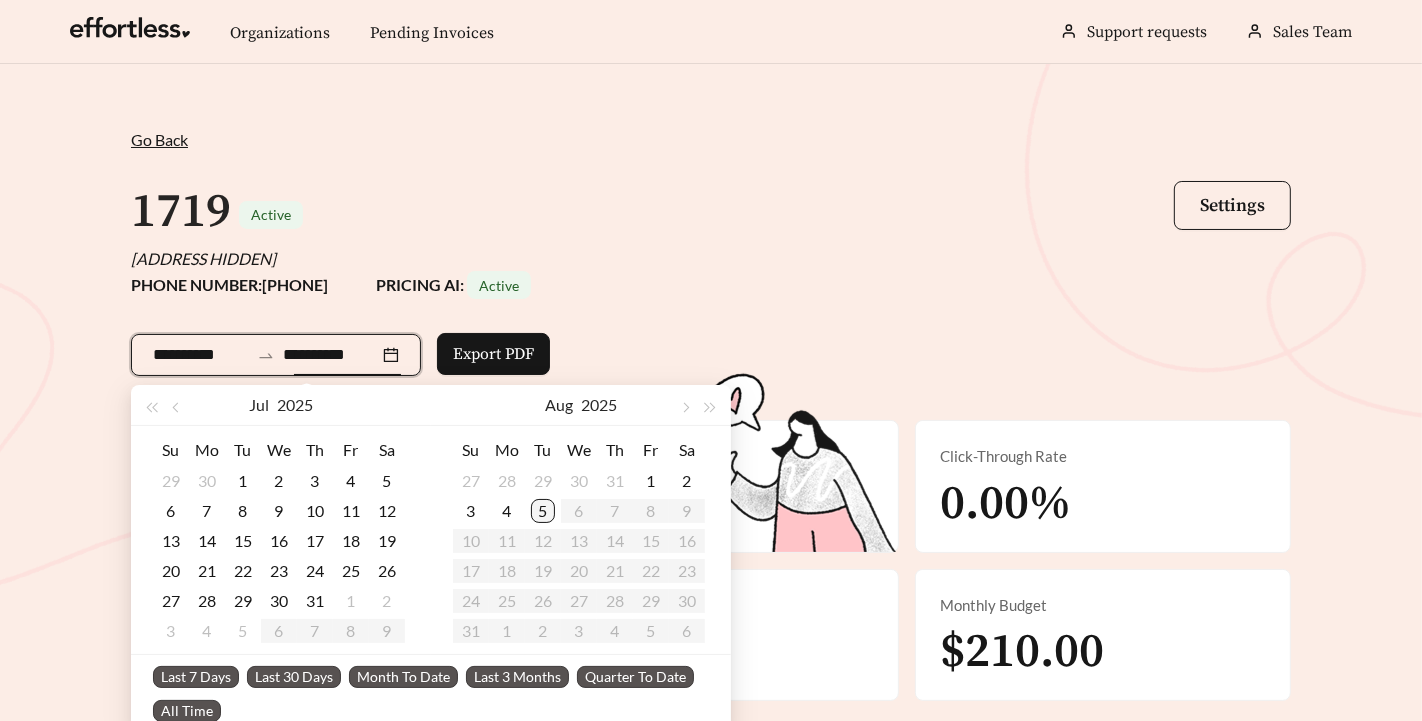 type on "**********" 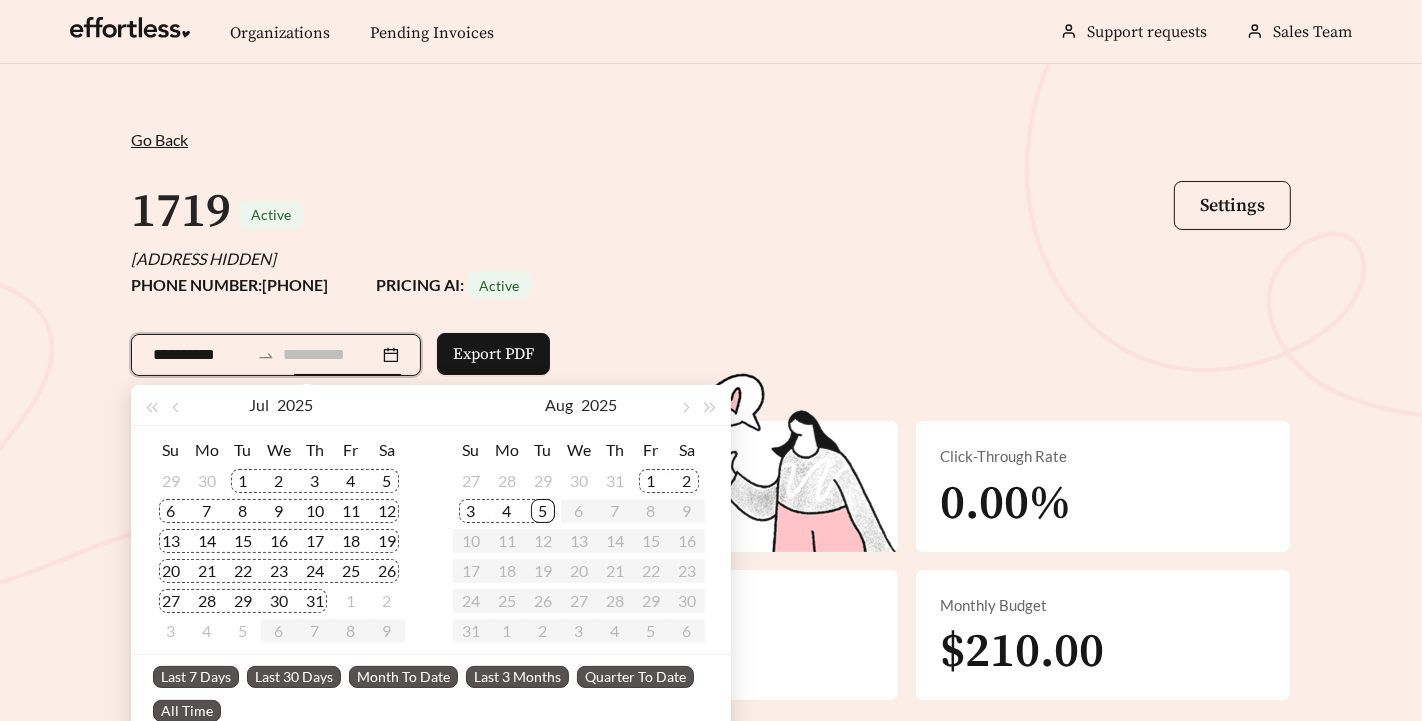click on "5" at bounding box center (543, 511) 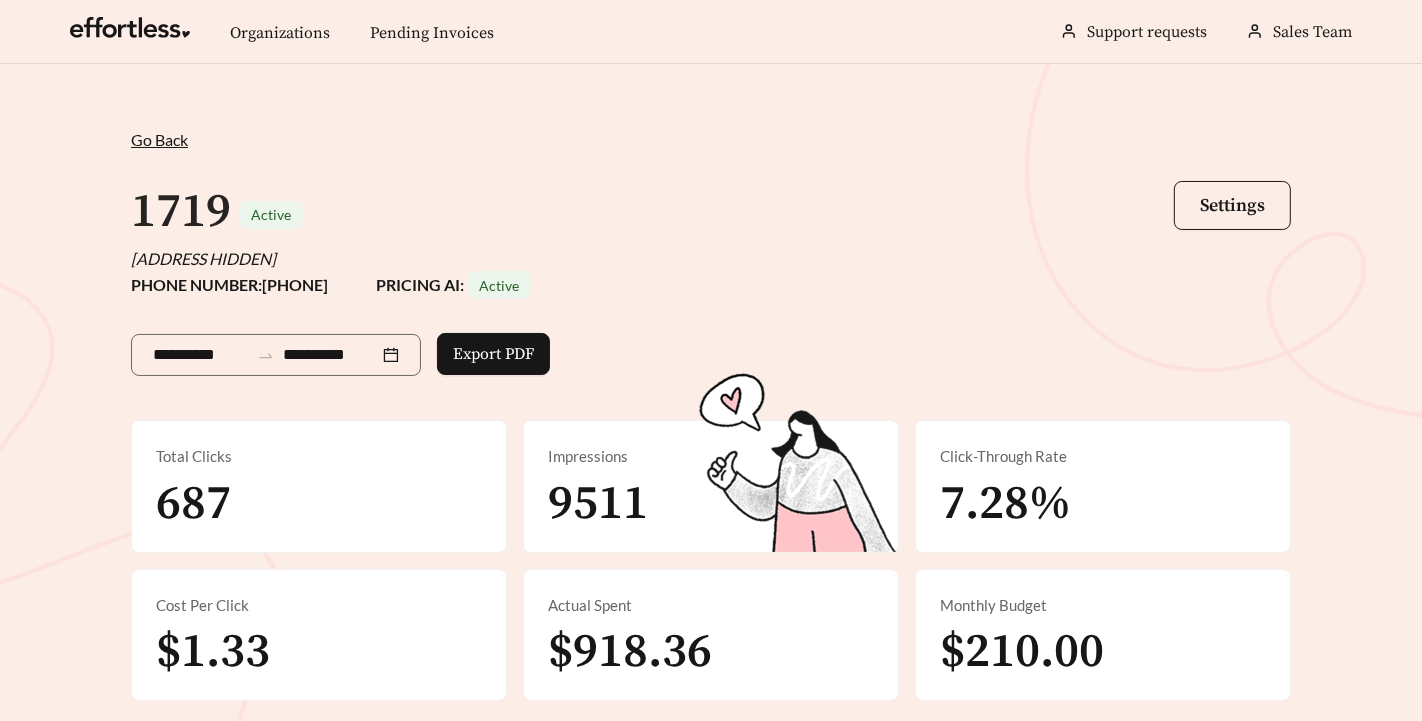click on "**********" at bounding box center [711, 351] 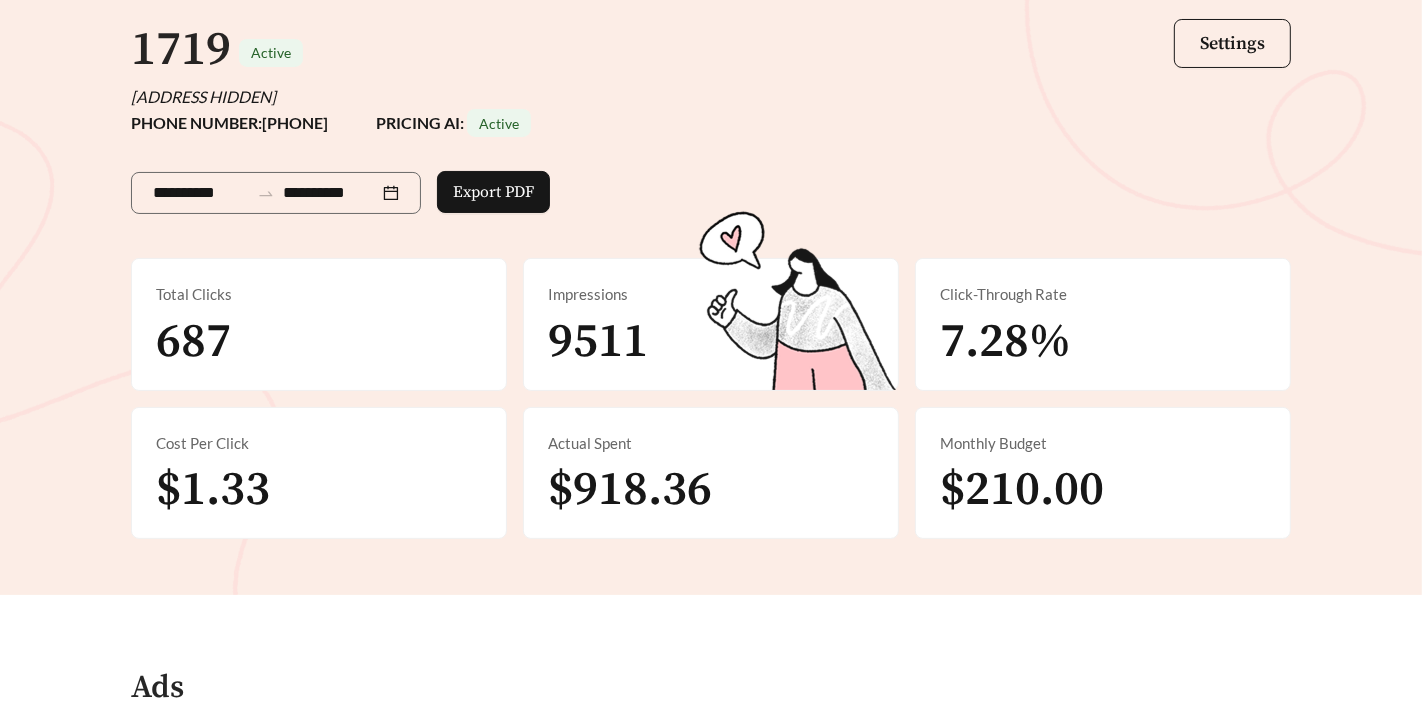 scroll, scrollTop: 134, scrollLeft: 0, axis: vertical 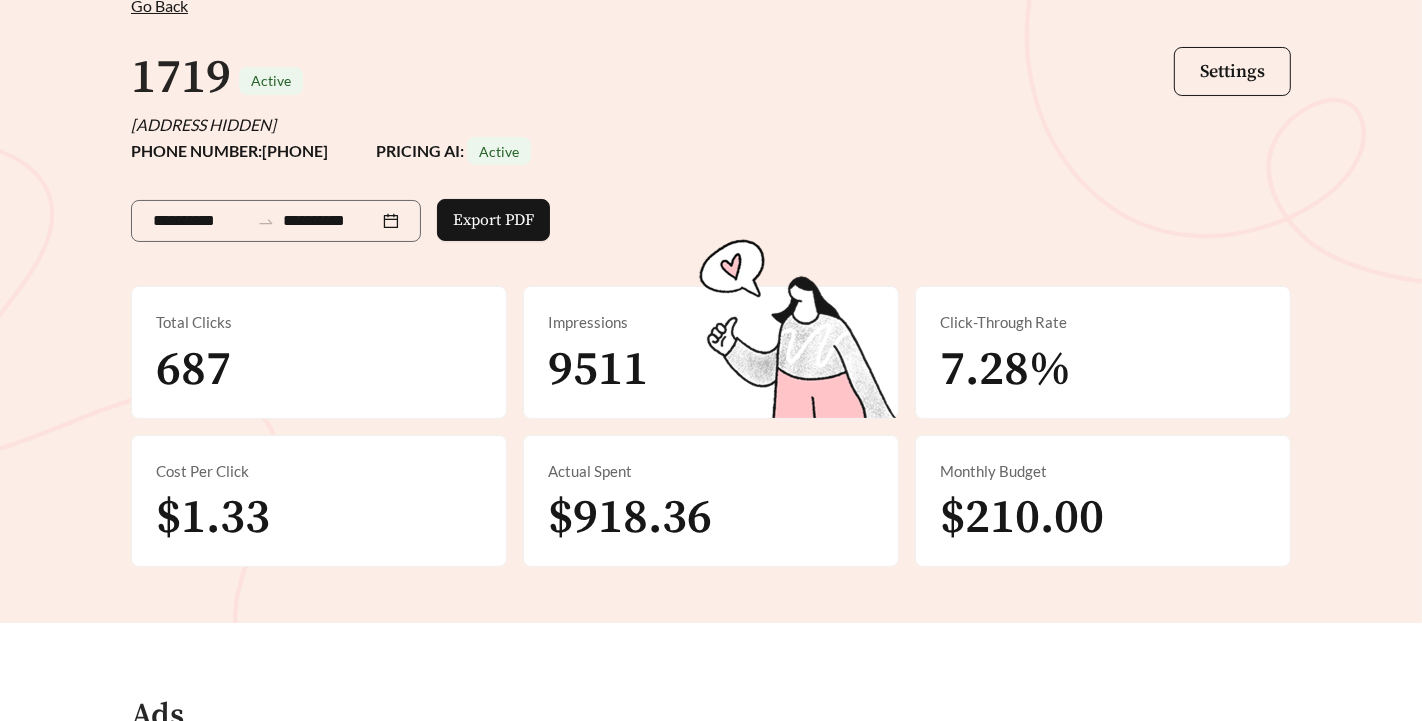 click on "**********" at bounding box center [711, 280] 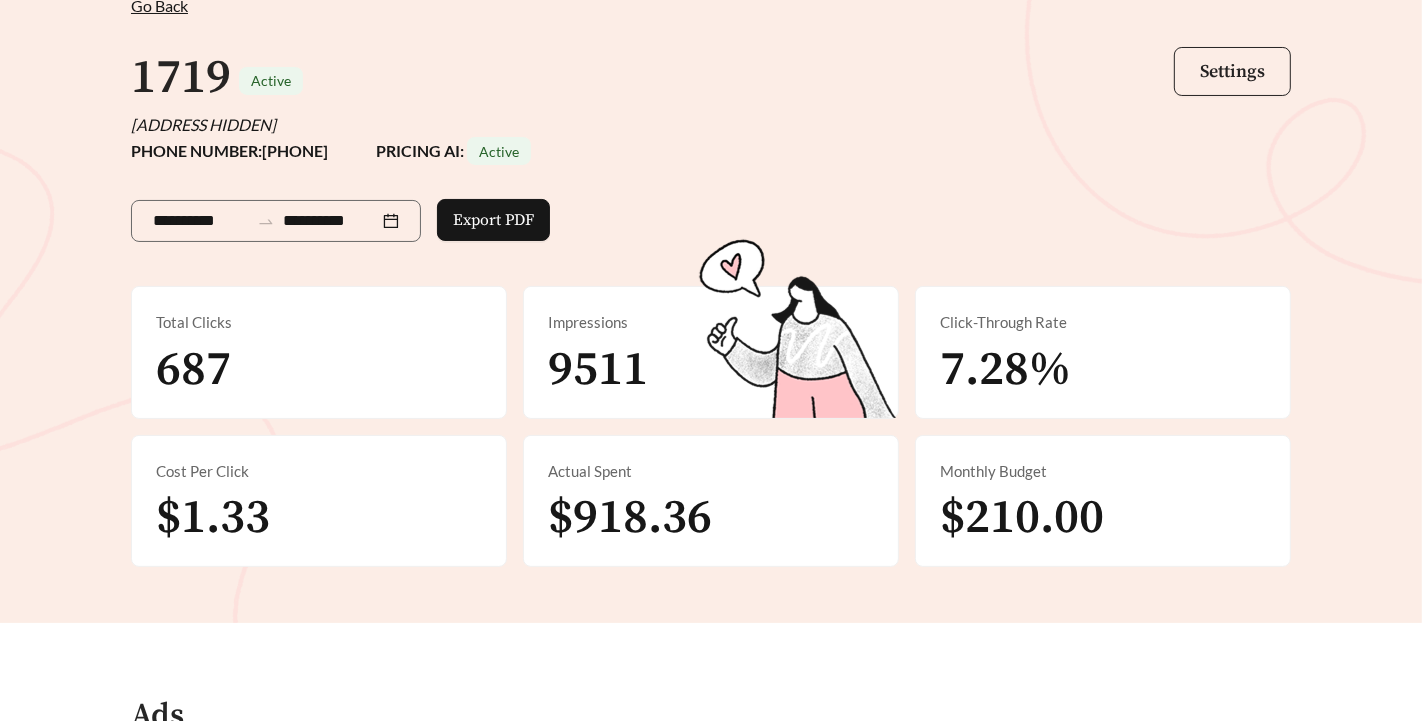 click on "Settings" at bounding box center [1232, 71] 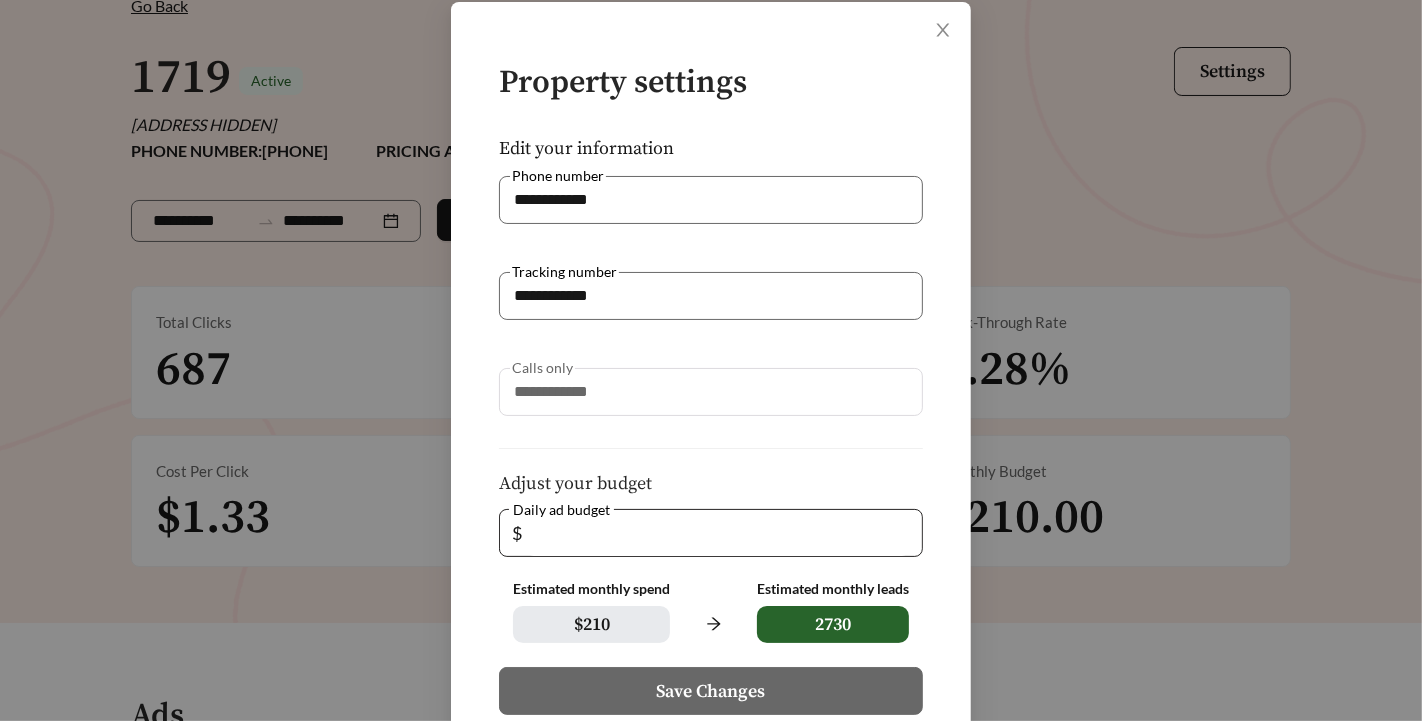 scroll, scrollTop: 243, scrollLeft: 0, axis: vertical 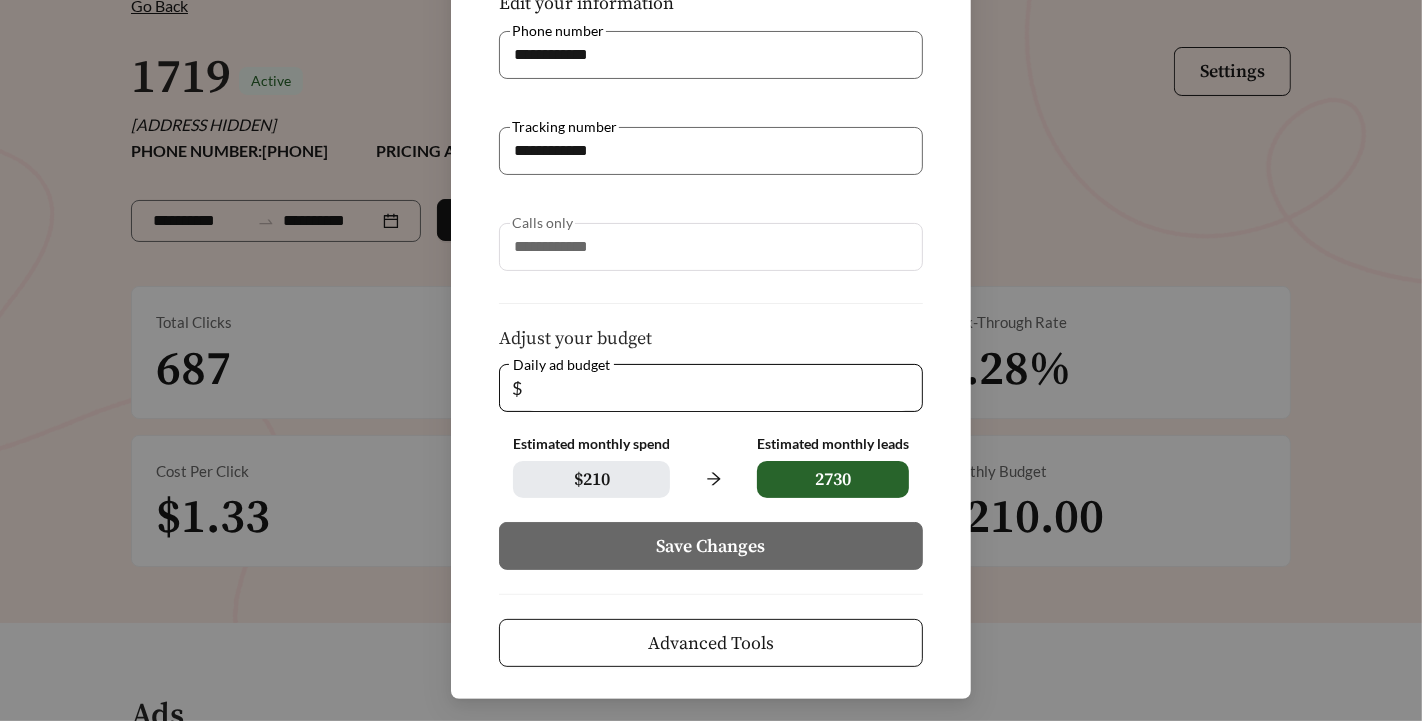 click on "Advanced Tools" at bounding box center [711, 643] 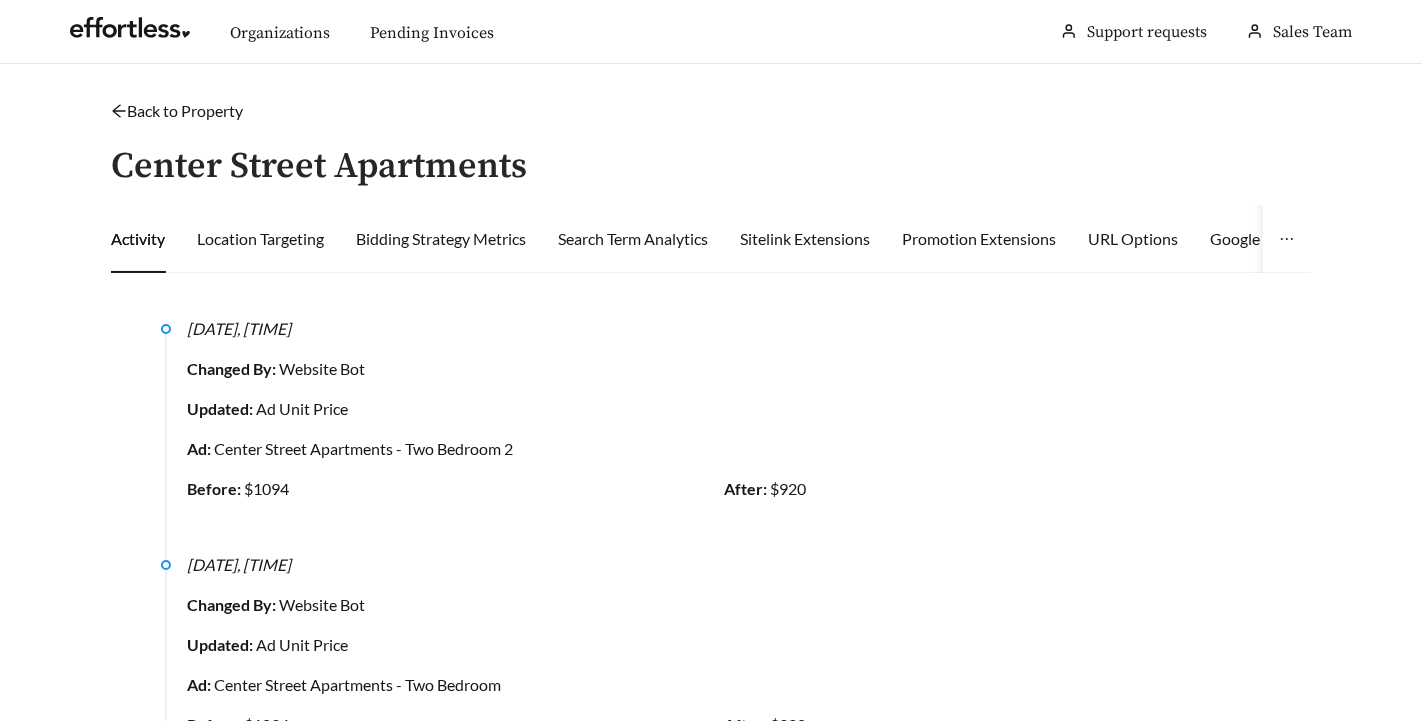 scroll, scrollTop: 31, scrollLeft: 0, axis: vertical 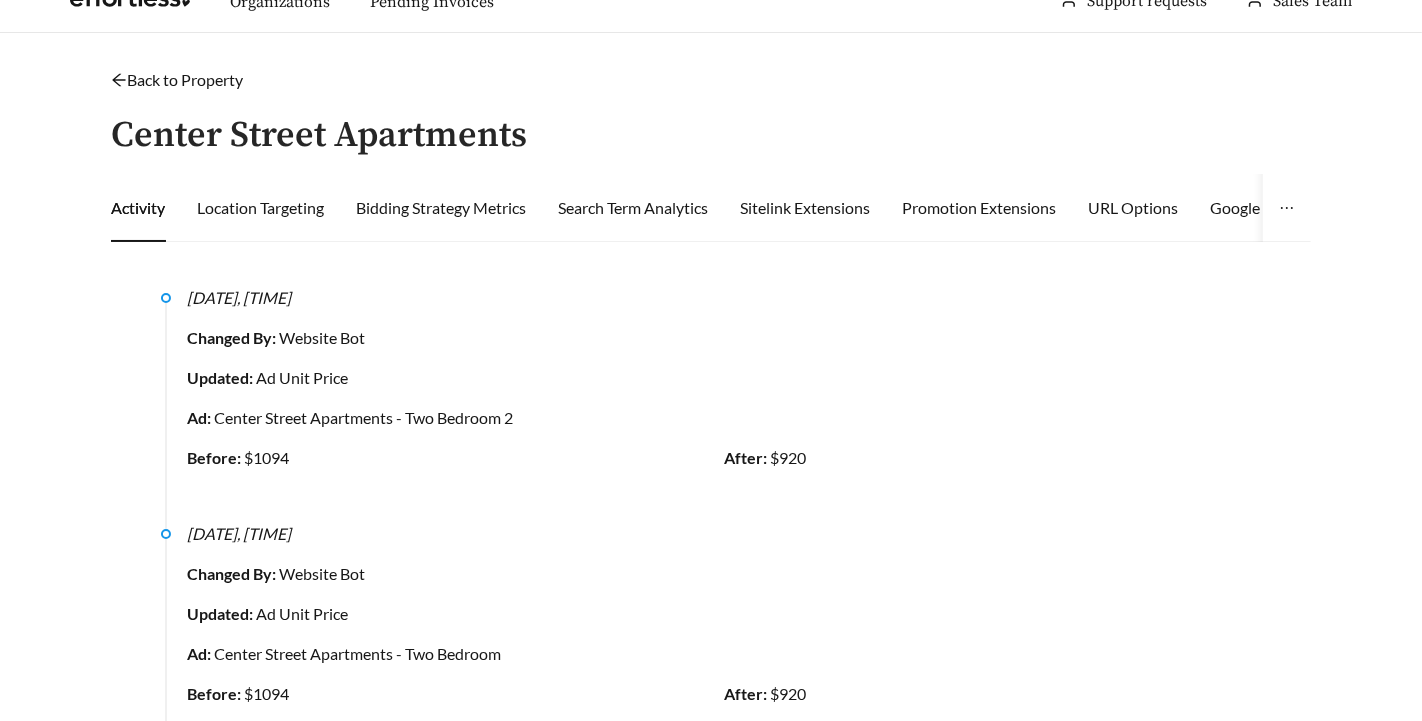 click on "7/16/2025, 10:10:38 AM Changed By:   Website Bot Updated:   Ad Unit Price Ad:   Center Street Apartments - Two Bedroom 2 Before:   $1094 After:   $920" at bounding box center (711, 411) 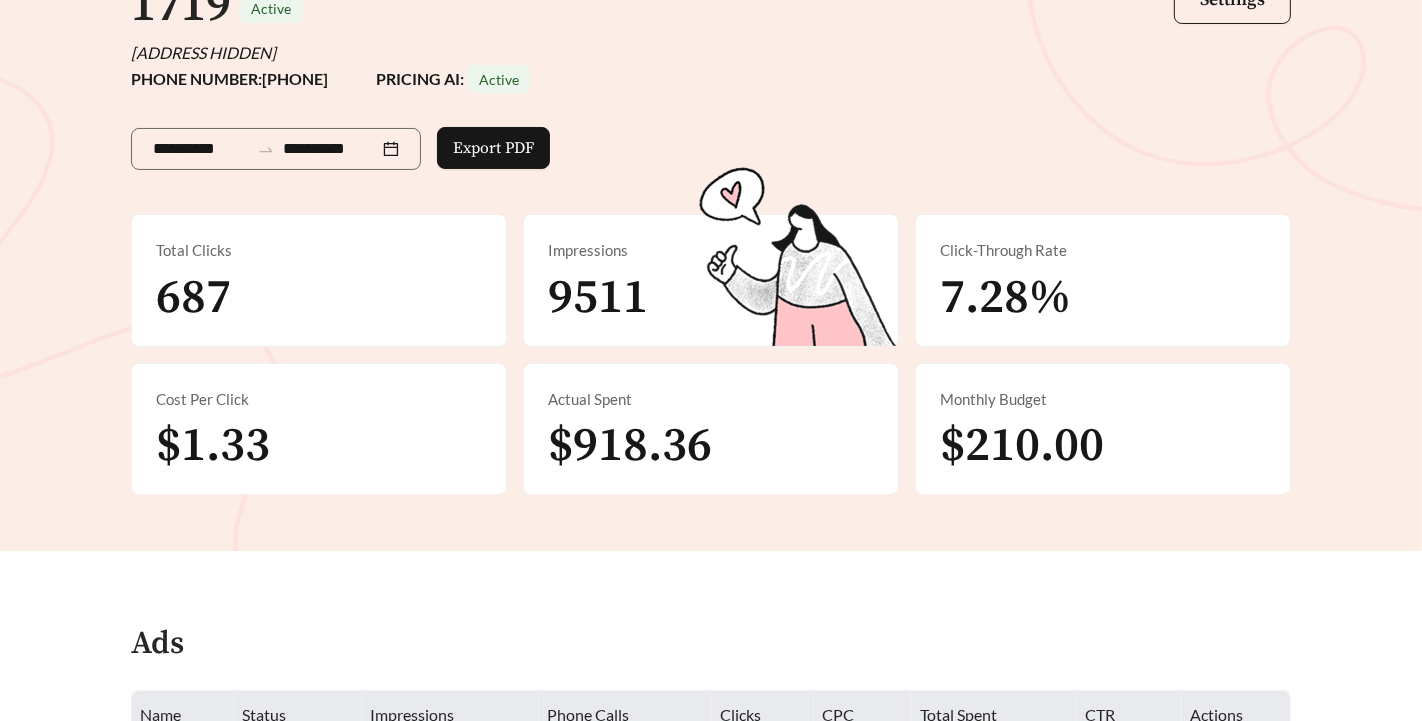 scroll, scrollTop: 208, scrollLeft: 0, axis: vertical 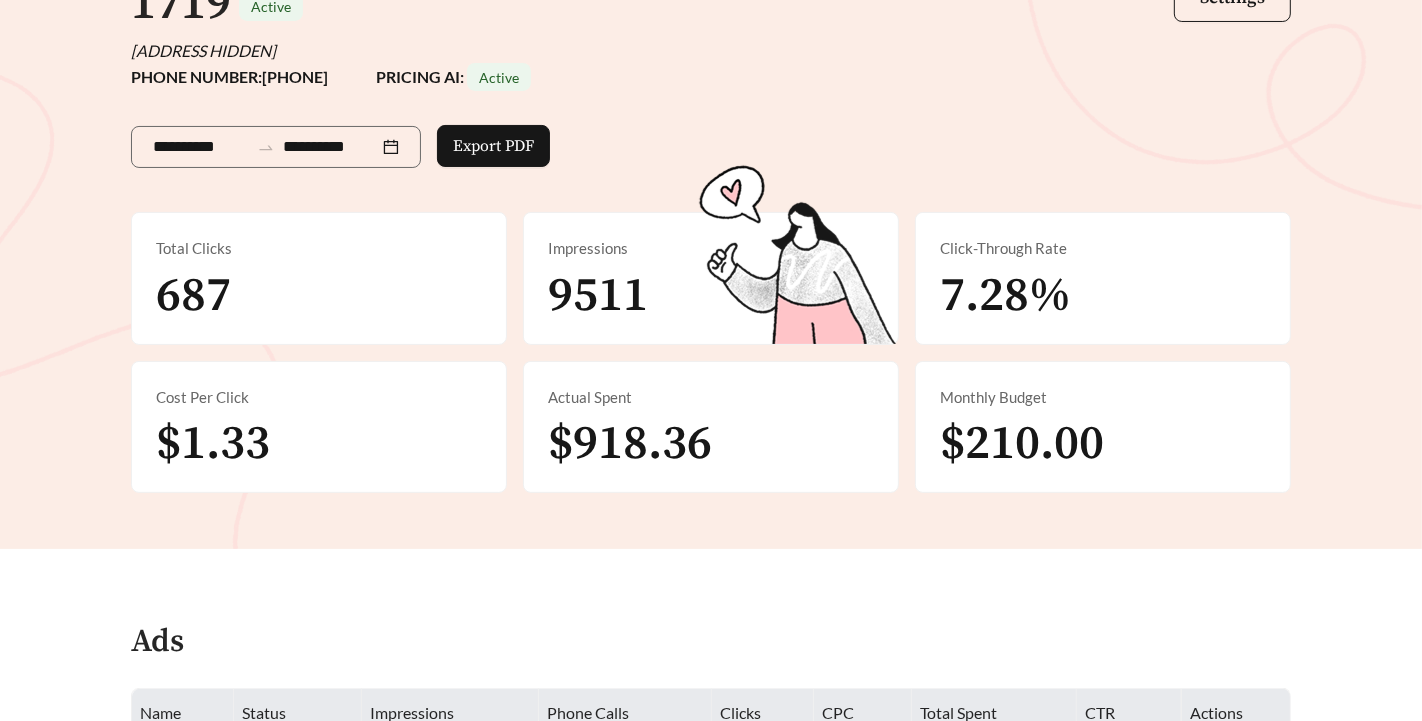 click on "687" at bounding box center (193, 296) 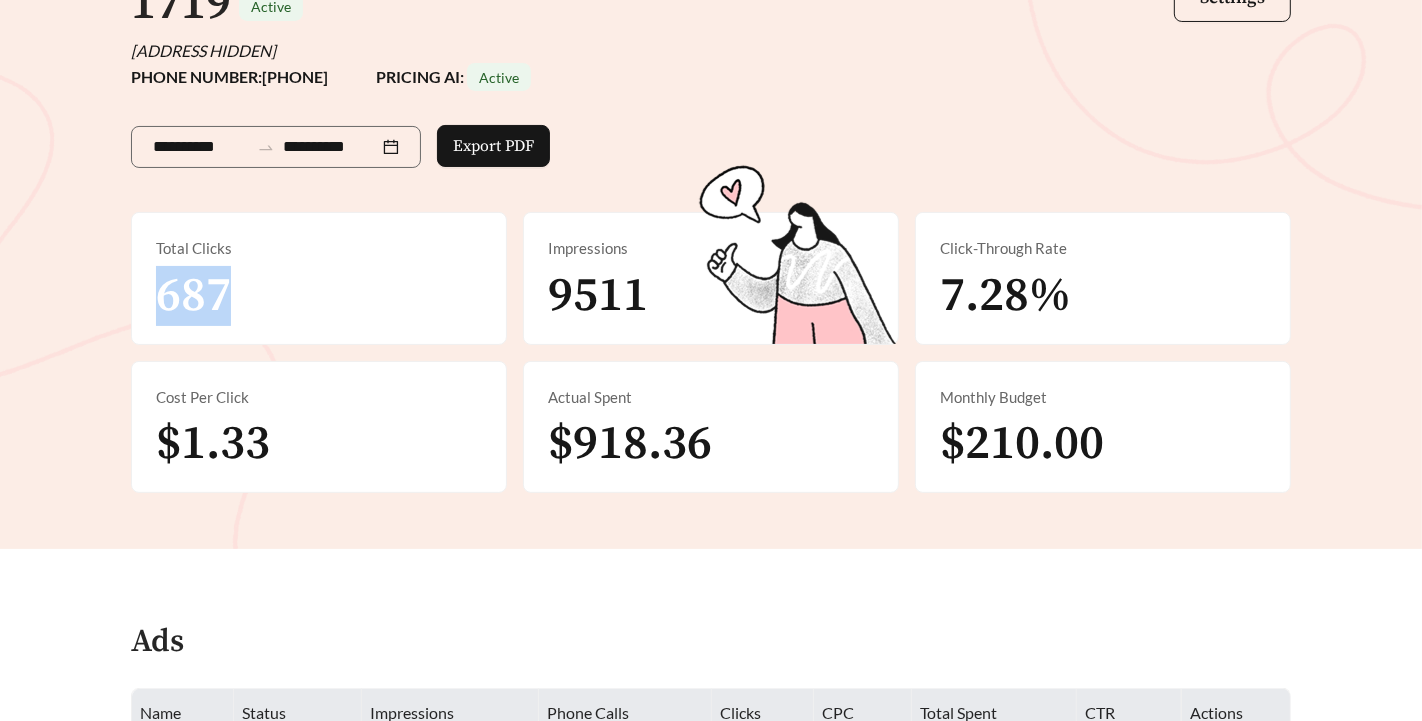 click on "687" at bounding box center (193, 296) 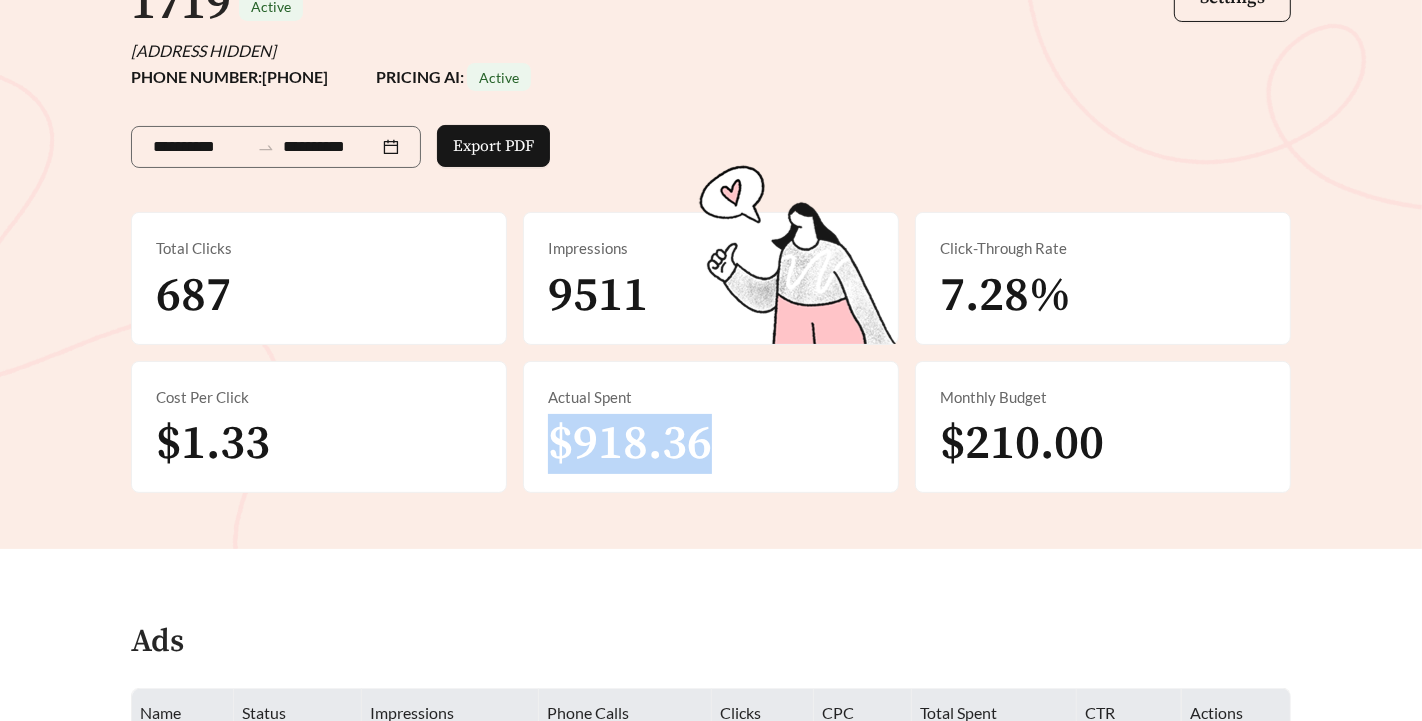 drag, startPoint x: 550, startPoint y: 449, endPoint x: 746, endPoint y: 449, distance: 196 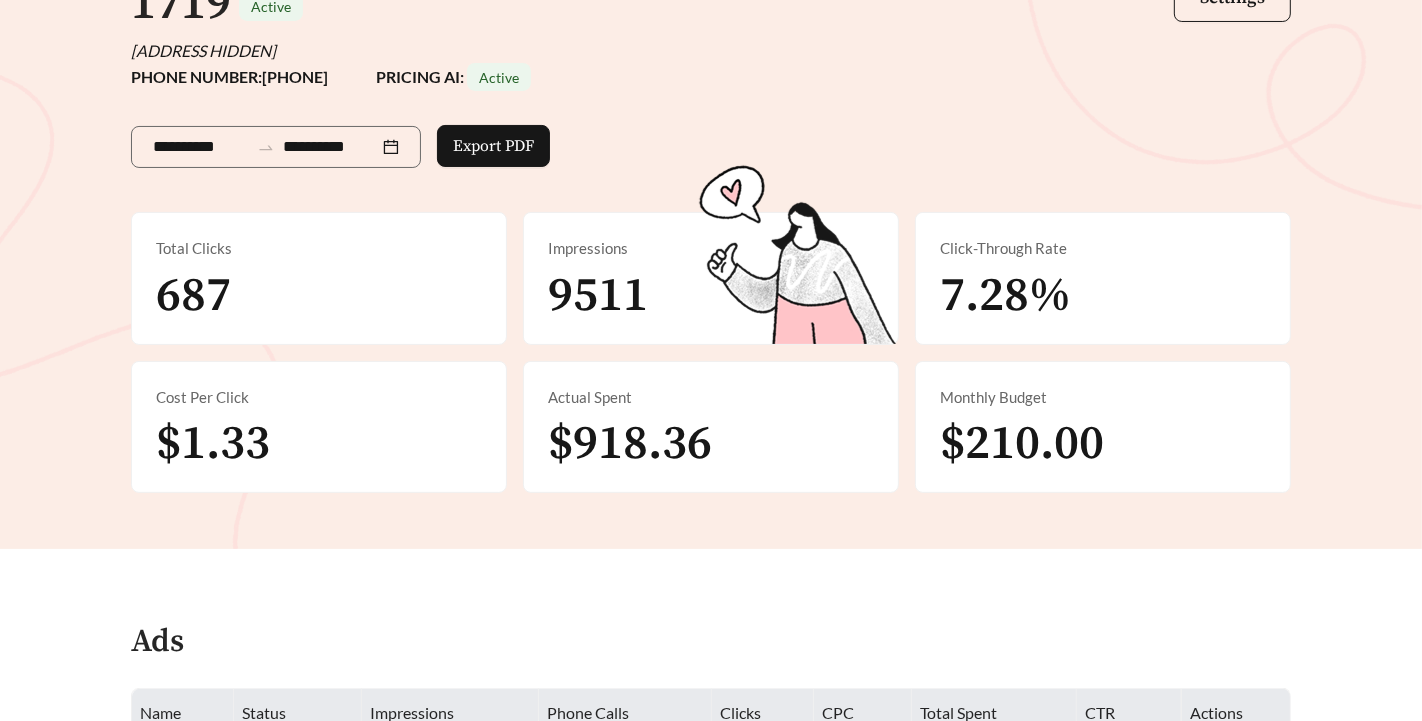 click on "Impressions 9511" at bounding box center [711, 278] 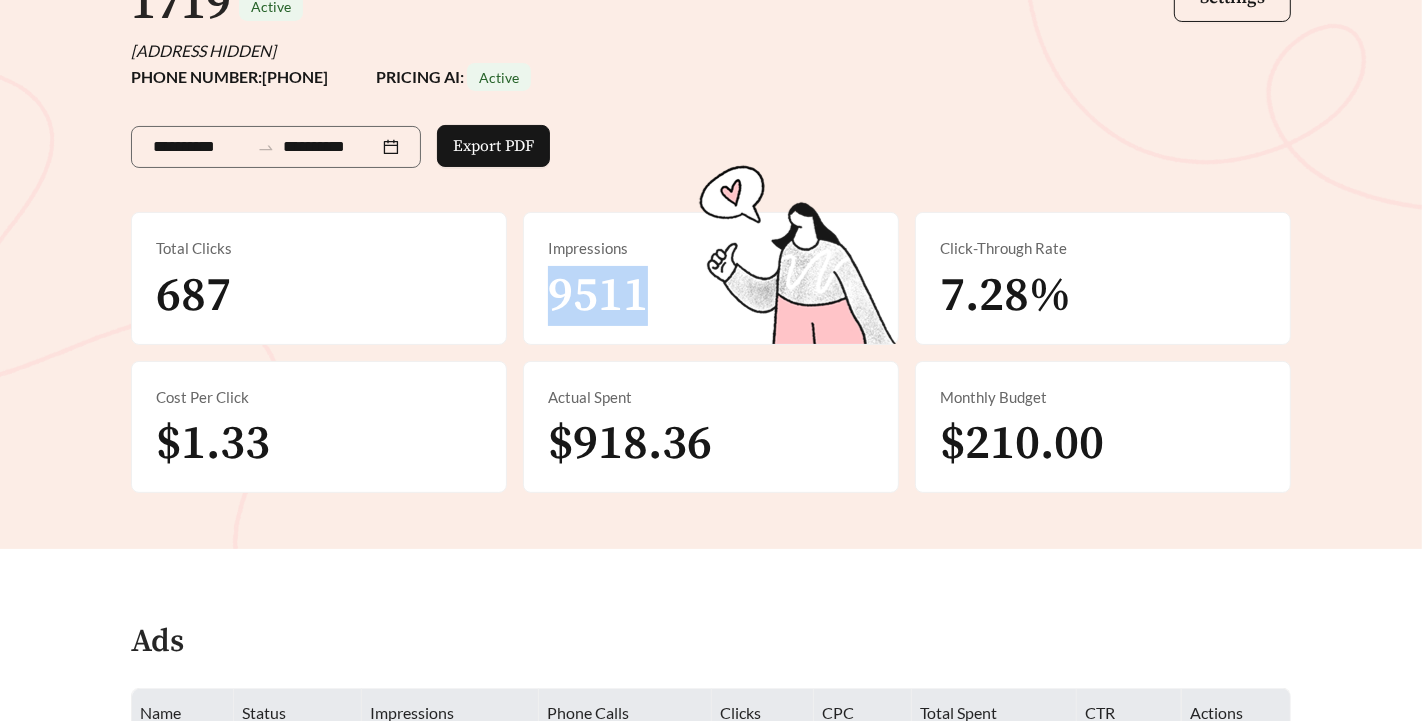 click on "9511" at bounding box center [598, 296] 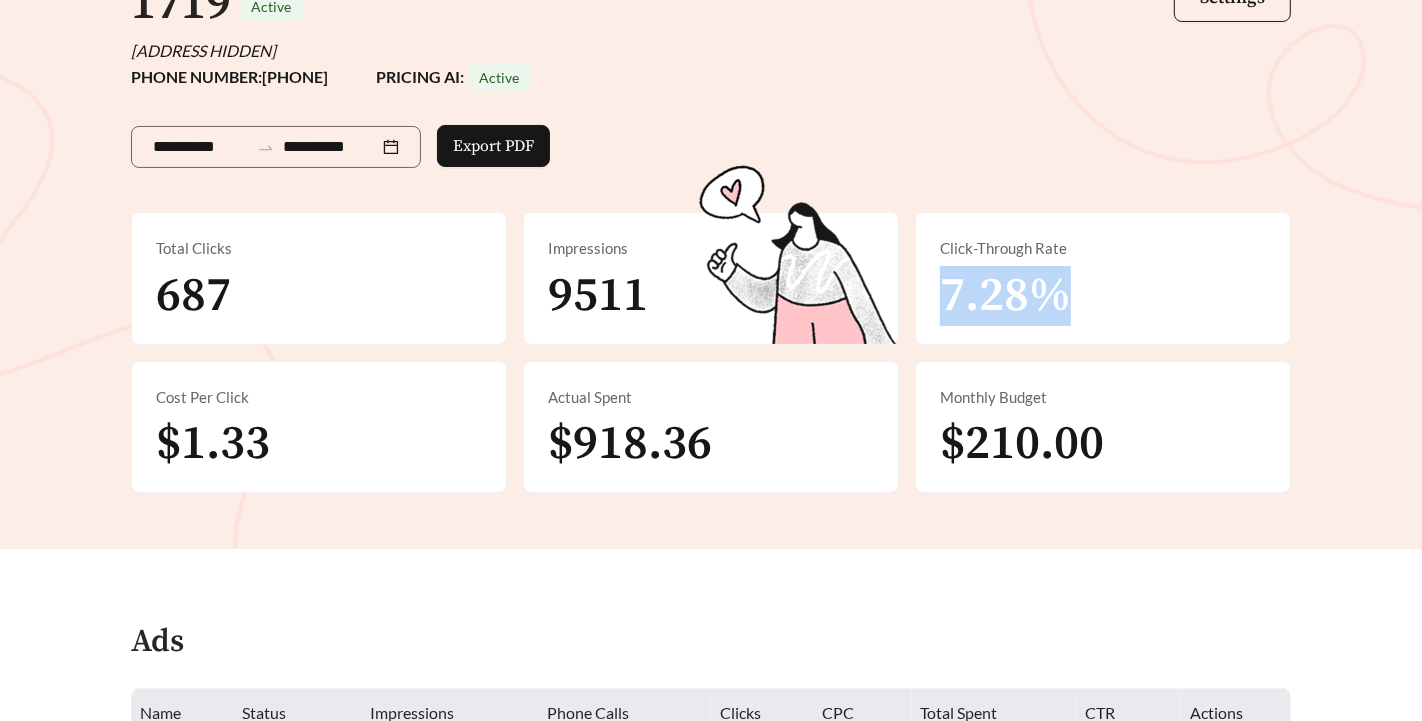 drag, startPoint x: 942, startPoint y: 286, endPoint x: 1078, endPoint y: 285, distance: 136.00368 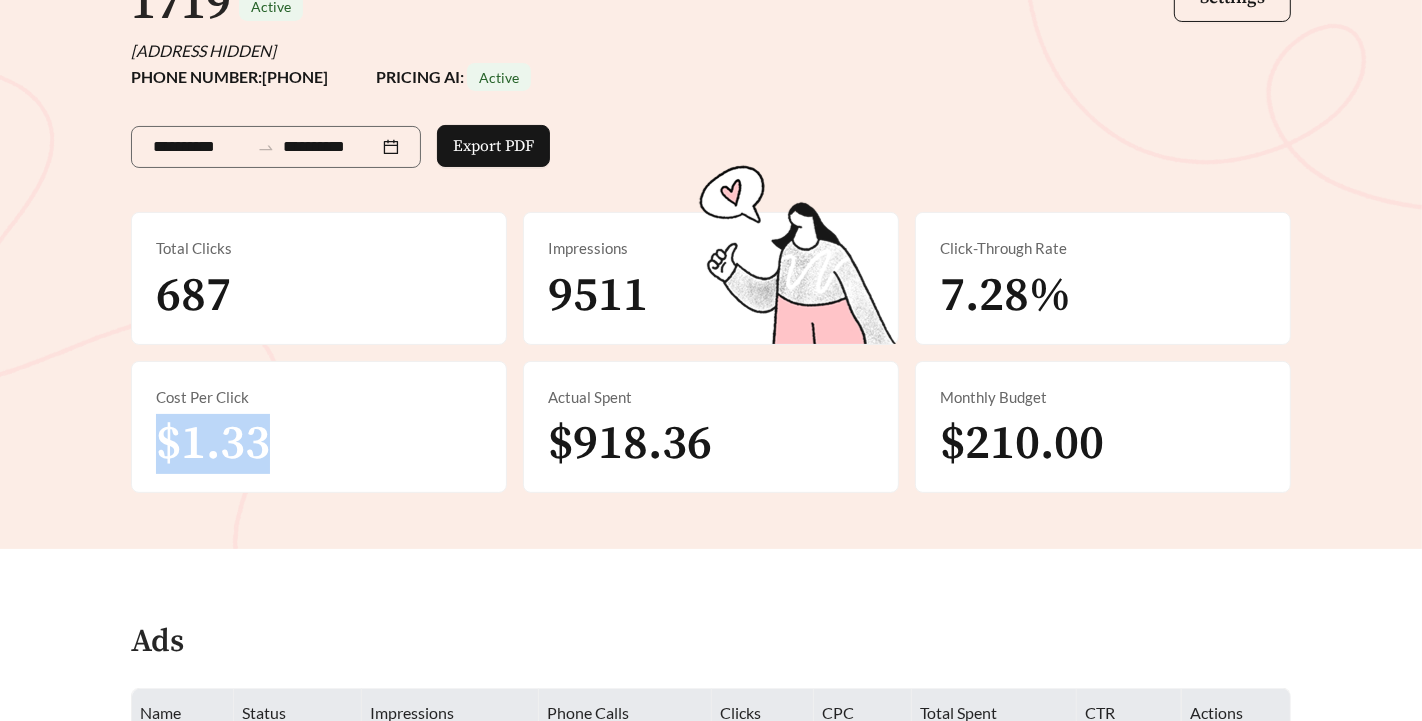 drag, startPoint x: 278, startPoint y: 435, endPoint x: 139, endPoint y: 436, distance: 139.0036 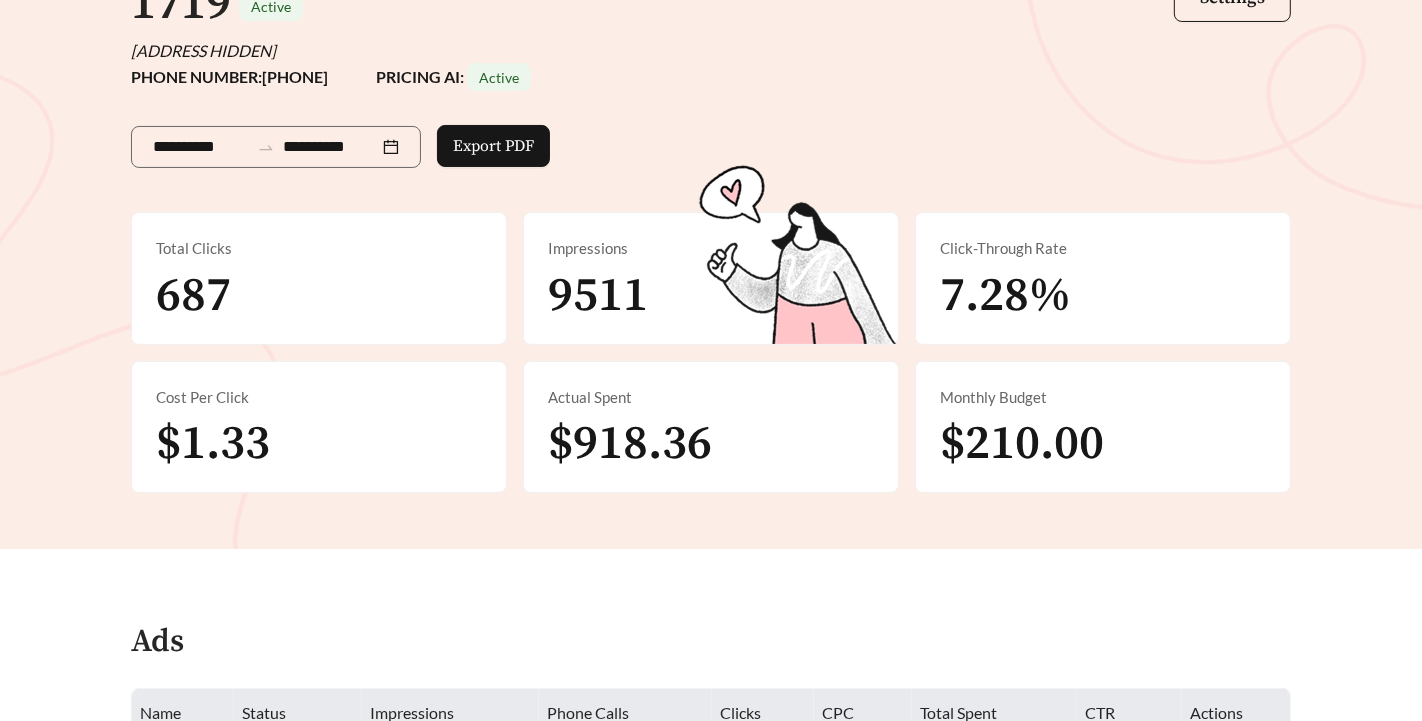 click on "**********" at bounding box center (711, 202) 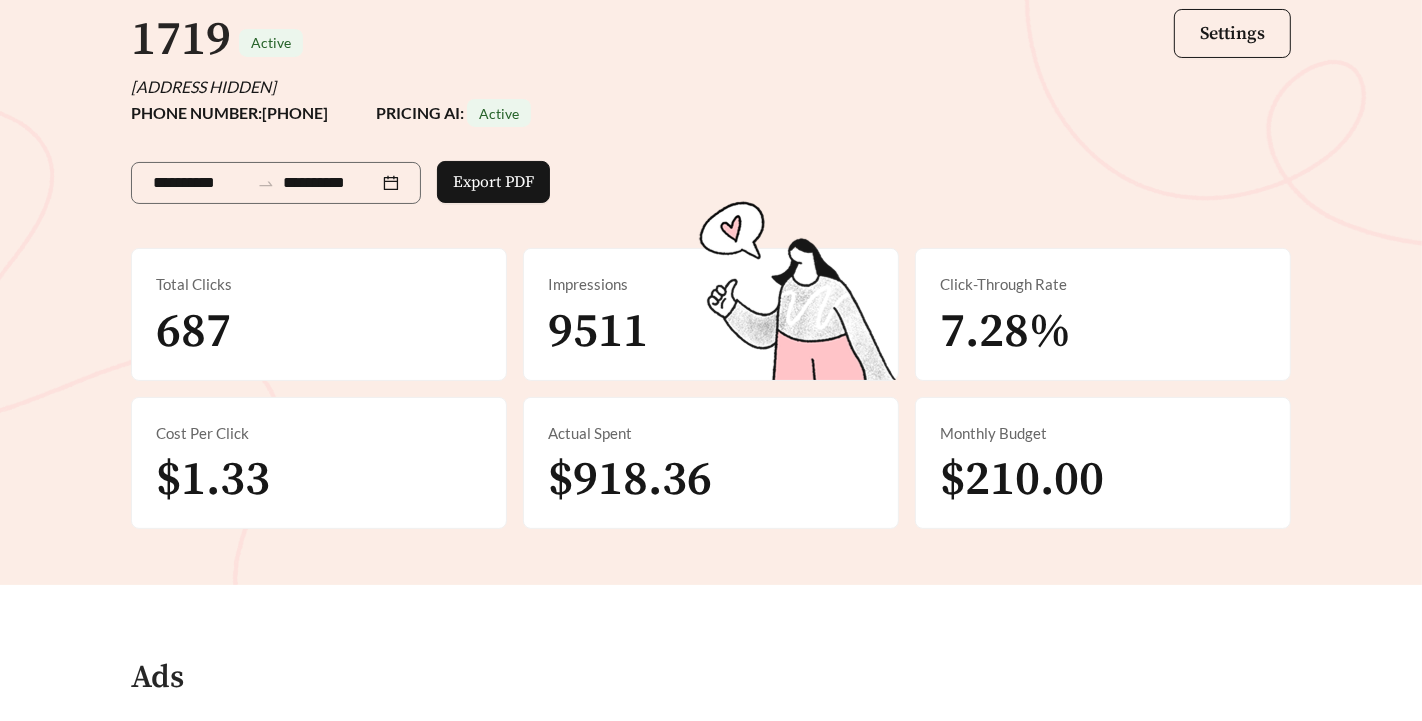 scroll, scrollTop: 173, scrollLeft: 0, axis: vertical 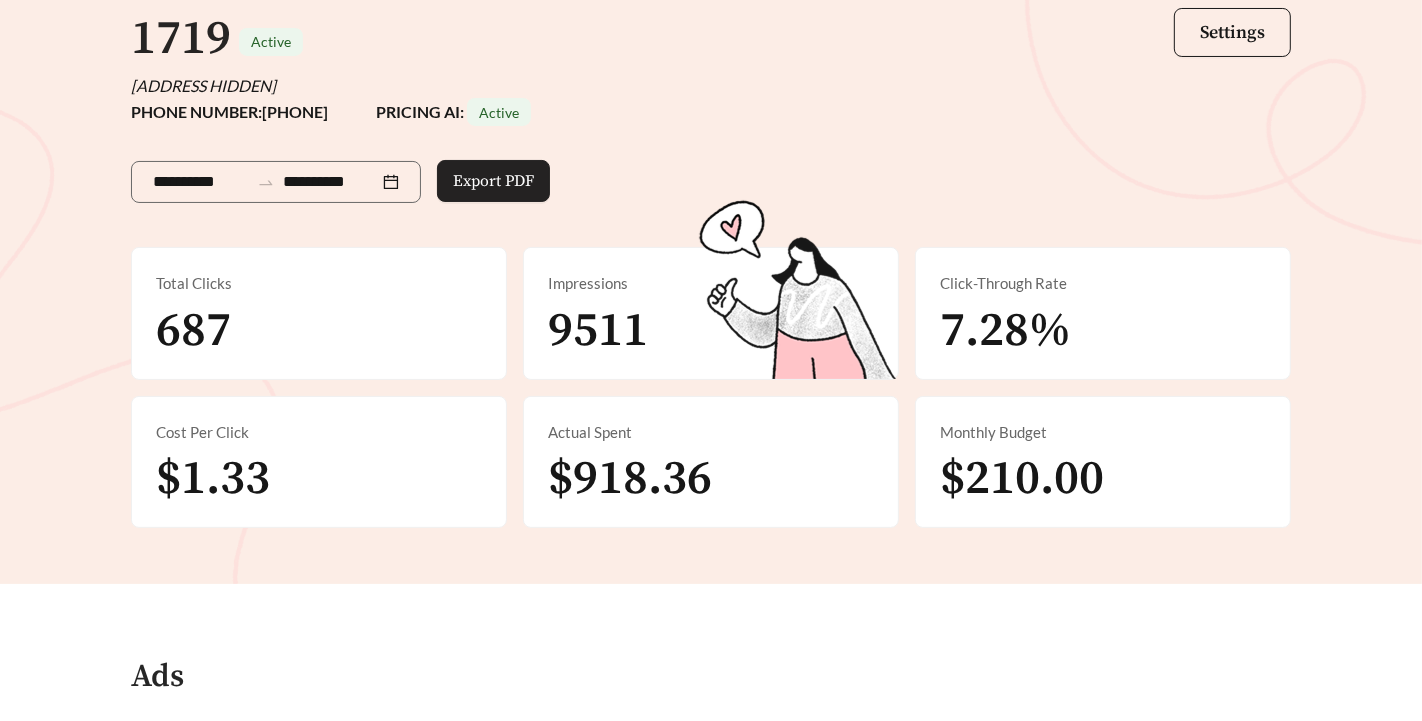 click on "Export PDF" at bounding box center (493, 181) 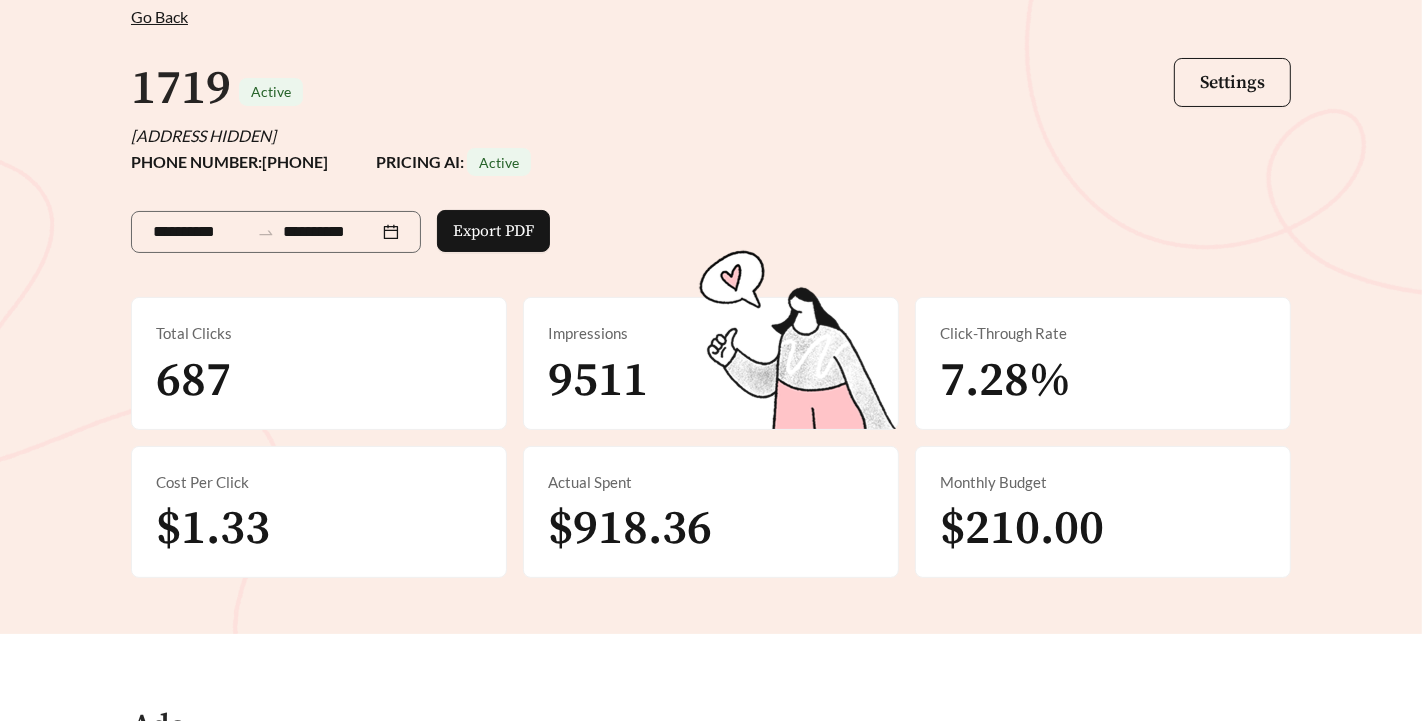 scroll, scrollTop: 0, scrollLeft: 0, axis: both 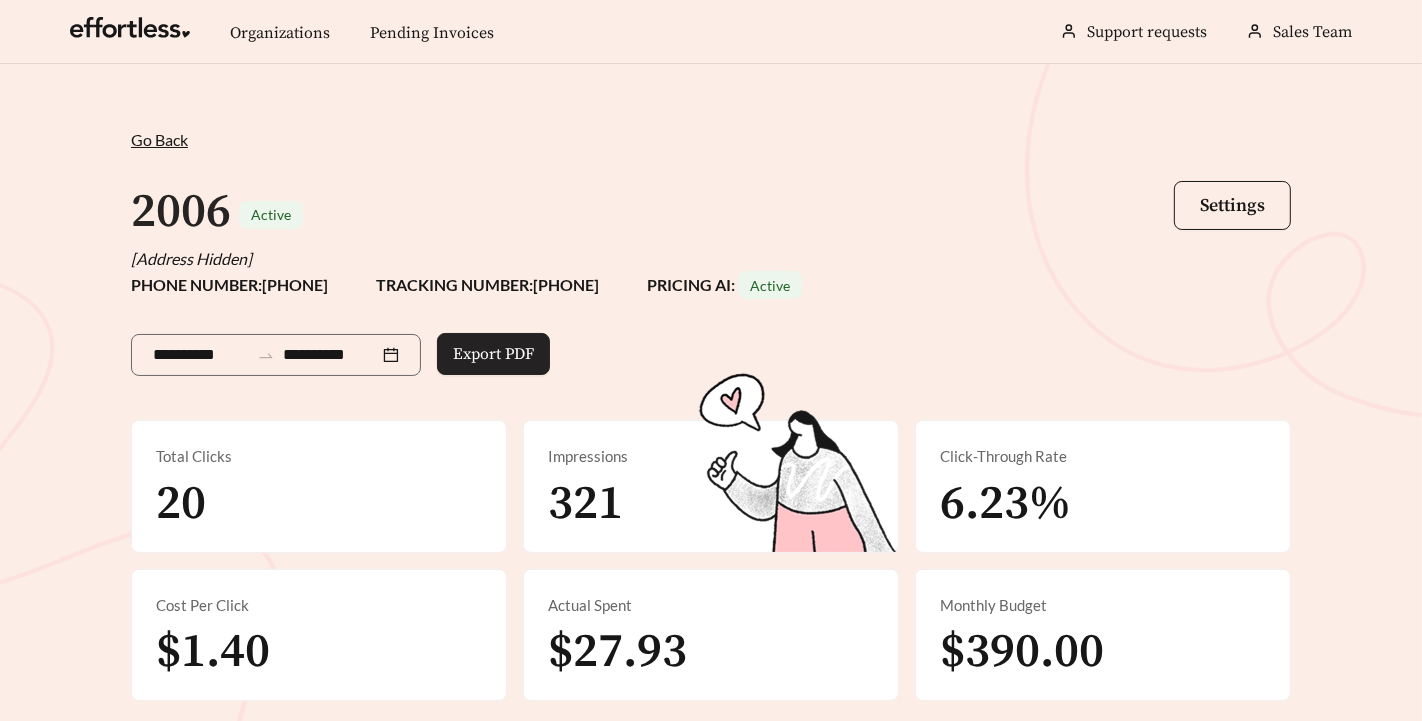 click on "Export PDF" at bounding box center (493, 354) 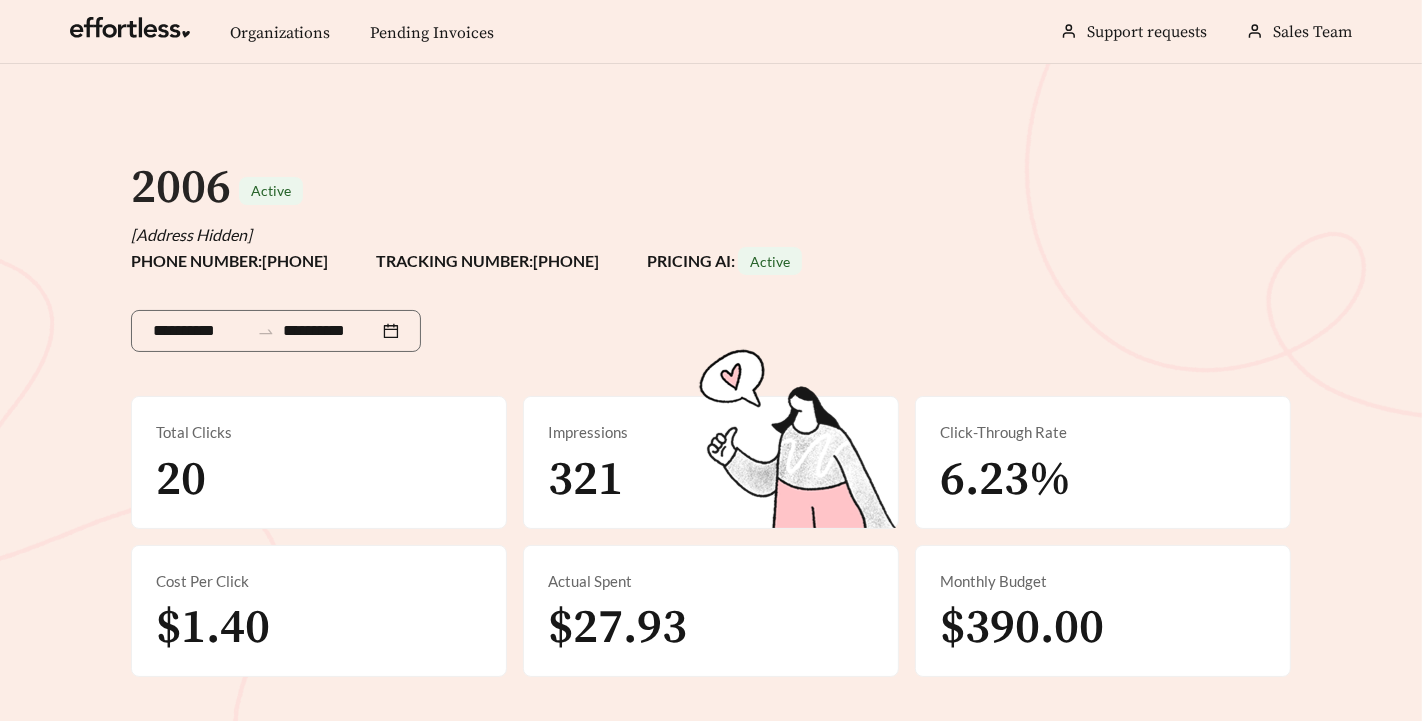 scroll, scrollTop: 0, scrollLeft: 0, axis: both 